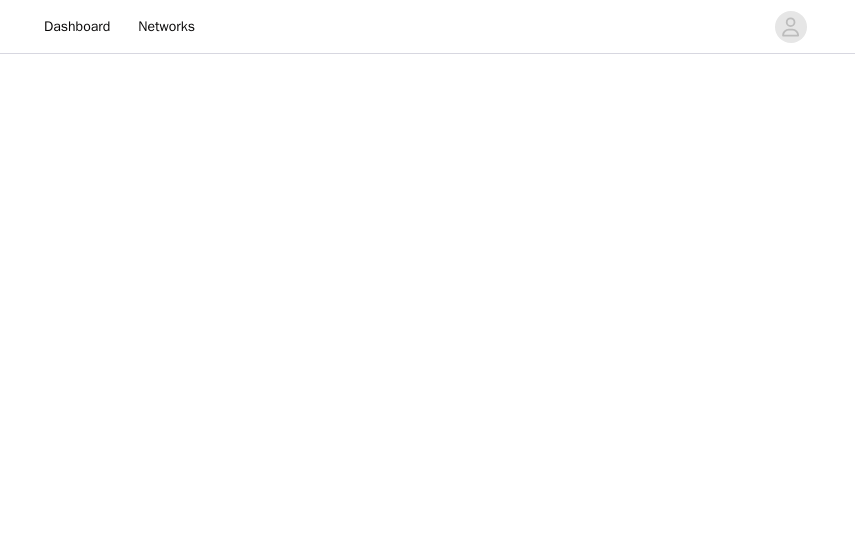 scroll, scrollTop: 0, scrollLeft: 0, axis: both 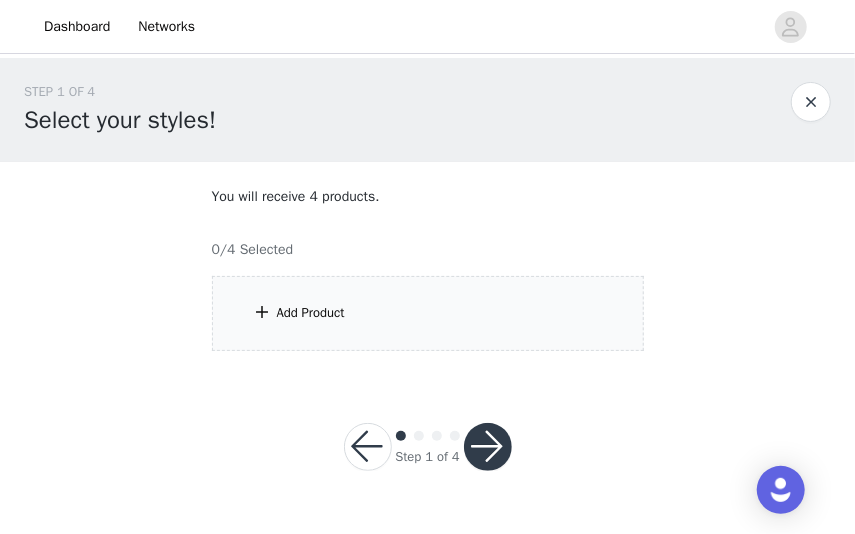 click on "Add Product" at bounding box center (311, 313) 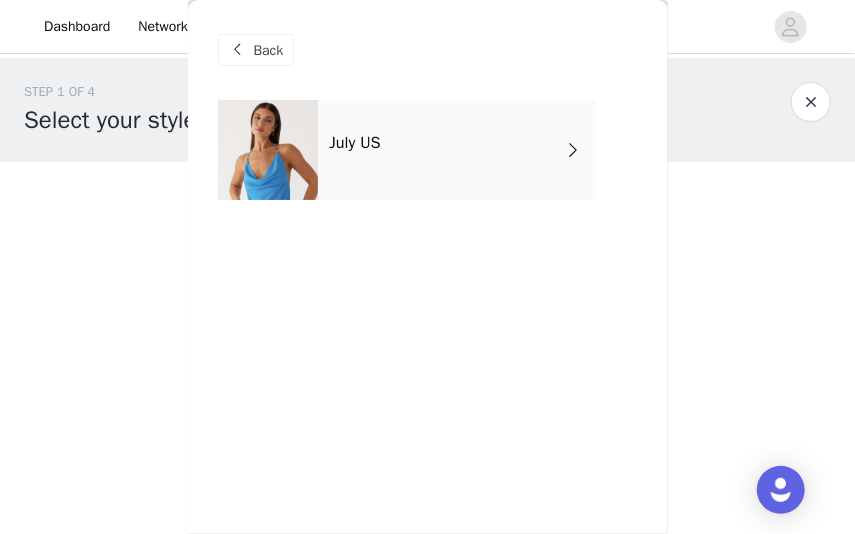 click on "July US" at bounding box center [457, 150] 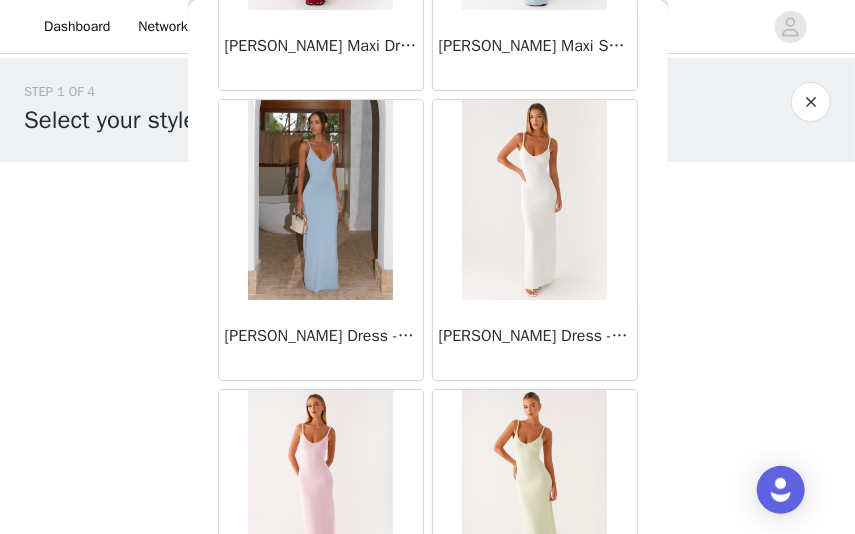 scroll, scrollTop: 2526, scrollLeft: 0, axis: vertical 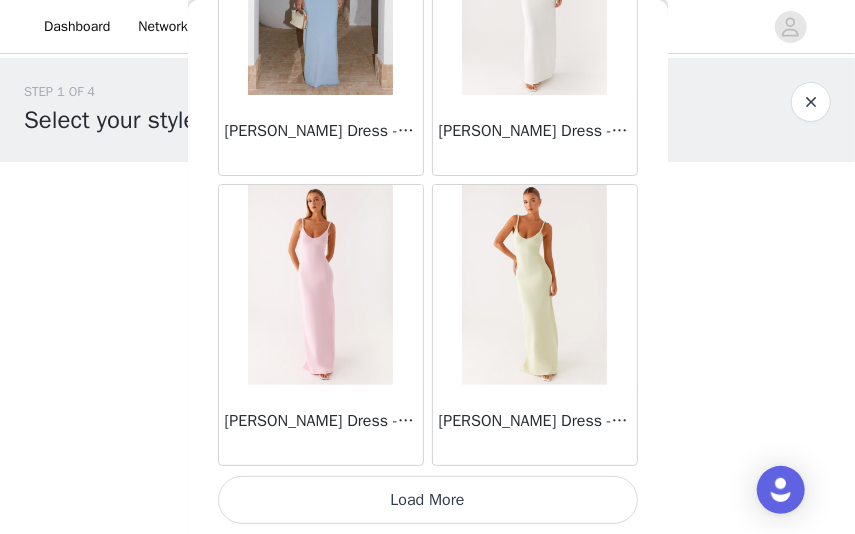 click on "Load More" at bounding box center [428, 500] 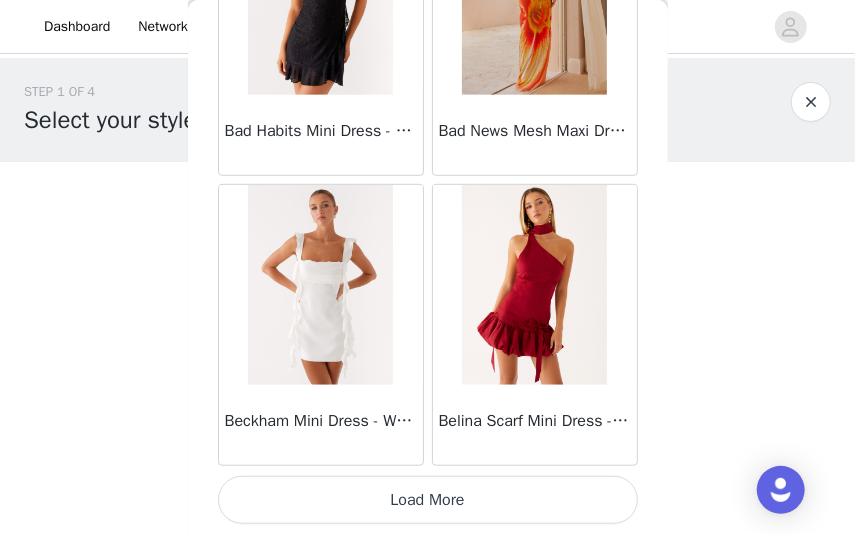 click on "Load More" at bounding box center [428, 500] 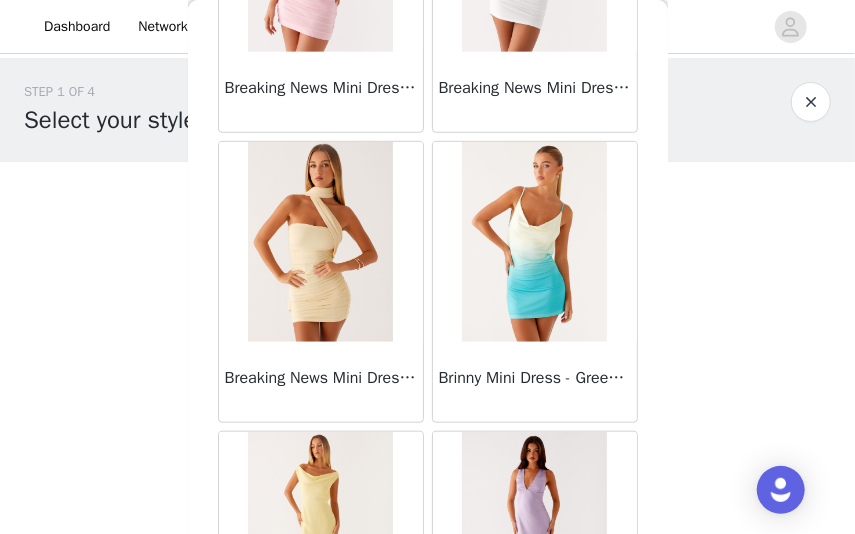 scroll, scrollTop: 8326, scrollLeft: 0, axis: vertical 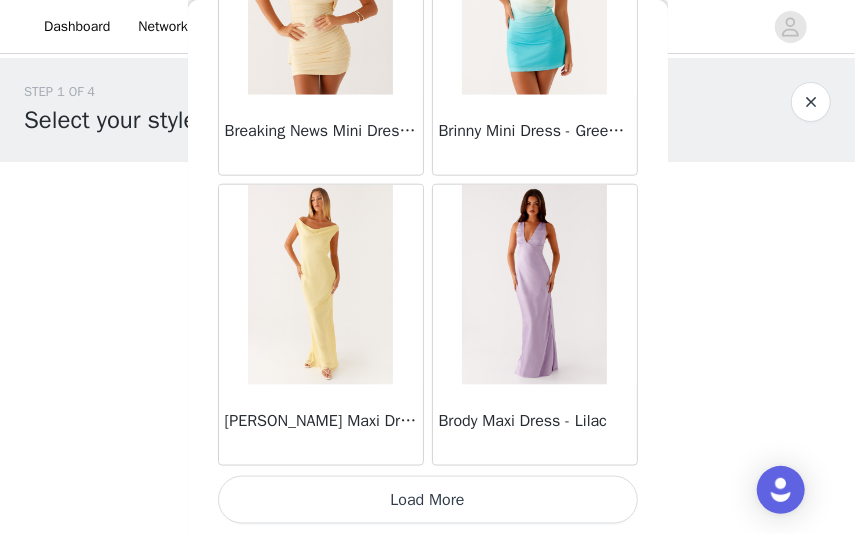 click on "Load More" at bounding box center (428, 500) 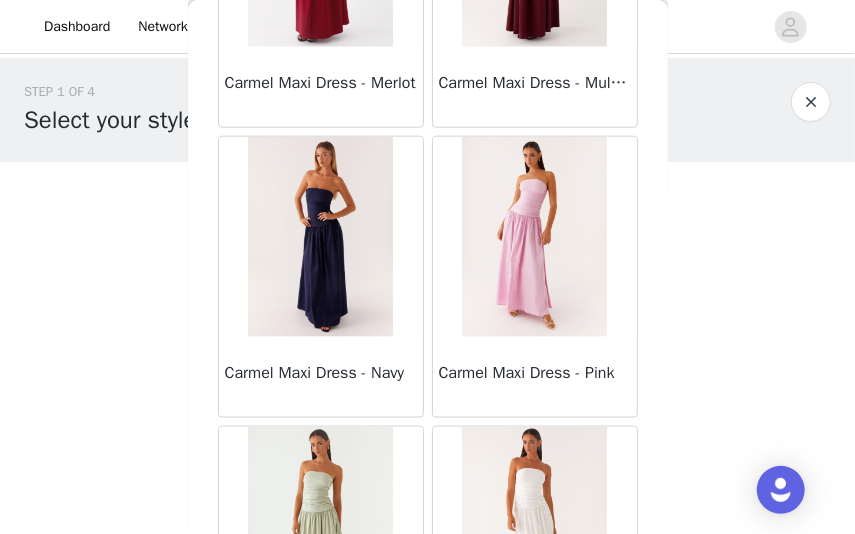scroll, scrollTop: 11226, scrollLeft: 0, axis: vertical 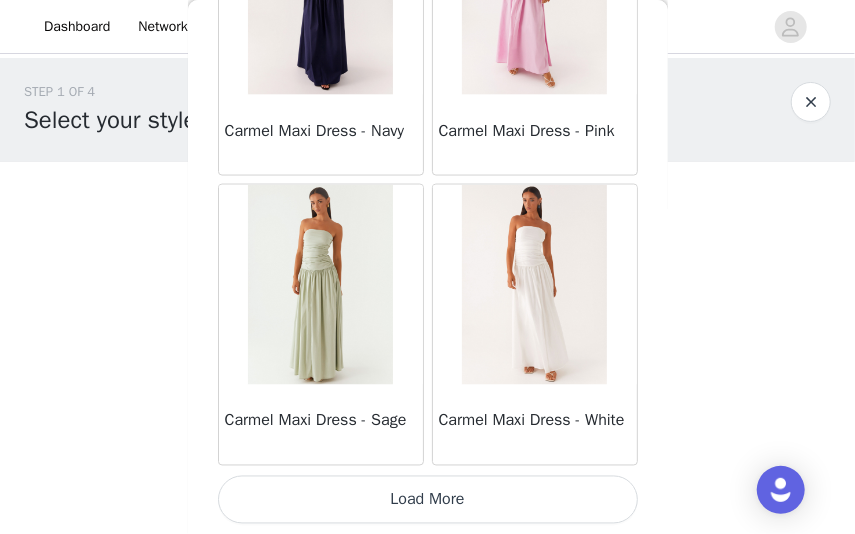 click on "Load More" at bounding box center (428, 500) 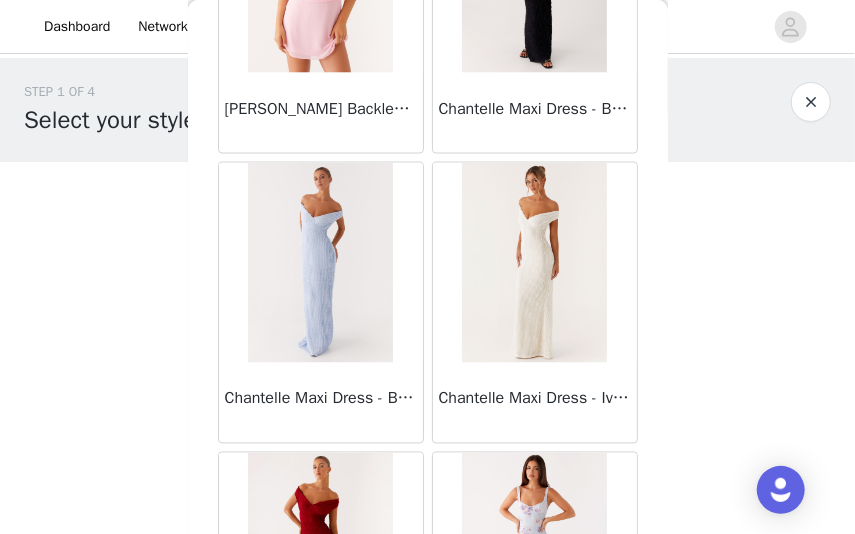 scroll, scrollTop: 14126, scrollLeft: 0, axis: vertical 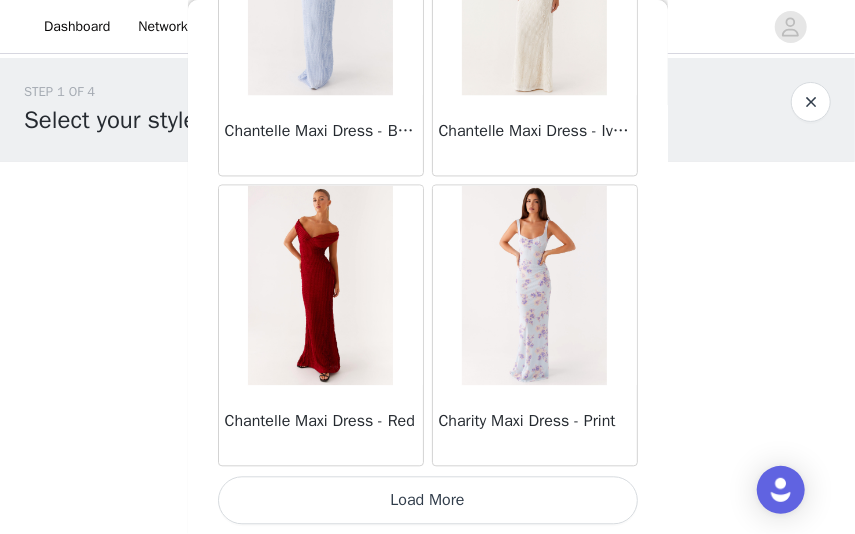 click on "Load More" at bounding box center (428, 500) 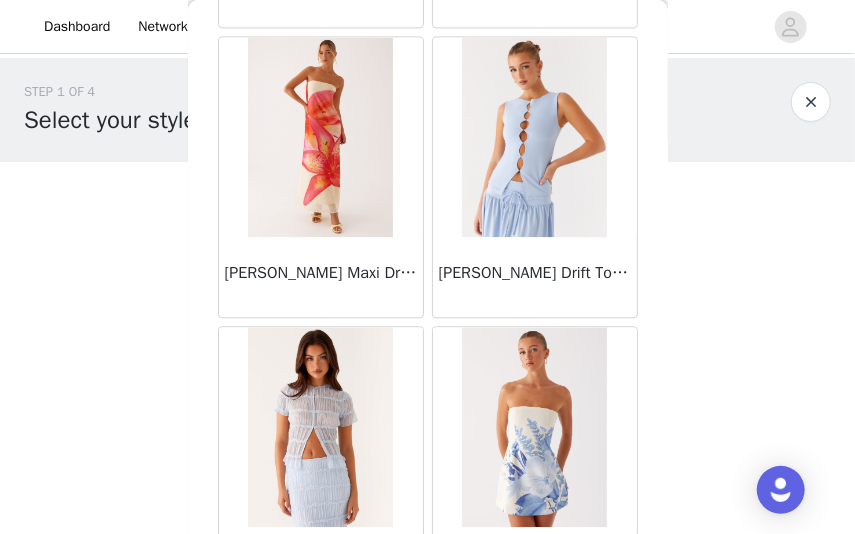 scroll, scrollTop: 17026, scrollLeft: 0, axis: vertical 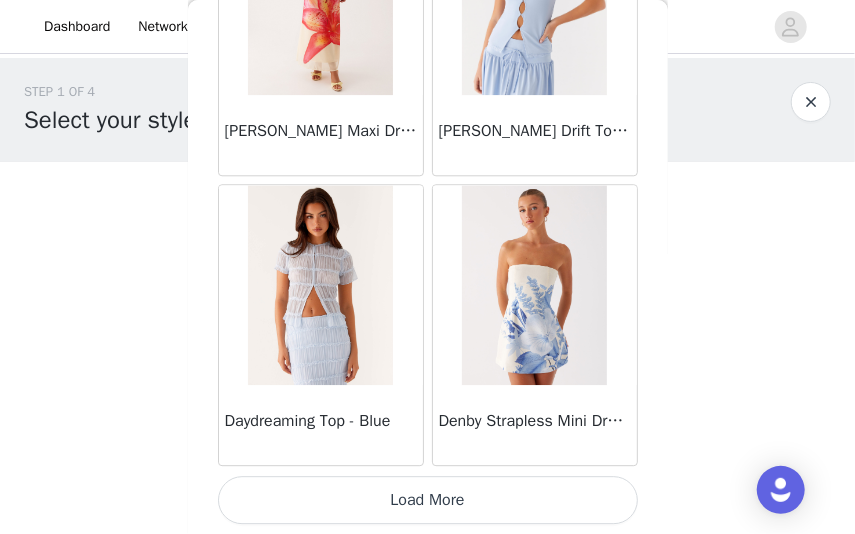 click on "Load More" at bounding box center [428, 500] 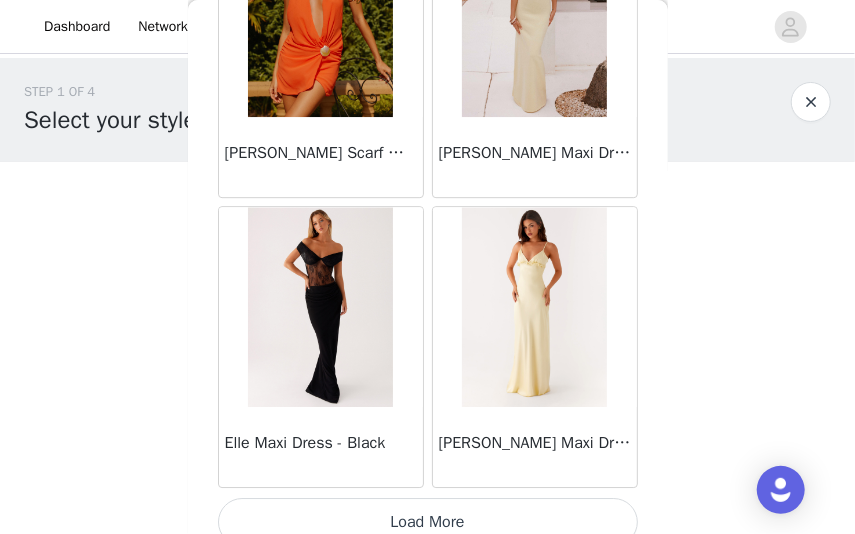 scroll, scrollTop: 19926, scrollLeft: 0, axis: vertical 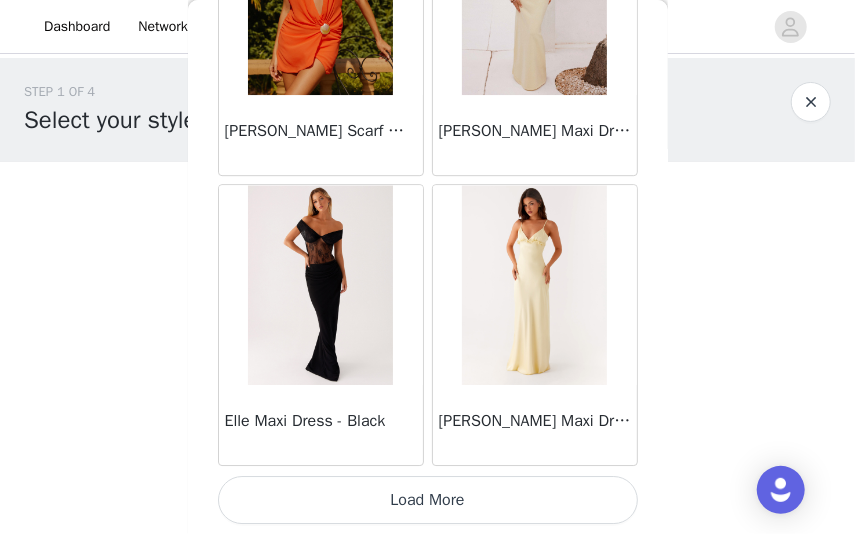 click on "Load More" at bounding box center (428, 500) 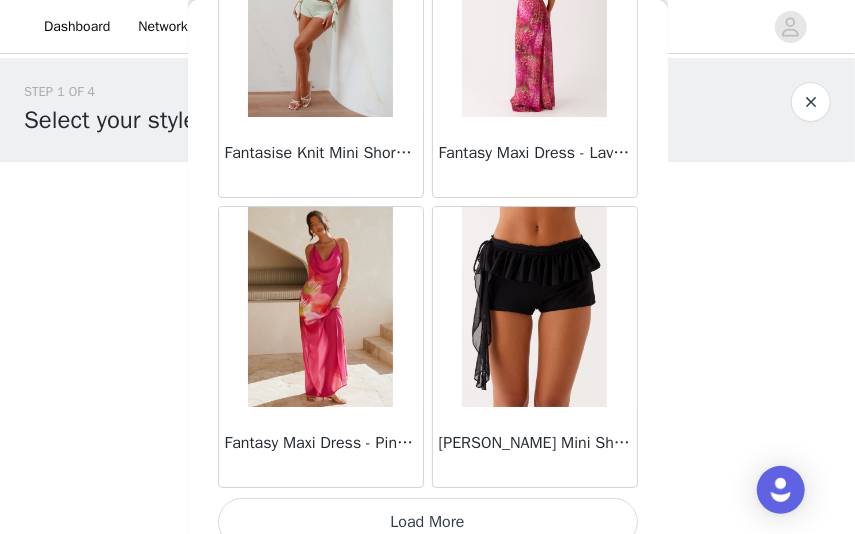 scroll, scrollTop: 22826, scrollLeft: 0, axis: vertical 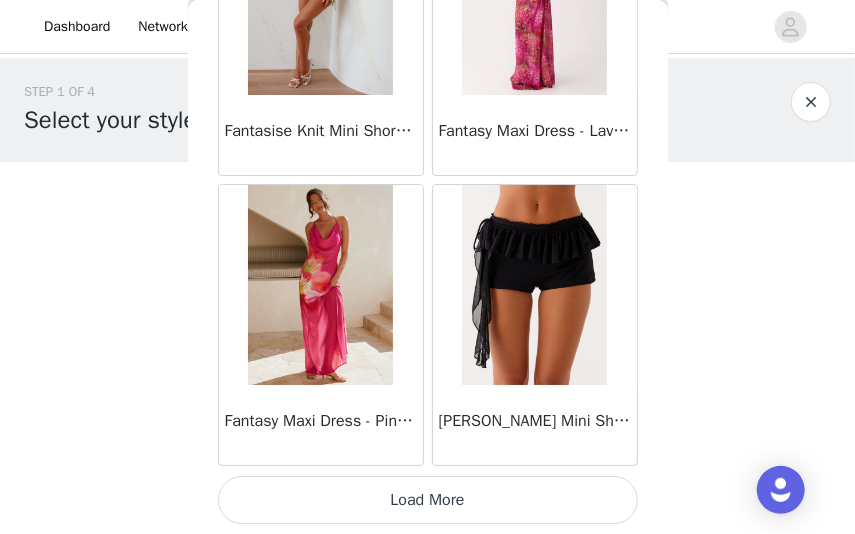 click on "Load More" at bounding box center [428, 500] 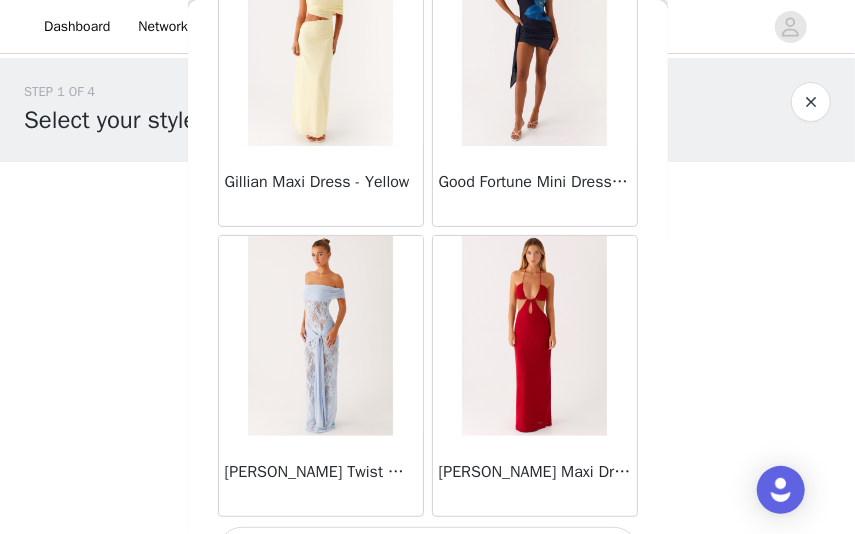 scroll, scrollTop: 25726, scrollLeft: 0, axis: vertical 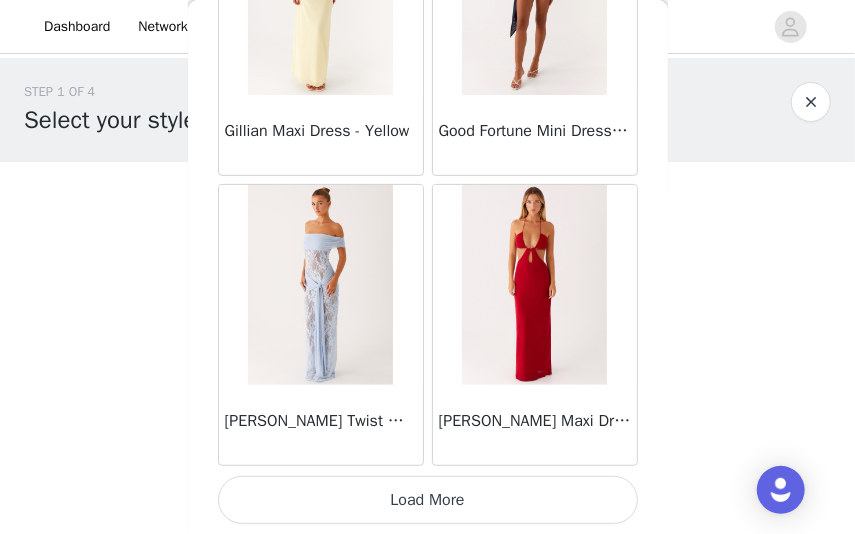 click at bounding box center (534, 285) 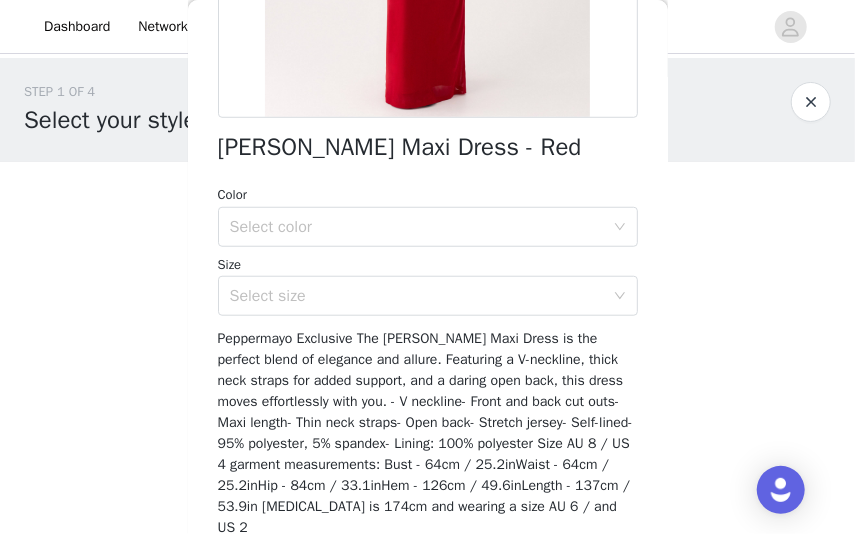 scroll, scrollTop: 439, scrollLeft: 0, axis: vertical 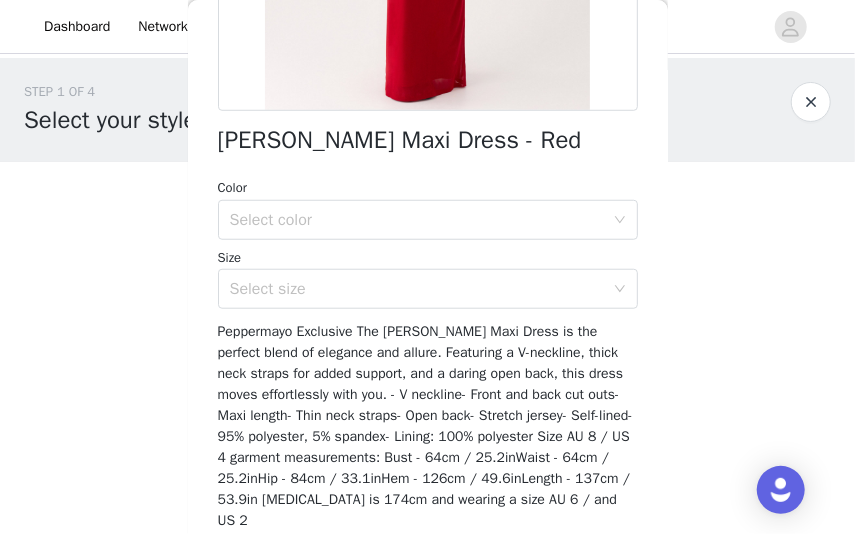 click on "Color   Select color Size   Select size" at bounding box center (428, 243) 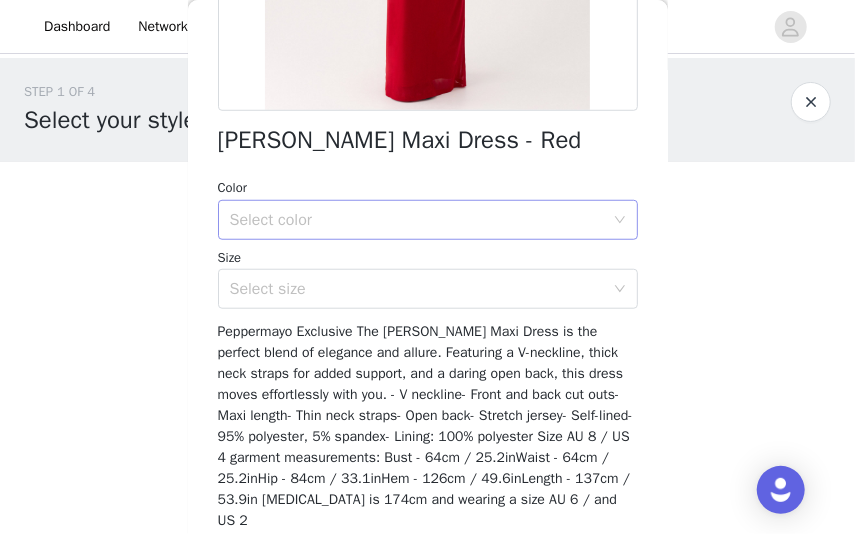click on "Select color" at bounding box center [417, 220] 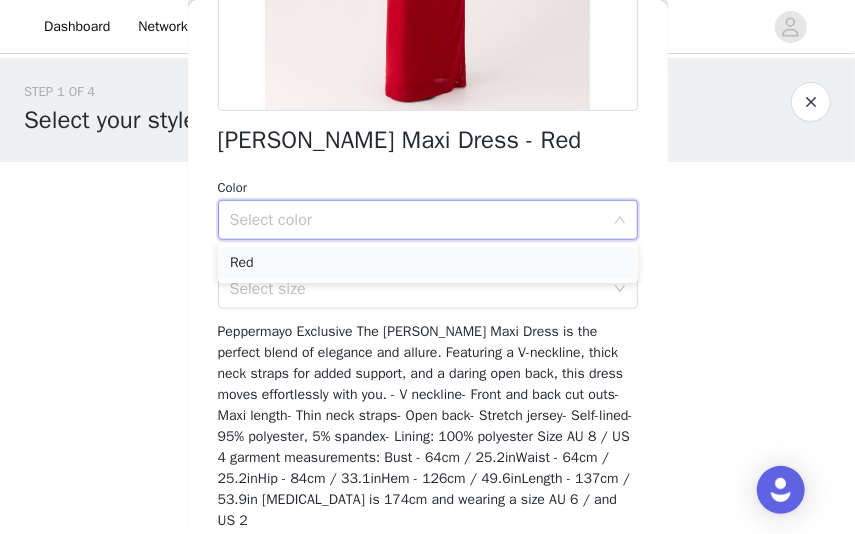 click on "Red" at bounding box center [428, 263] 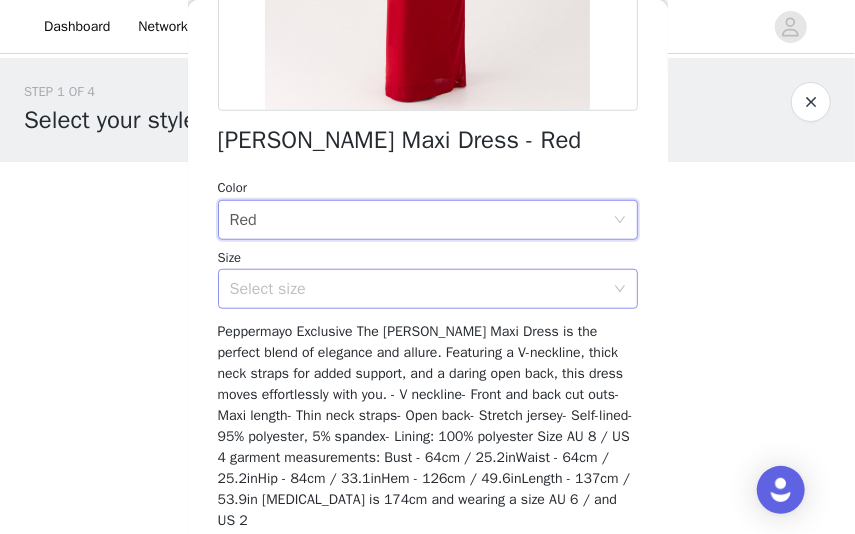 click on "Select size" at bounding box center (417, 289) 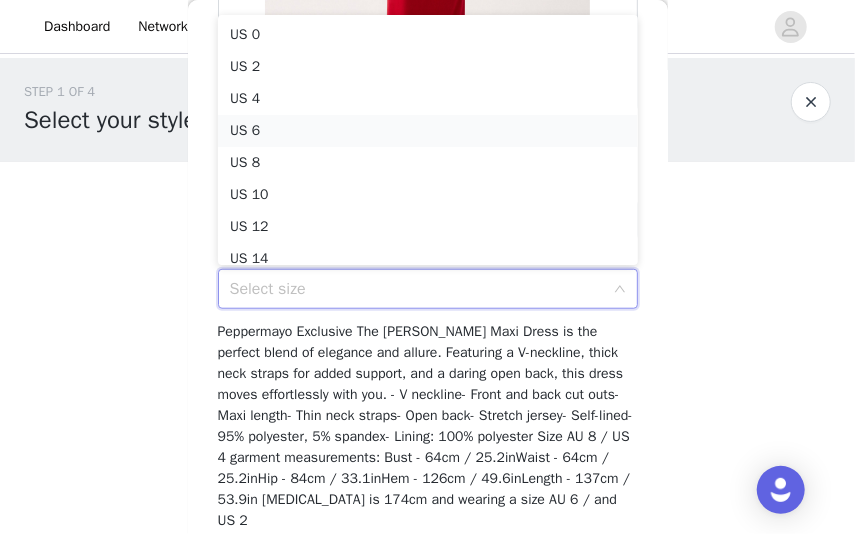click on "US 6" at bounding box center (428, 131) 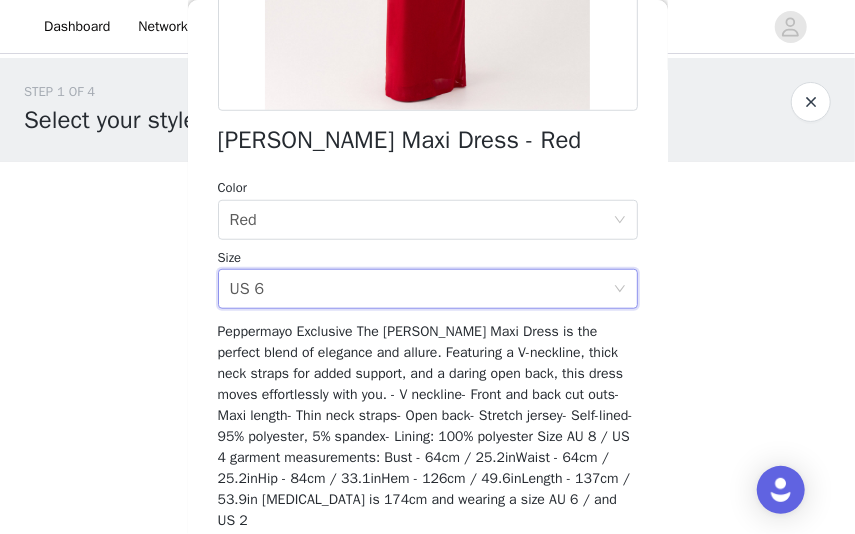 scroll, scrollTop: 520, scrollLeft: 0, axis: vertical 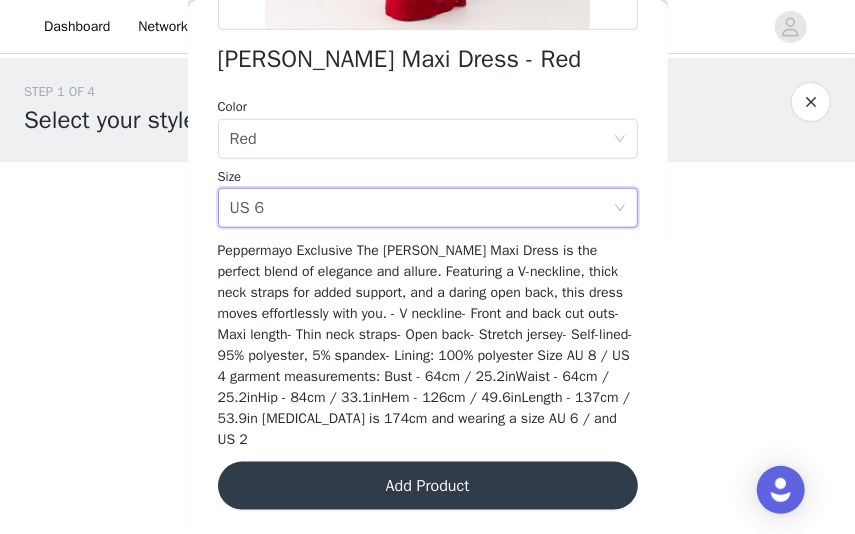 click on "Add Product" at bounding box center (428, 486) 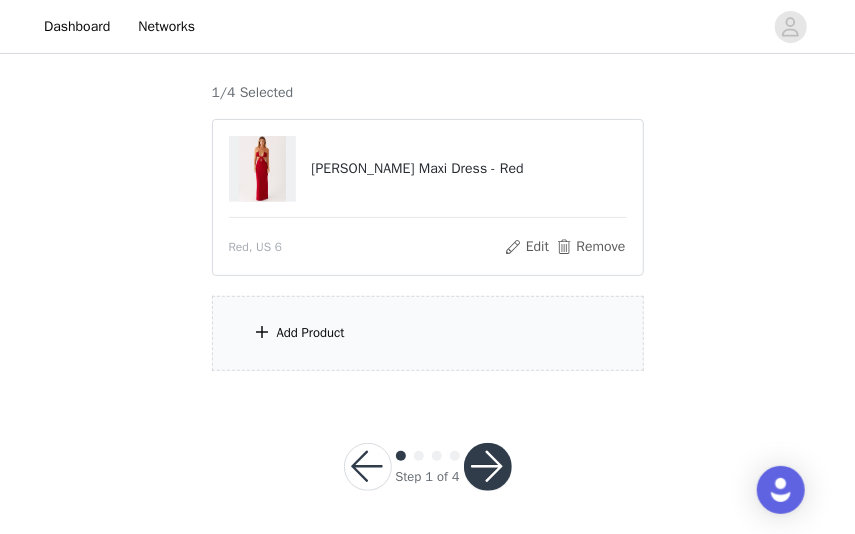 scroll, scrollTop: 161, scrollLeft: 0, axis: vertical 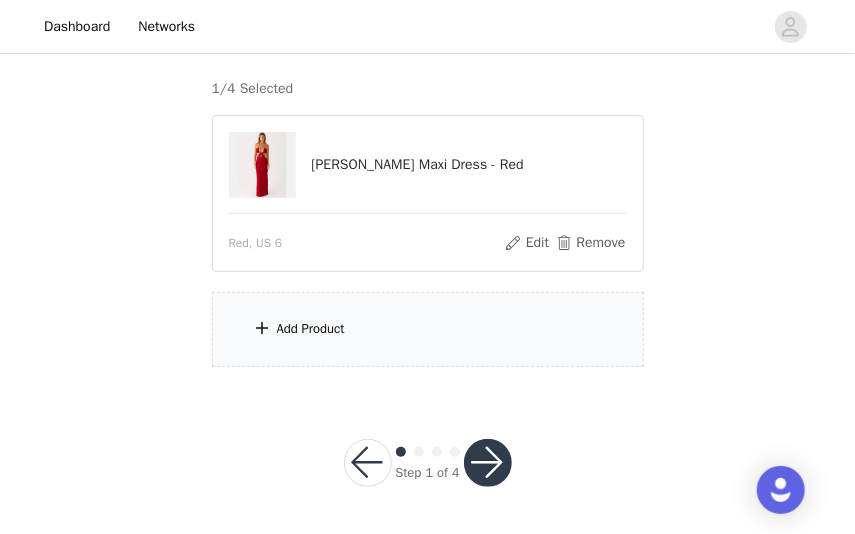 click on "Add Product" at bounding box center (311, 329) 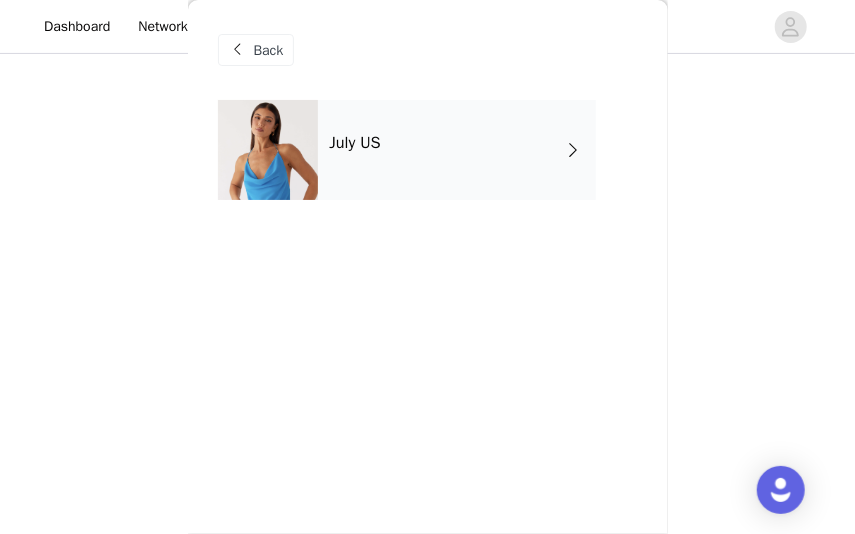 click on "July US" at bounding box center [457, 150] 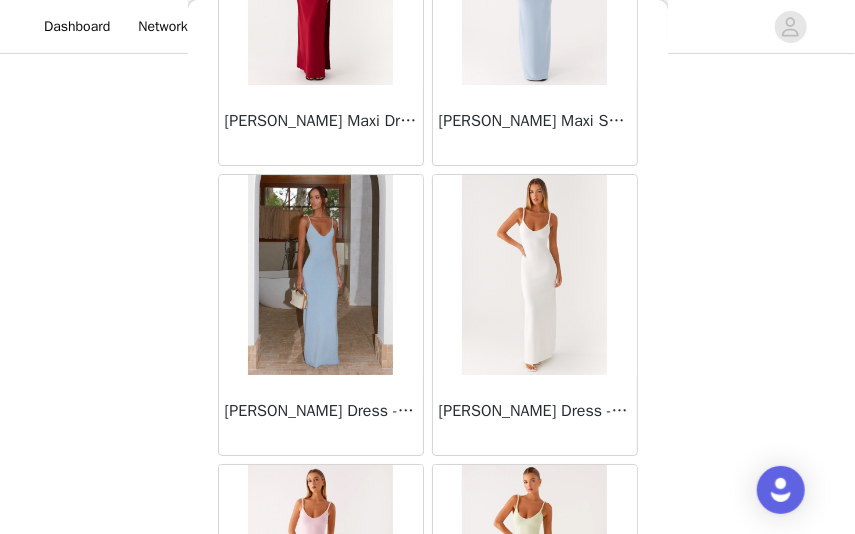 scroll, scrollTop: 2526, scrollLeft: 0, axis: vertical 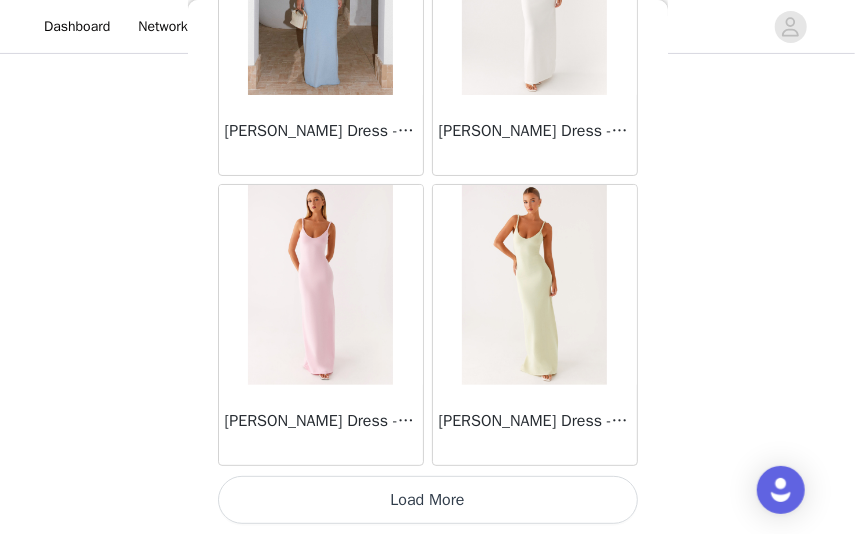 click on "Load More" at bounding box center [428, 500] 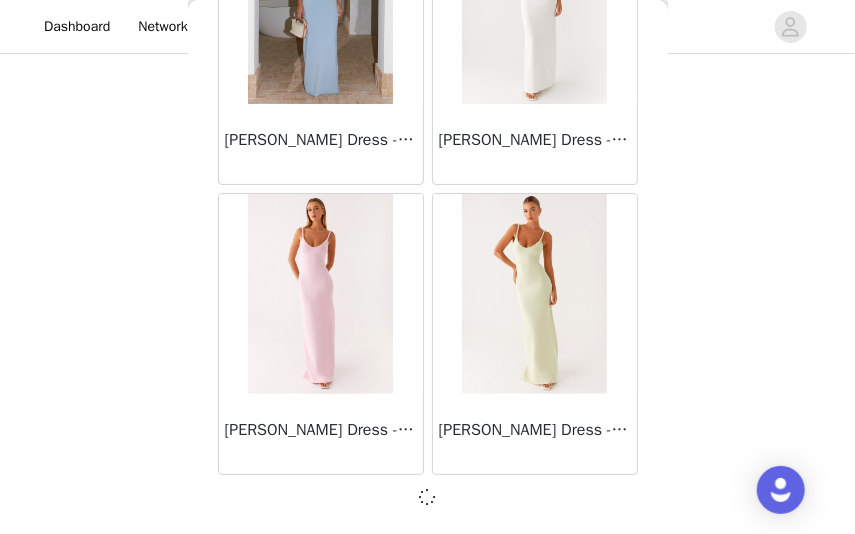 scroll, scrollTop: 2462, scrollLeft: 0, axis: vertical 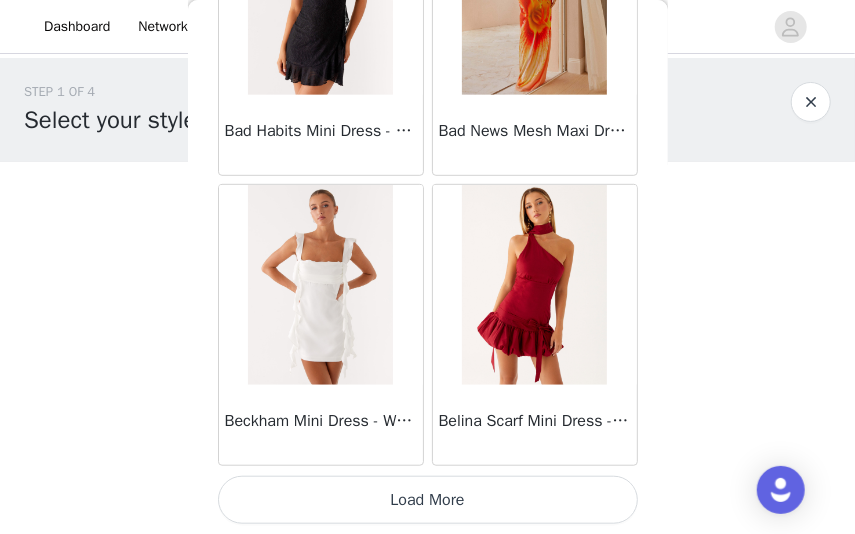 click on "Load More" at bounding box center [428, 500] 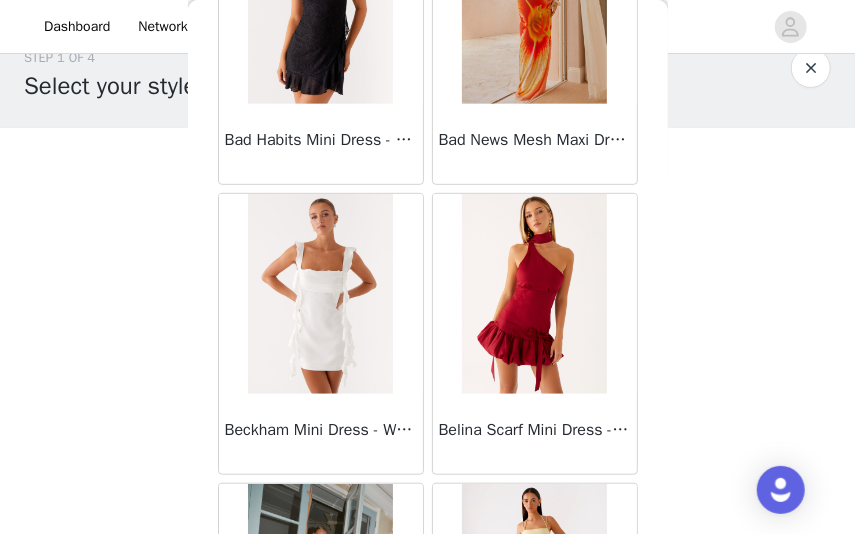 scroll, scrollTop: 161, scrollLeft: 0, axis: vertical 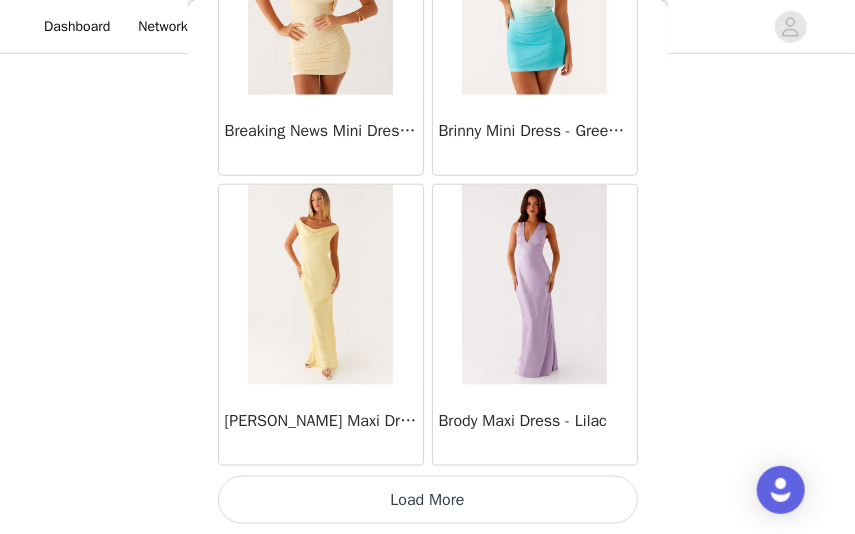 click on "Load More" at bounding box center (428, 500) 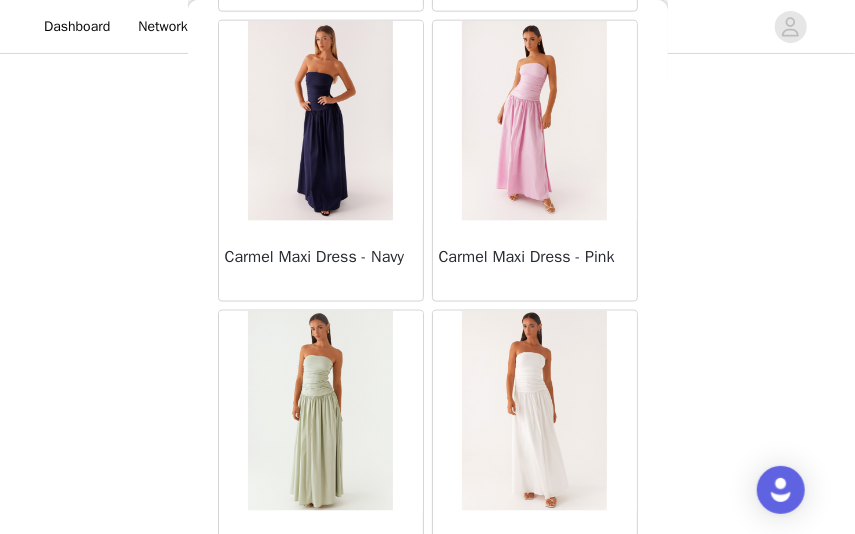 scroll, scrollTop: 11226, scrollLeft: 0, axis: vertical 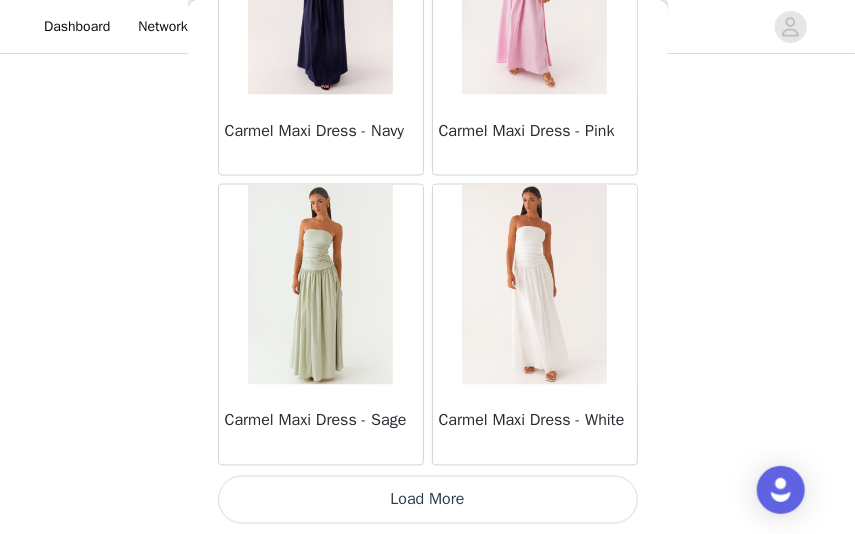 click on "Load More" at bounding box center [428, 500] 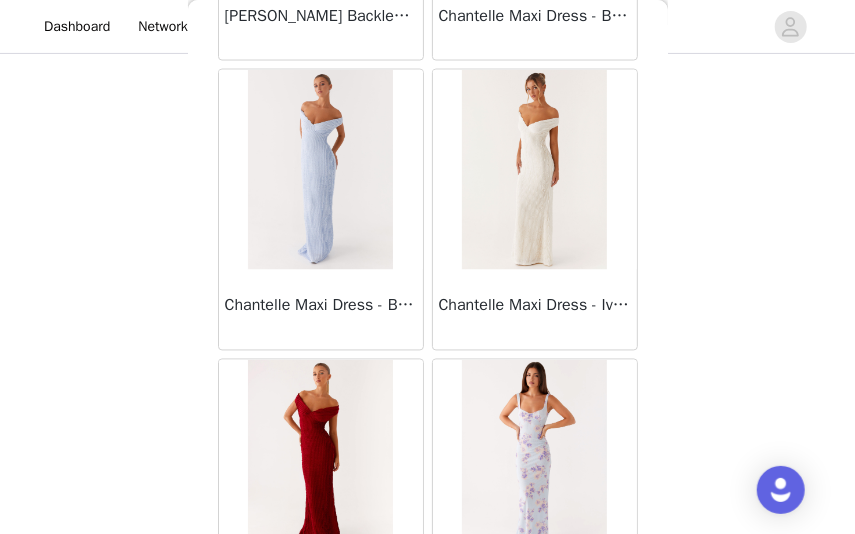 scroll, scrollTop: 14126, scrollLeft: 0, axis: vertical 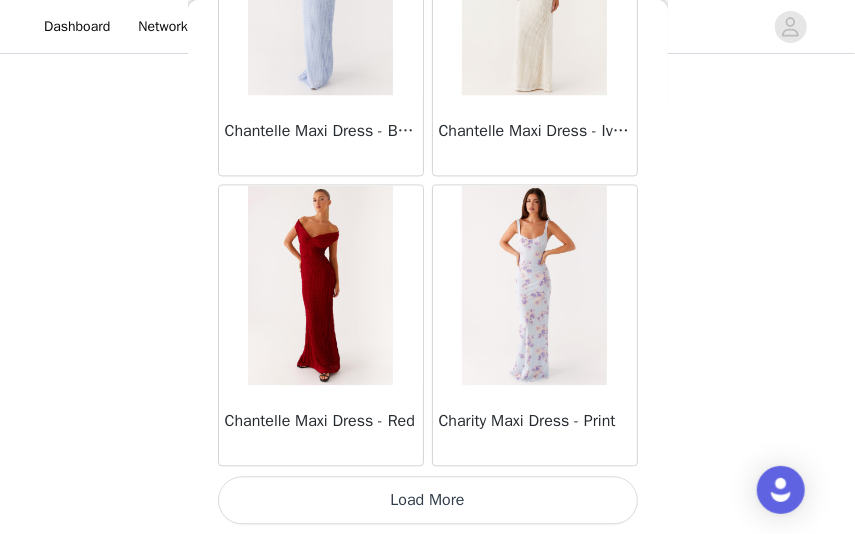 click on "Load More" at bounding box center [428, 500] 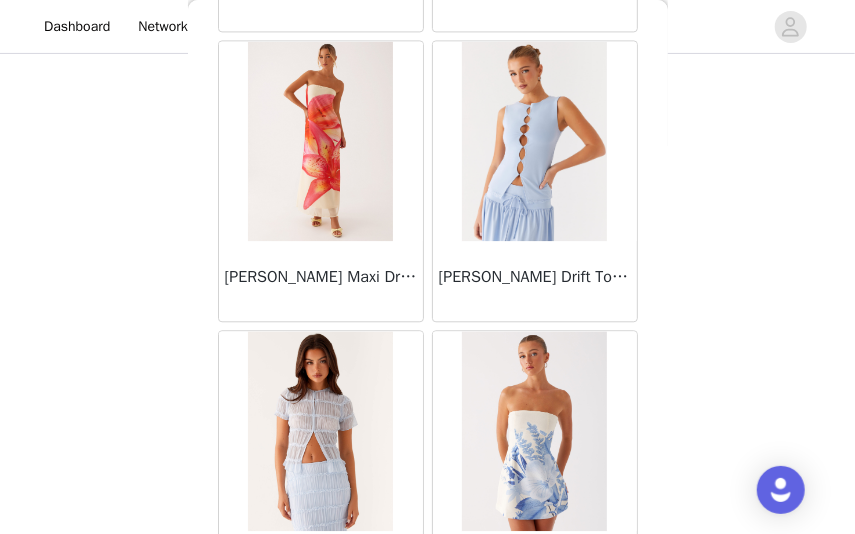 scroll, scrollTop: 17026, scrollLeft: 0, axis: vertical 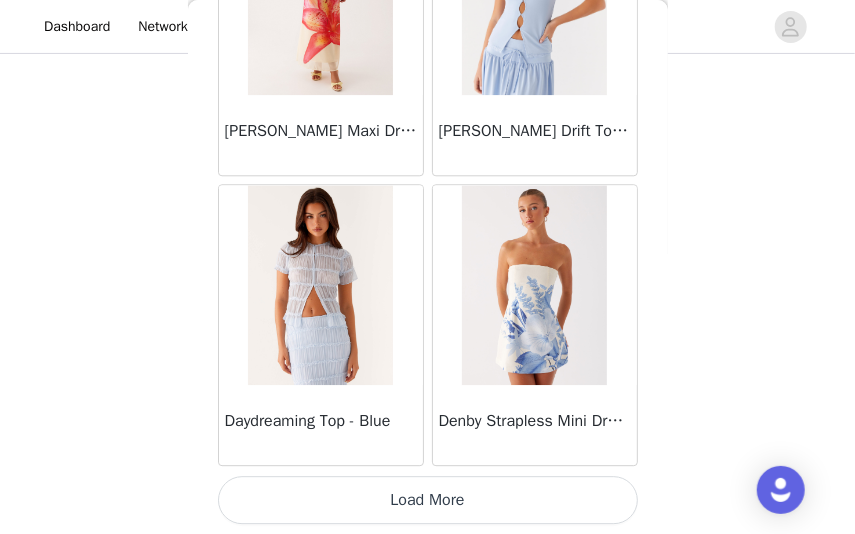 click on "Load More" at bounding box center [428, 500] 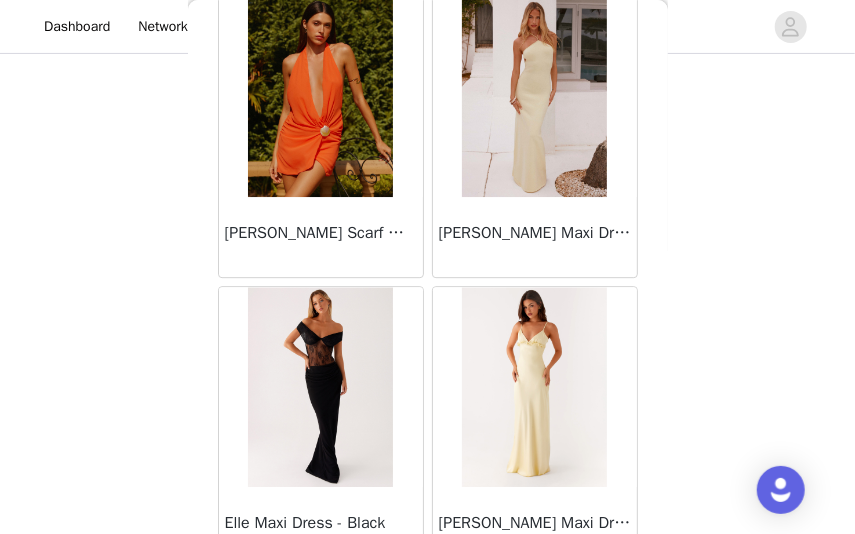 scroll, scrollTop: 19926, scrollLeft: 0, axis: vertical 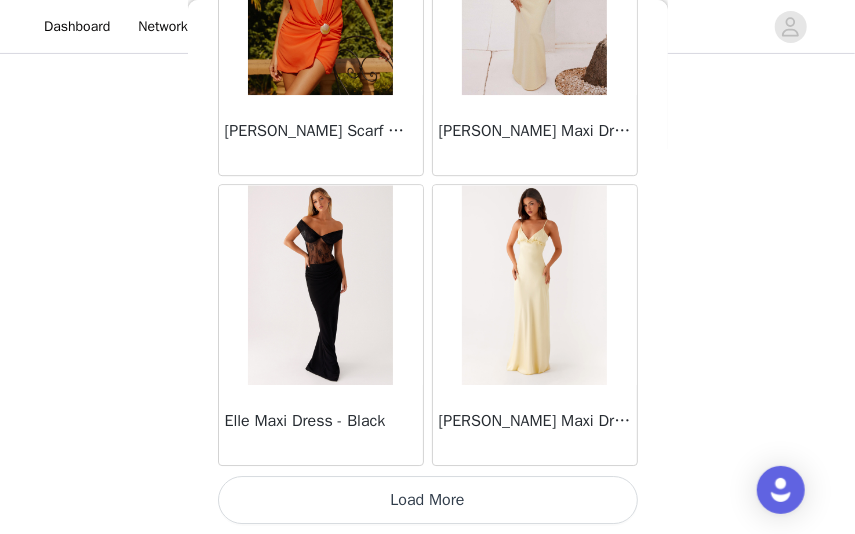 click on "Load More" at bounding box center (428, 500) 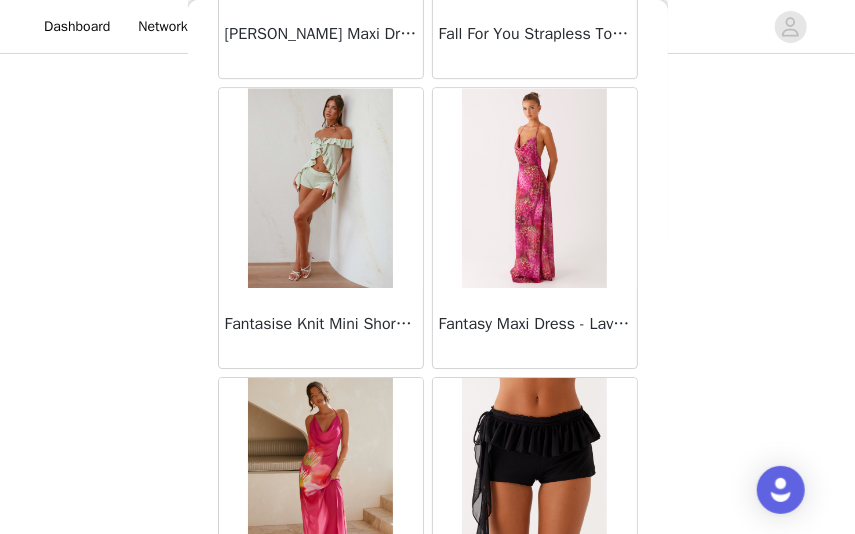scroll, scrollTop: 22826, scrollLeft: 0, axis: vertical 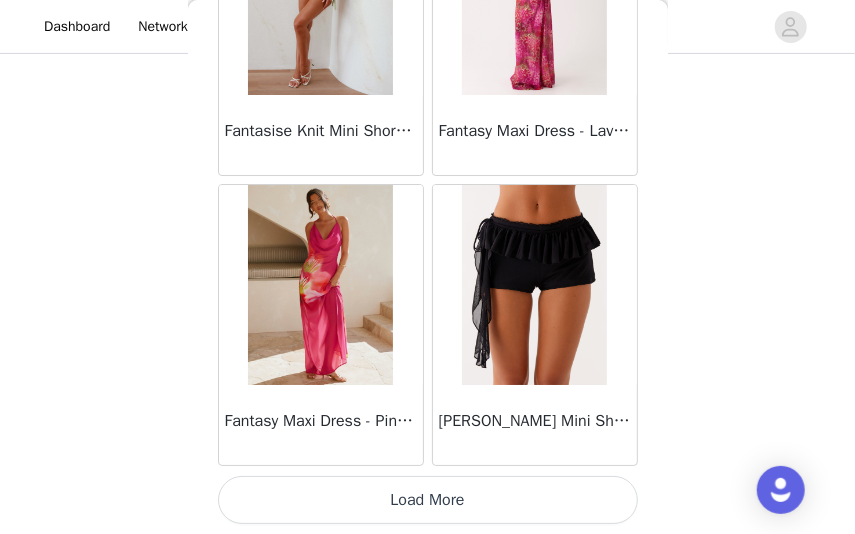 click on "Load More" at bounding box center (428, 500) 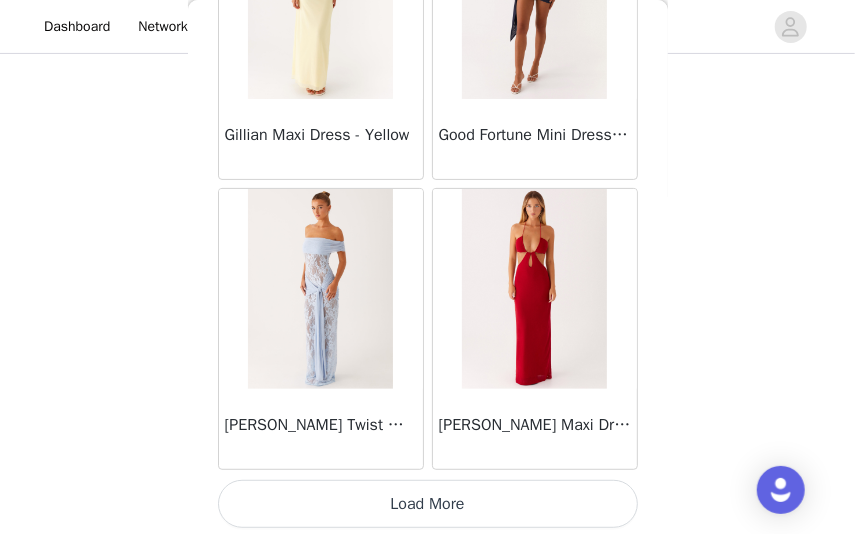 scroll, scrollTop: 25726, scrollLeft: 0, axis: vertical 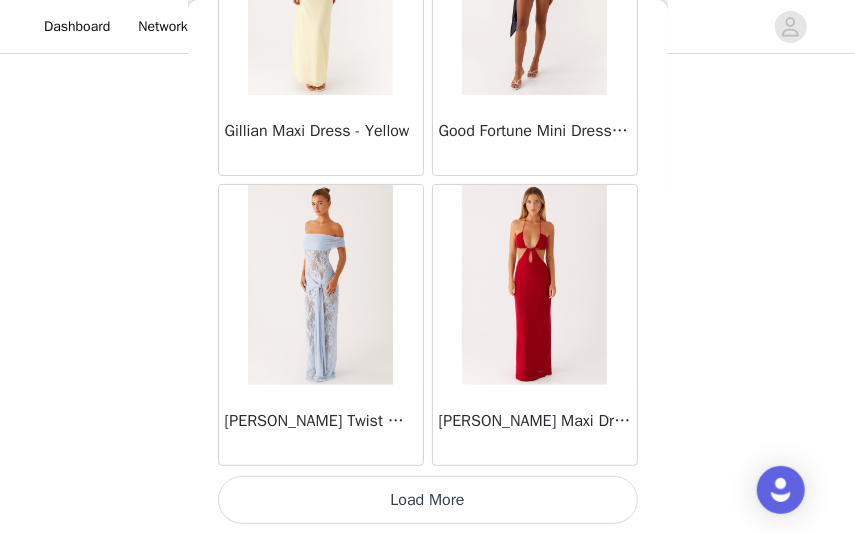 click on "Load More" at bounding box center [428, 500] 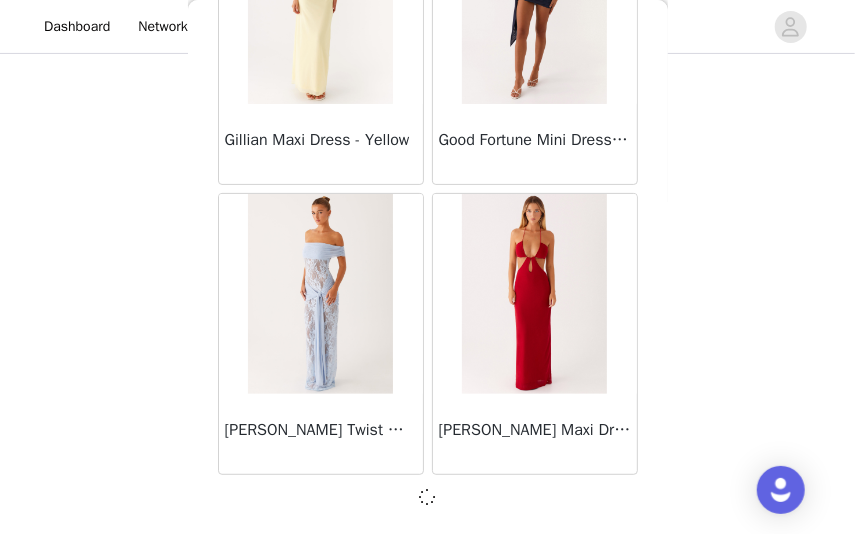 scroll, scrollTop: 25726, scrollLeft: 0, axis: vertical 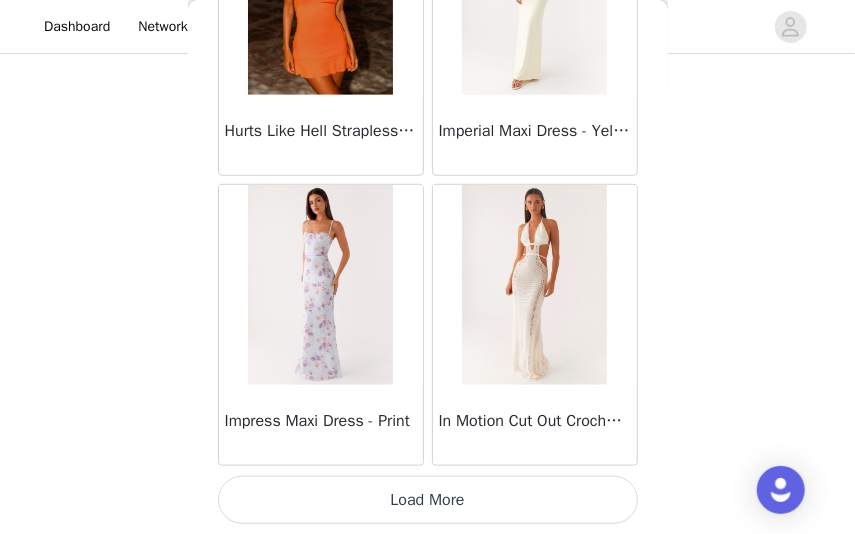 click on "Load More" at bounding box center [428, 500] 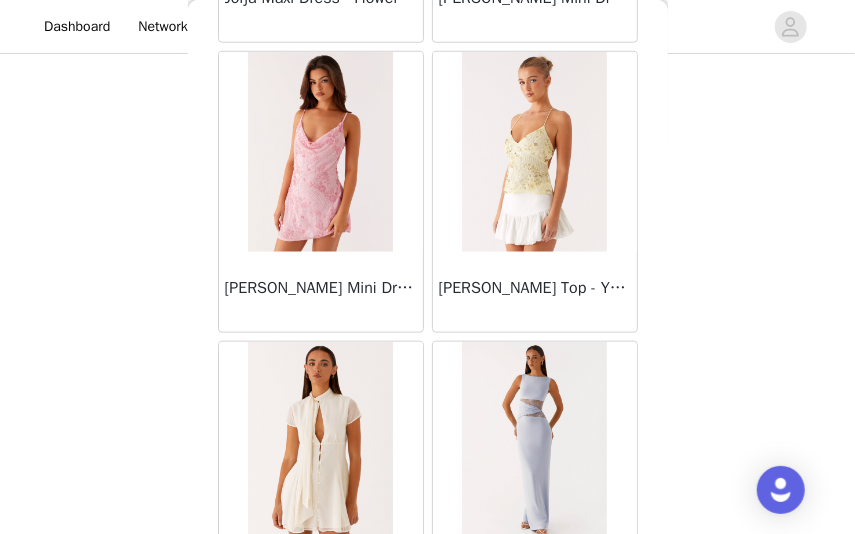 scroll, scrollTop: 31526, scrollLeft: 0, axis: vertical 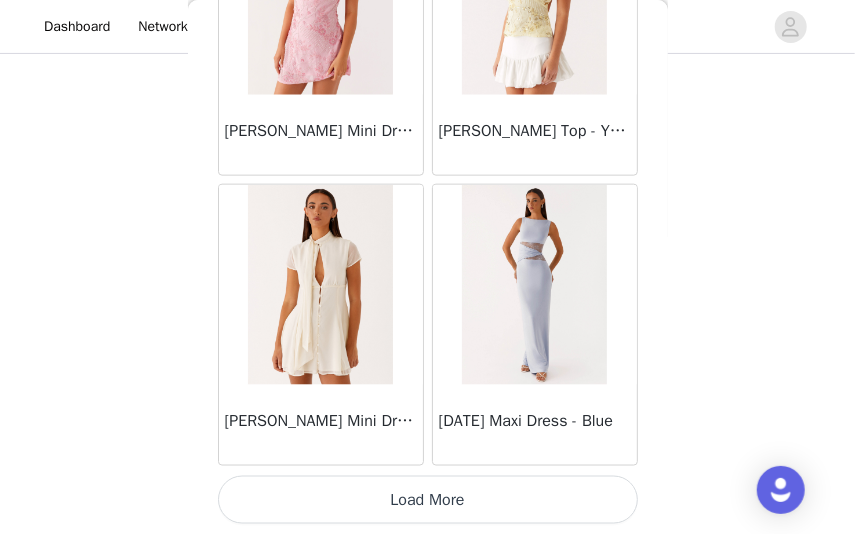 click on "Load More" at bounding box center (428, 500) 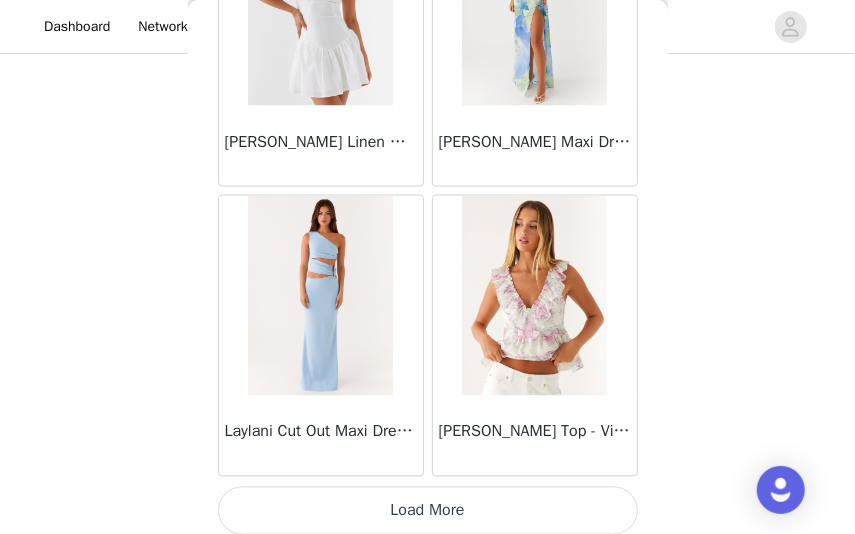 scroll, scrollTop: 34426, scrollLeft: 0, axis: vertical 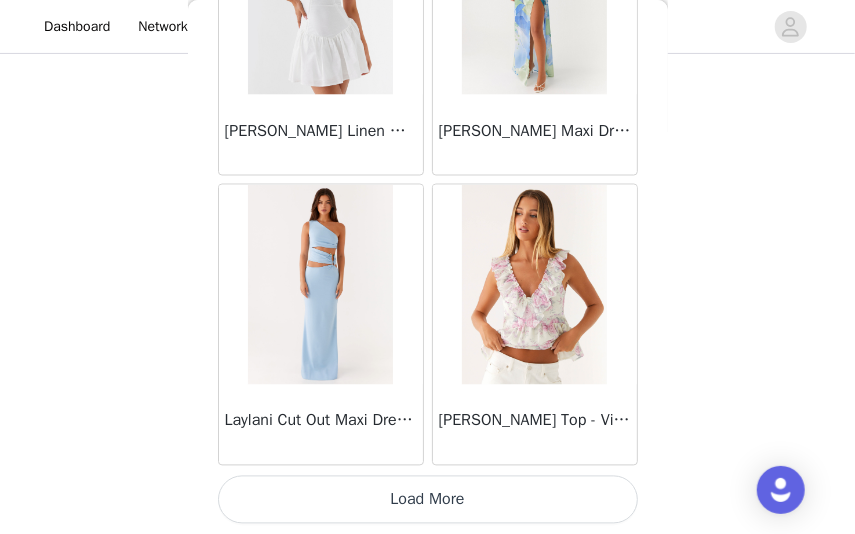 click on "Load More" at bounding box center (428, 500) 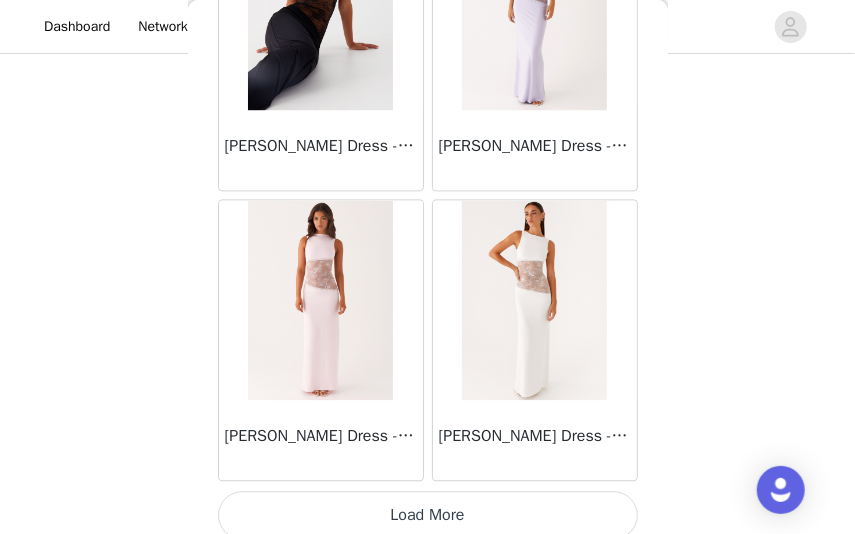 scroll, scrollTop: 37326, scrollLeft: 0, axis: vertical 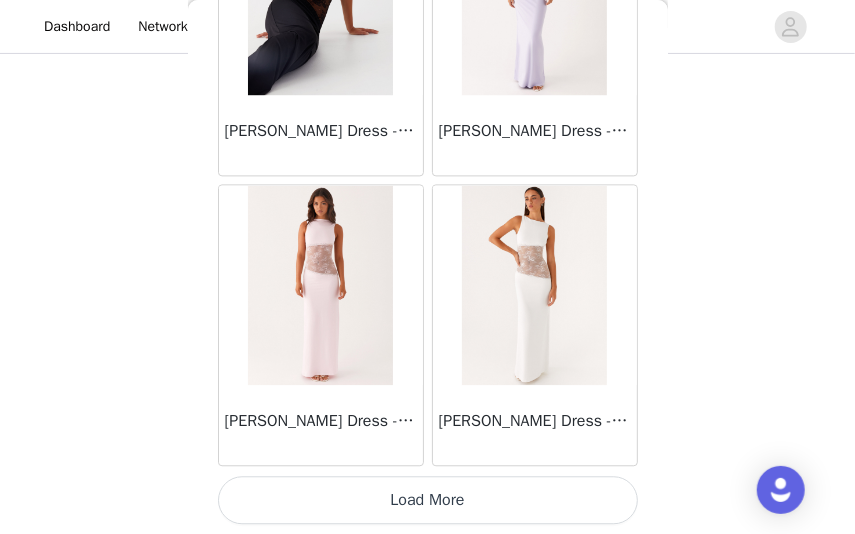click on "Load More" at bounding box center (428, 500) 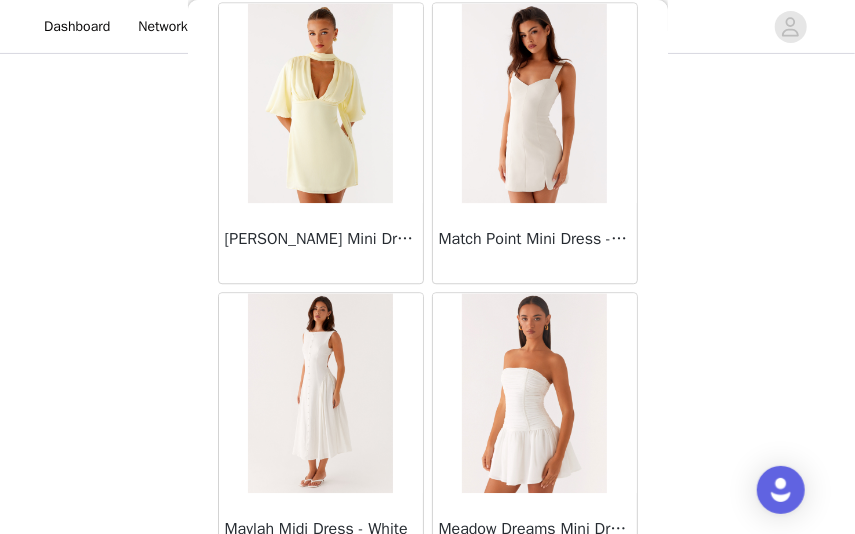 scroll, scrollTop: 40226, scrollLeft: 0, axis: vertical 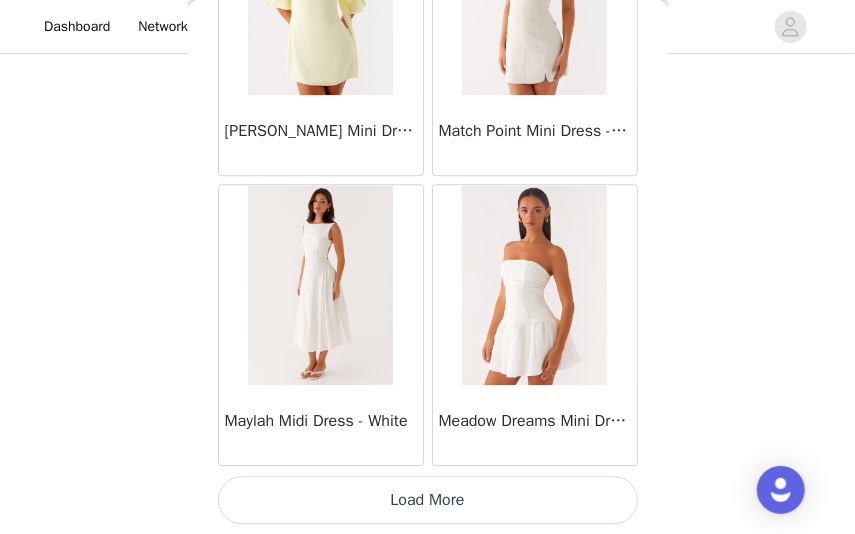 click on "Load More" at bounding box center [428, 500] 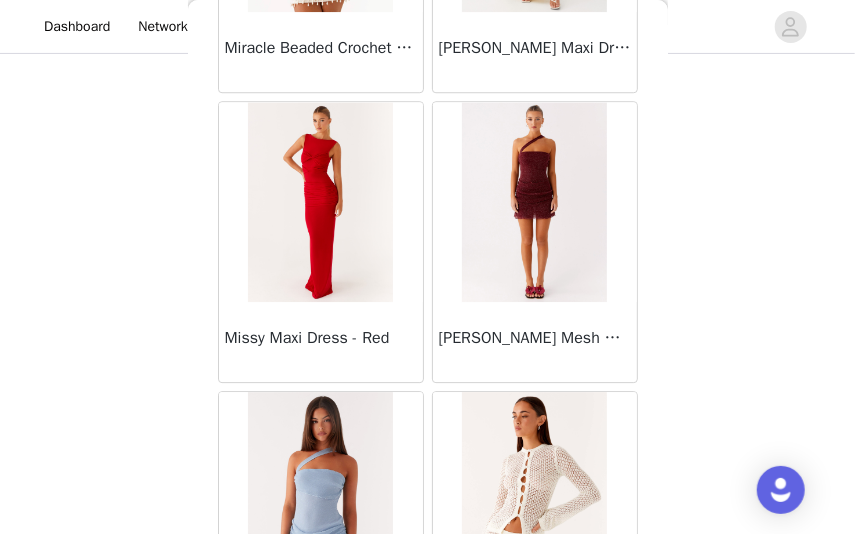 scroll, scrollTop: 43126, scrollLeft: 0, axis: vertical 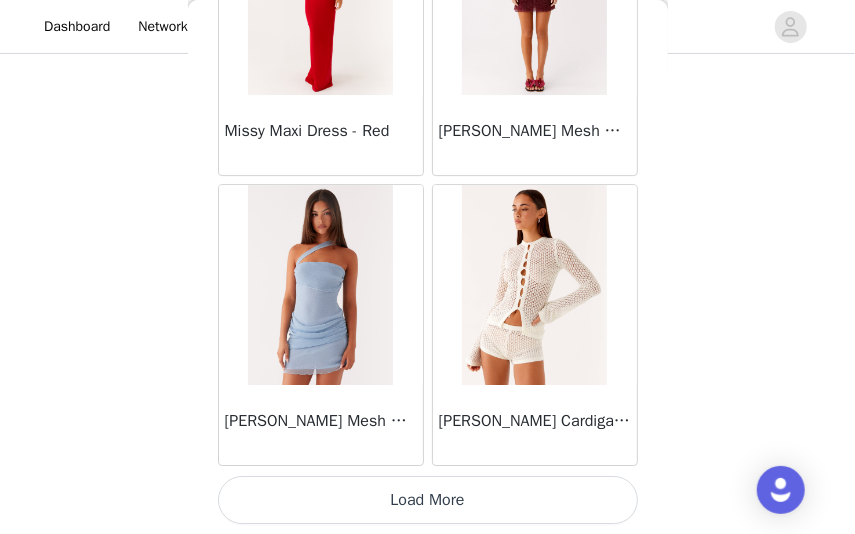 click on "Load More" at bounding box center [428, 500] 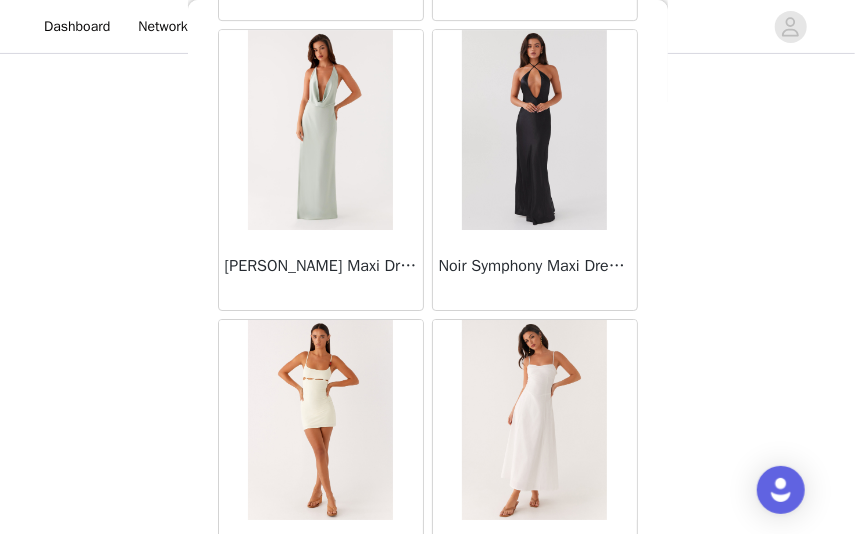 scroll, scrollTop: 46026, scrollLeft: 0, axis: vertical 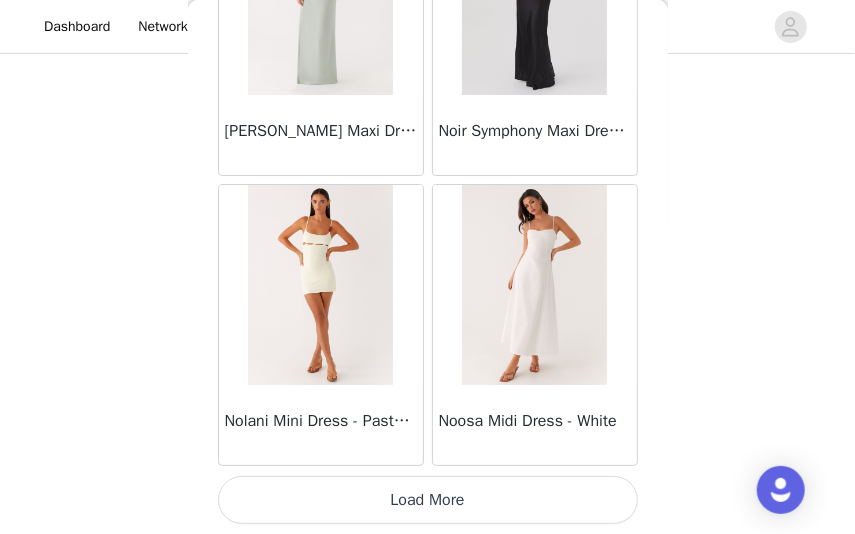 click on "Load More" at bounding box center (428, 500) 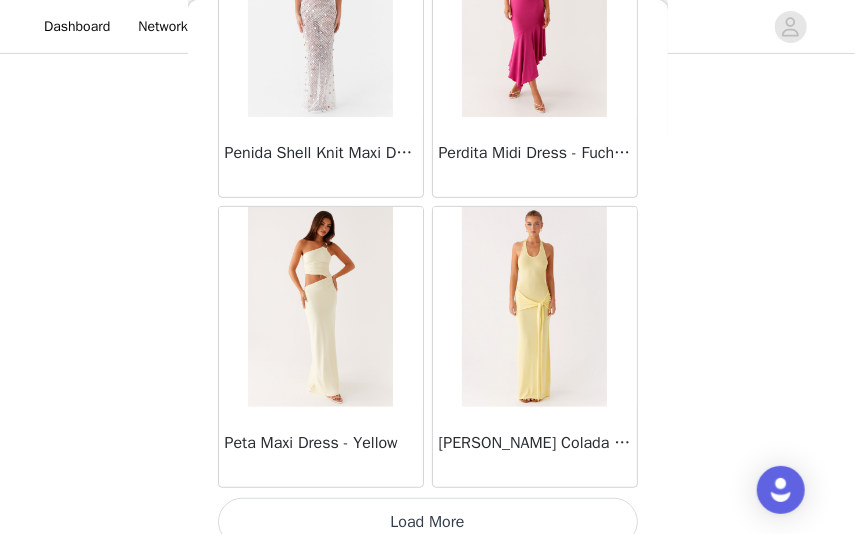 scroll, scrollTop: 48926, scrollLeft: 0, axis: vertical 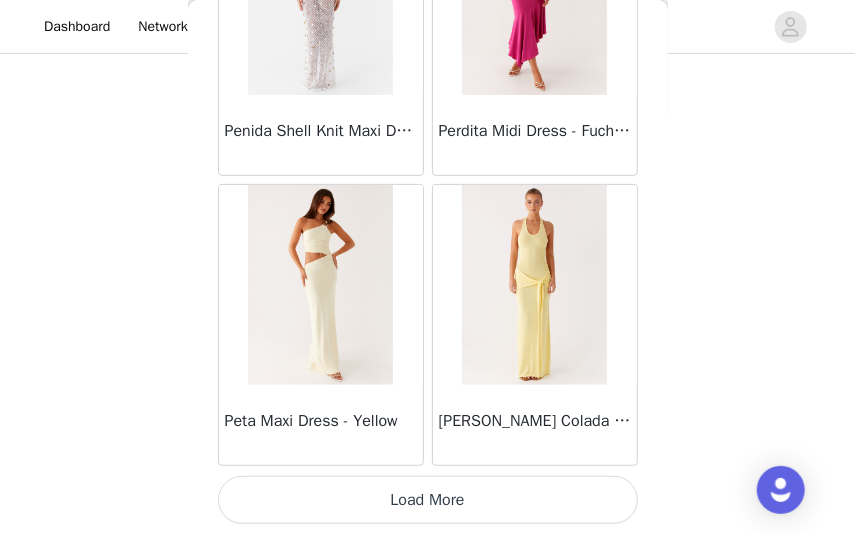 click on "Load More" at bounding box center (428, 500) 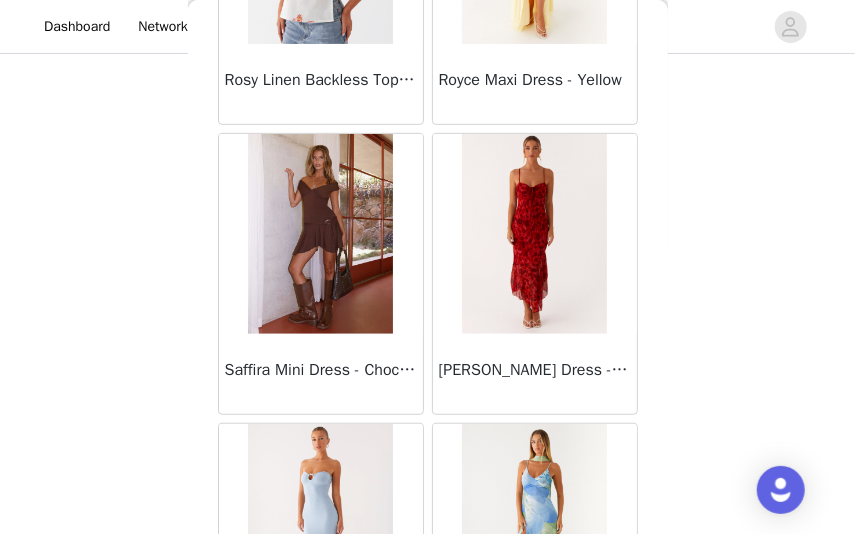 scroll, scrollTop: 51826, scrollLeft: 0, axis: vertical 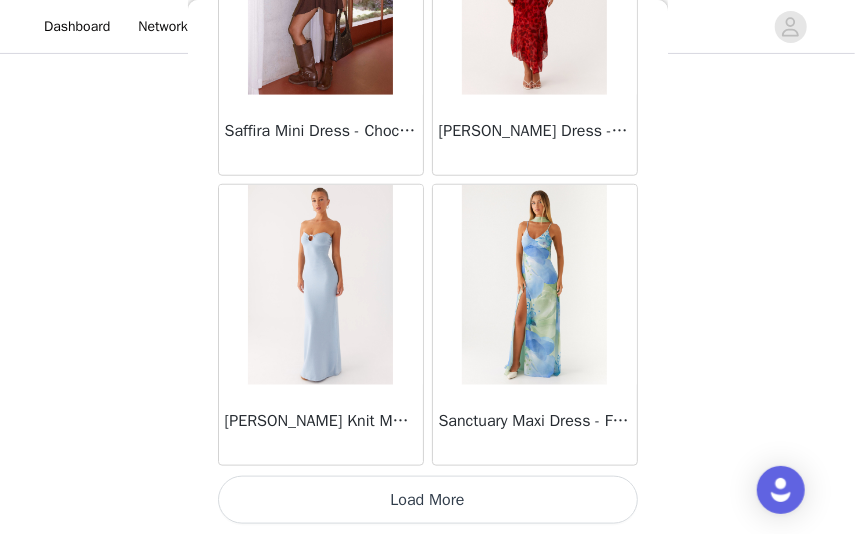 click on "Load More" at bounding box center [428, 500] 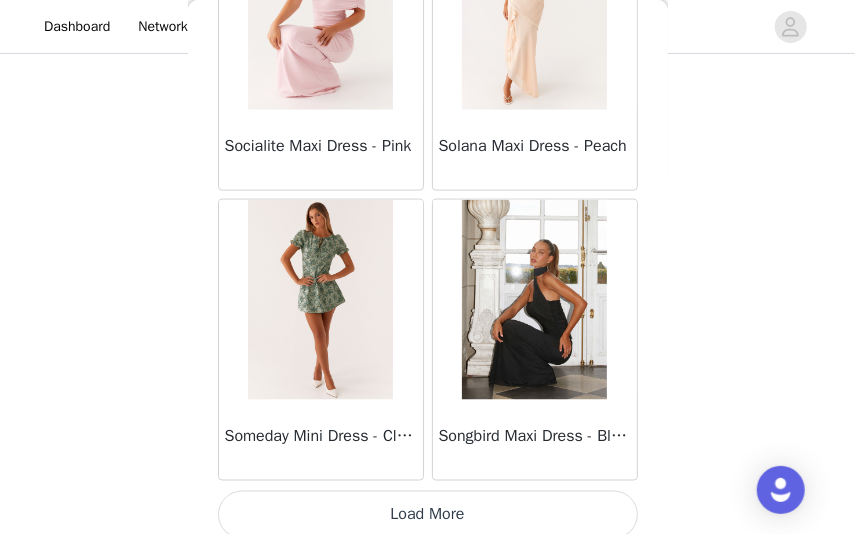 scroll, scrollTop: 54726, scrollLeft: 0, axis: vertical 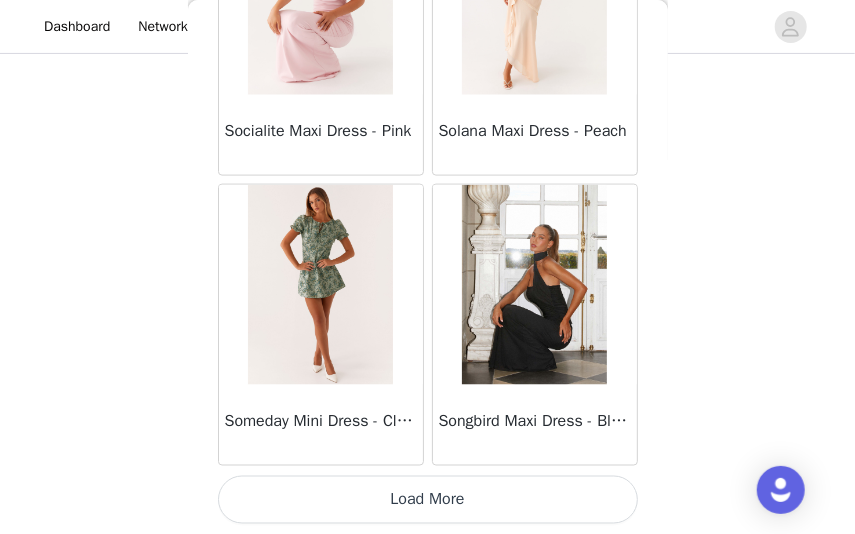 click on "Load More" at bounding box center [428, 500] 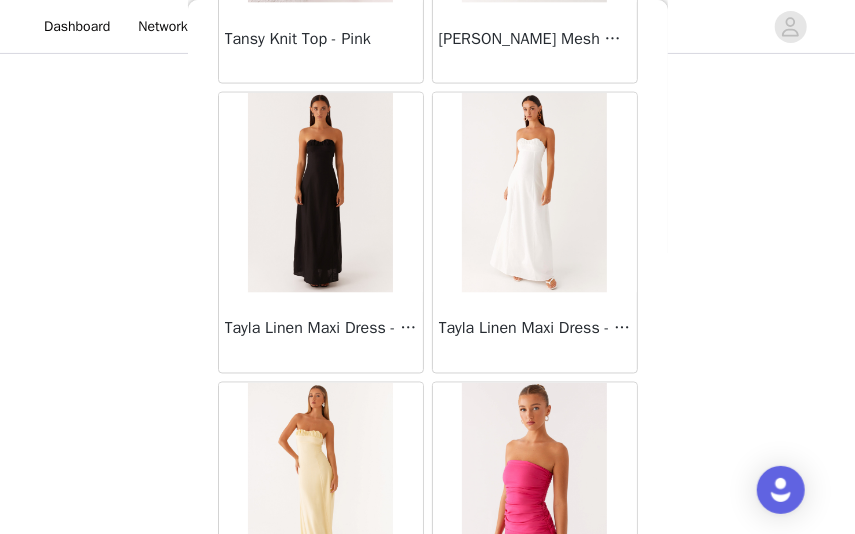 scroll, scrollTop: 57626, scrollLeft: 0, axis: vertical 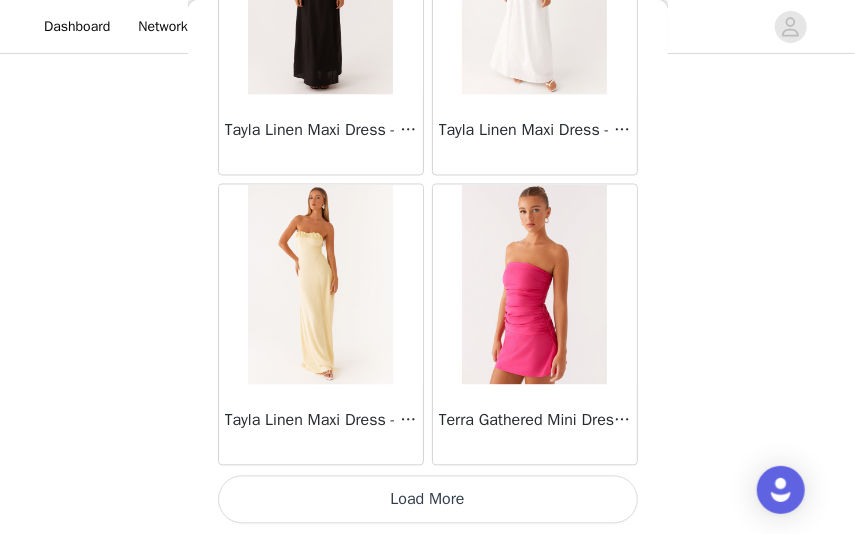 click on "Load More" at bounding box center (428, 500) 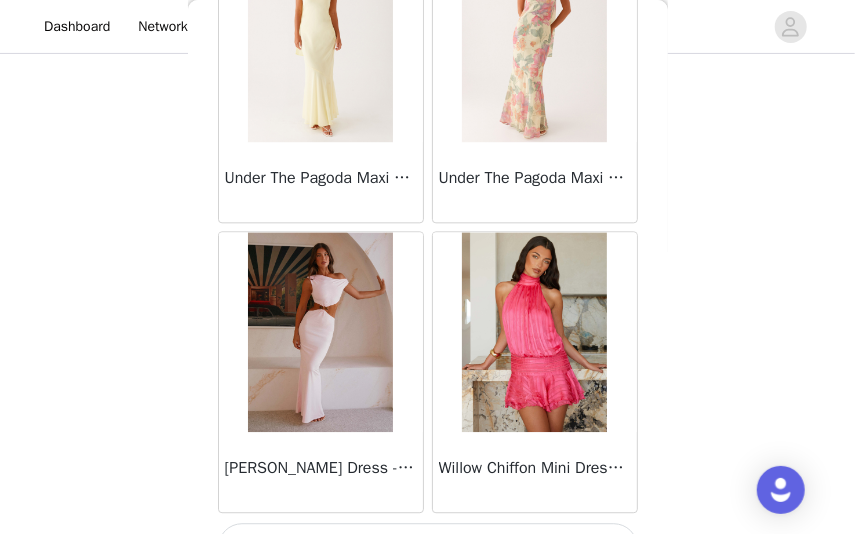 scroll, scrollTop: 60526, scrollLeft: 0, axis: vertical 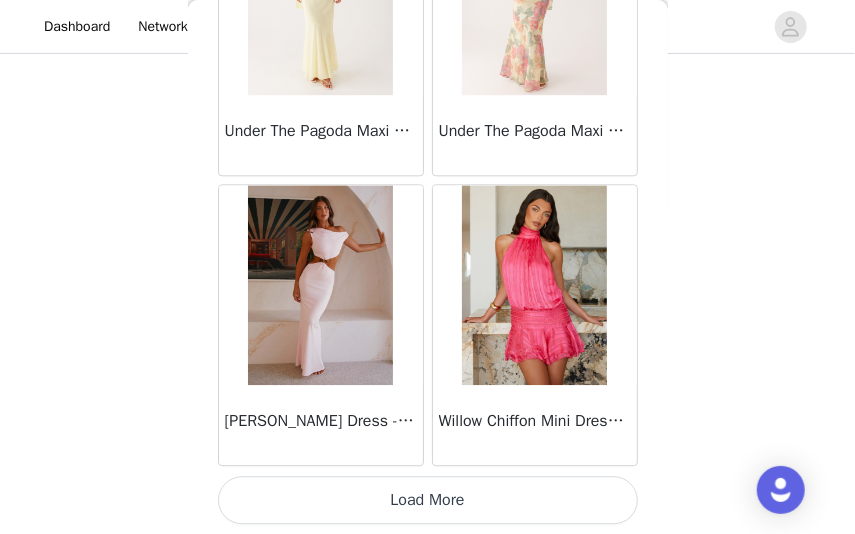 click on "Load More" at bounding box center [428, 500] 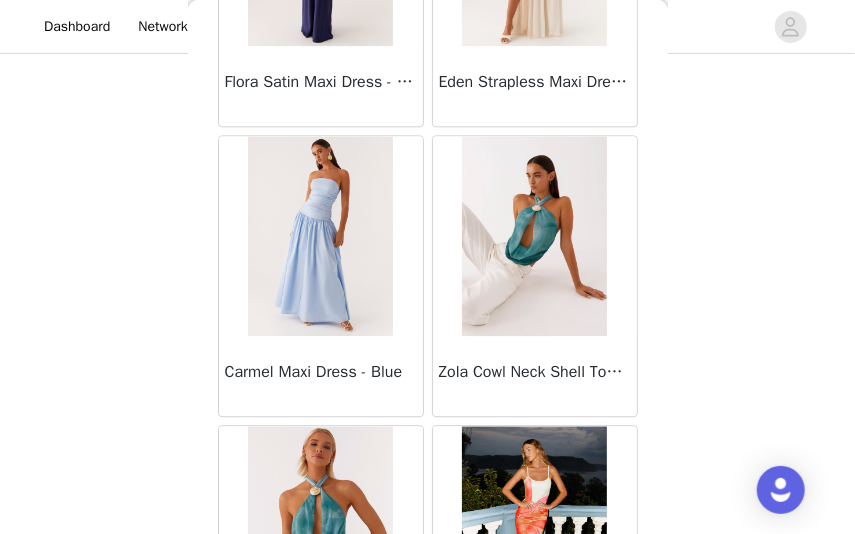 scroll, scrollTop: 63426, scrollLeft: 0, axis: vertical 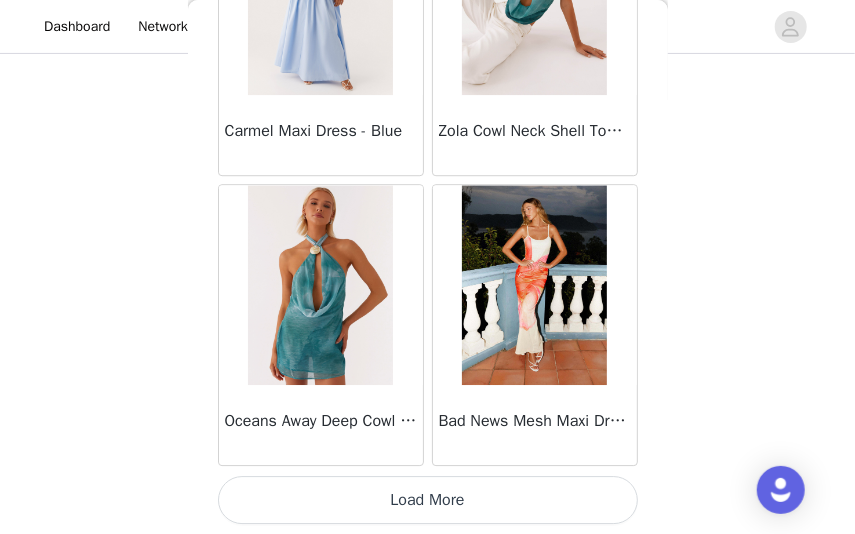 click on "Load More" at bounding box center (428, 500) 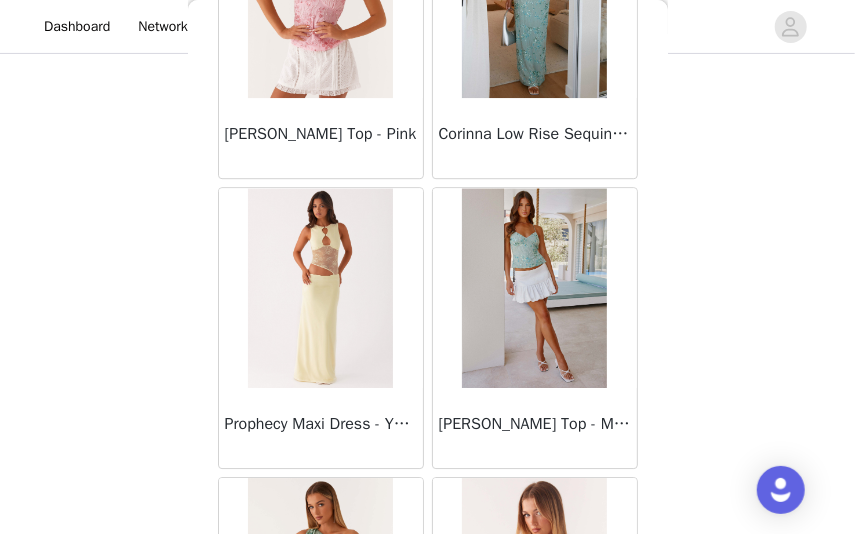 scroll, scrollTop: 66326, scrollLeft: 0, axis: vertical 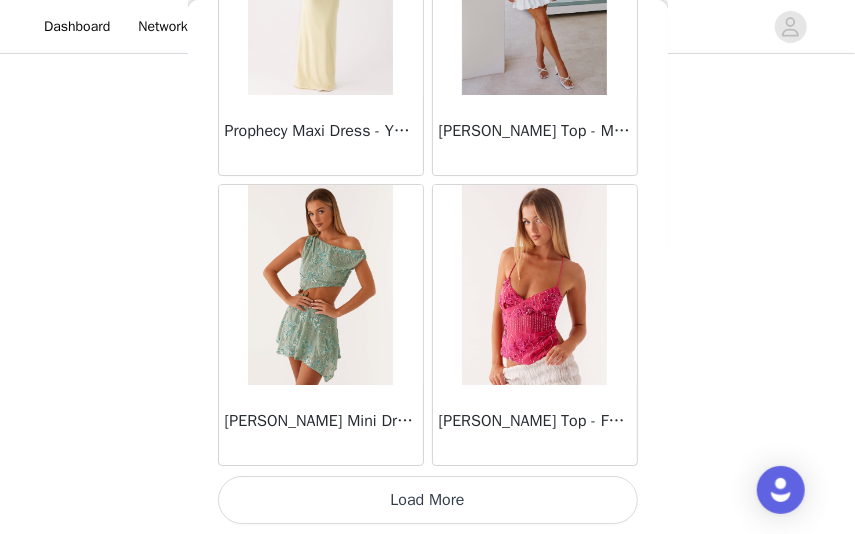 click on "Load More" at bounding box center (428, 500) 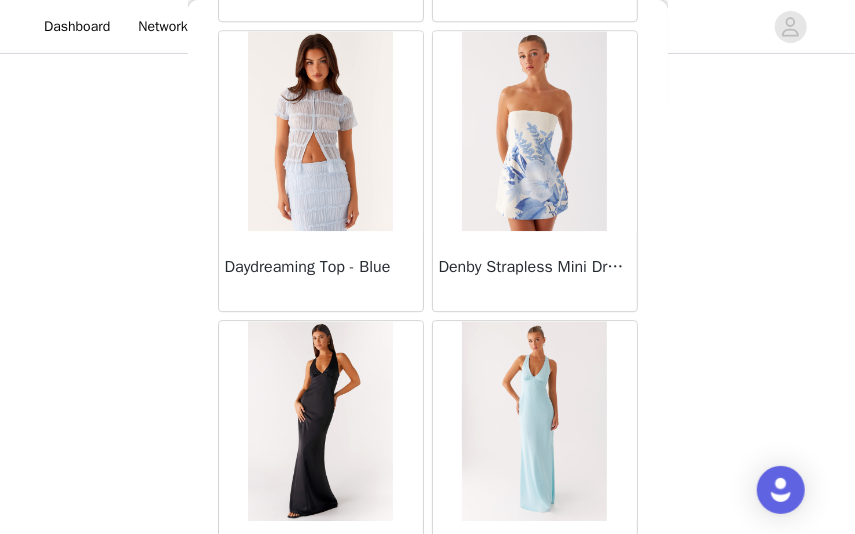 click at bounding box center (534, 131) 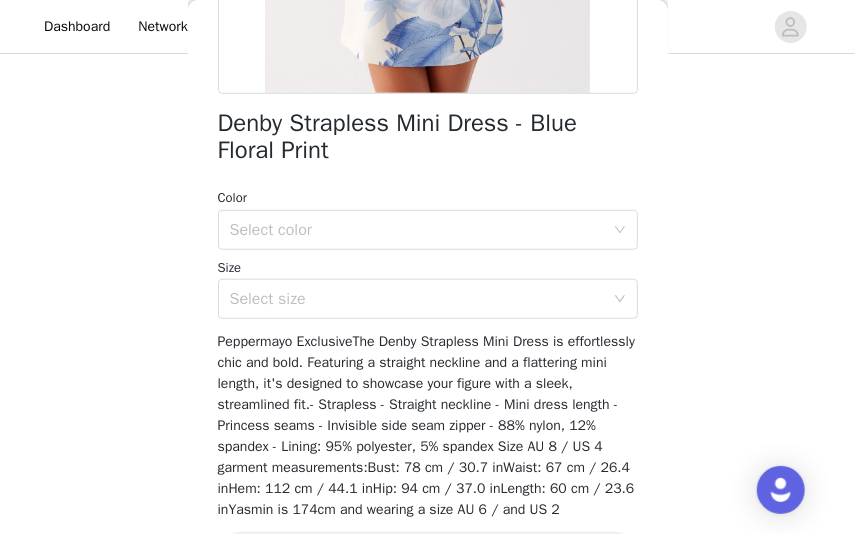 scroll, scrollTop: 478, scrollLeft: 0, axis: vertical 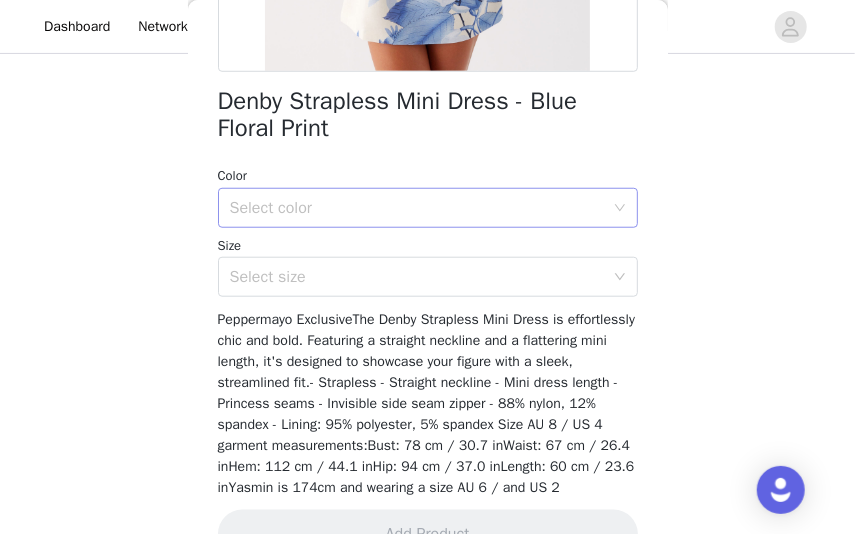 click on "Select color" at bounding box center [417, 208] 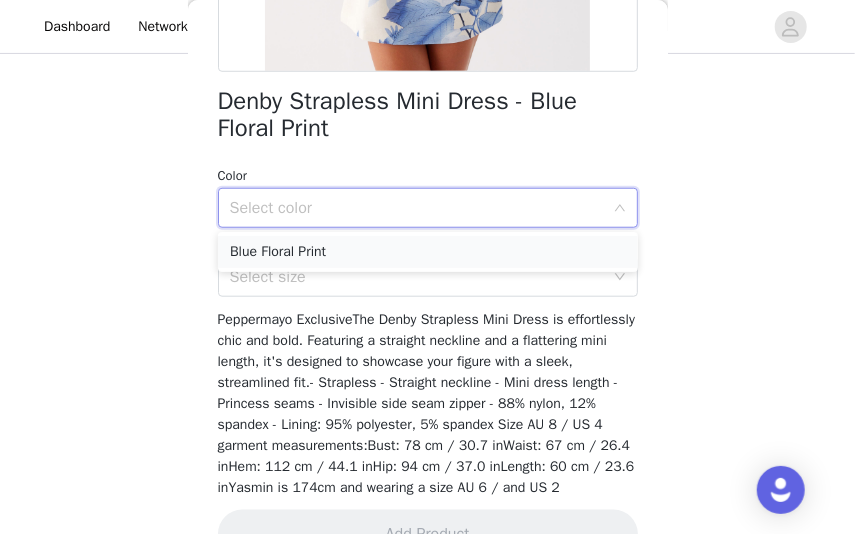 click on "Blue Floral Print" at bounding box center [428, 252] 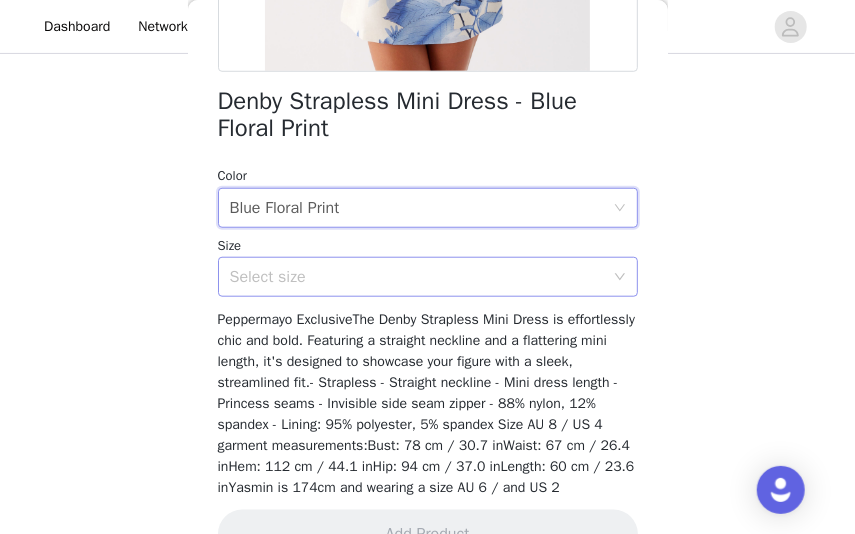 click on "Select size" at bounding box center [417, 277] 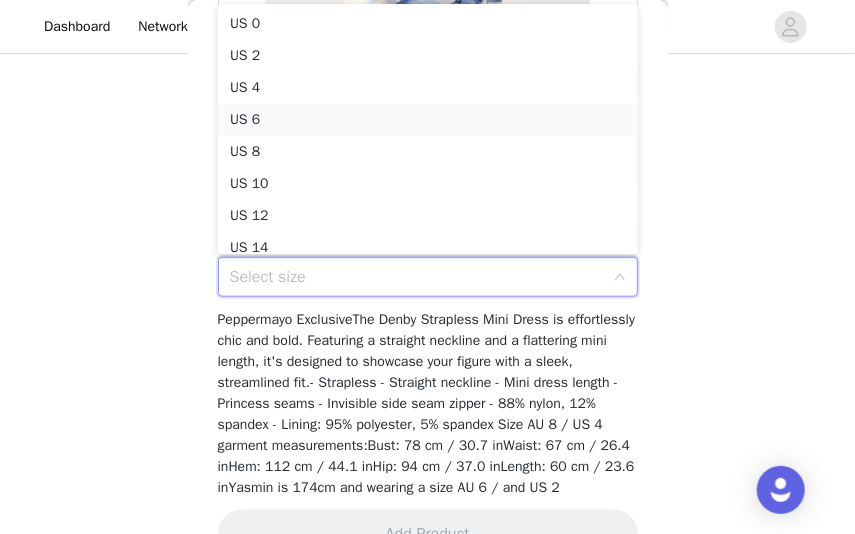 click on "US 6" at bounding box center [428, 120] 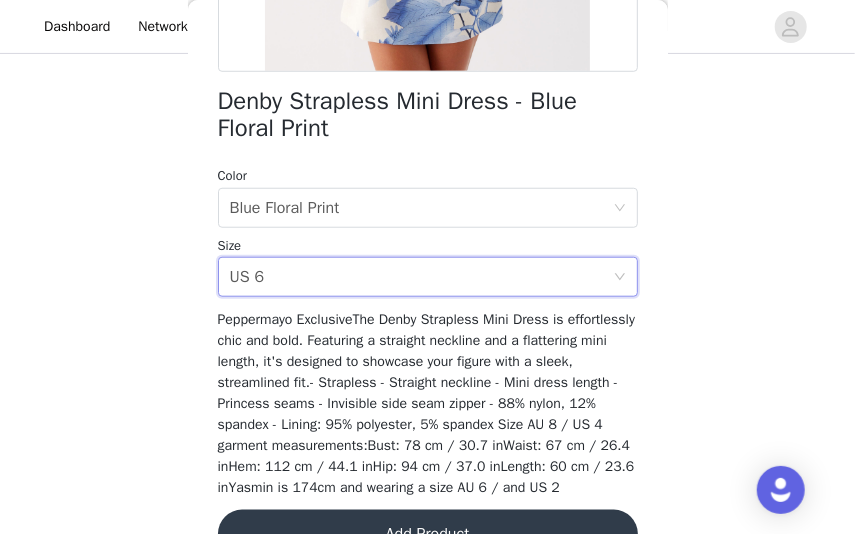 scroll, scrollTop: 547, scrollLeft: 0, axis: vertical 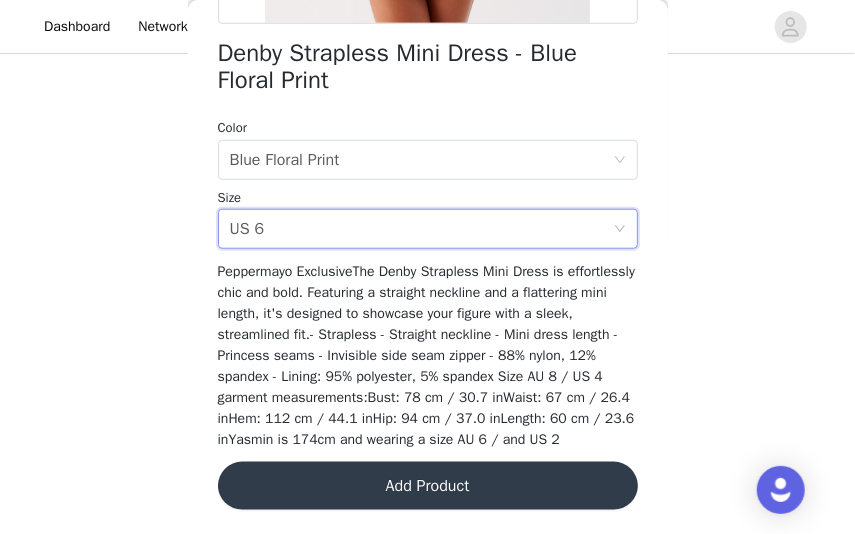 click on "Add Product" at bounding box center [428, 486] 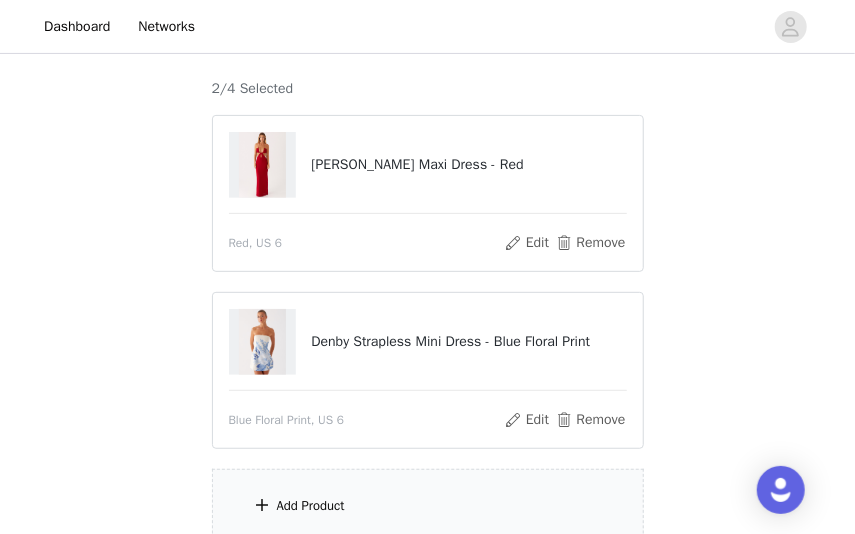 scroll, scrollTop: 338, scrollLeft: 0, axis: vertical 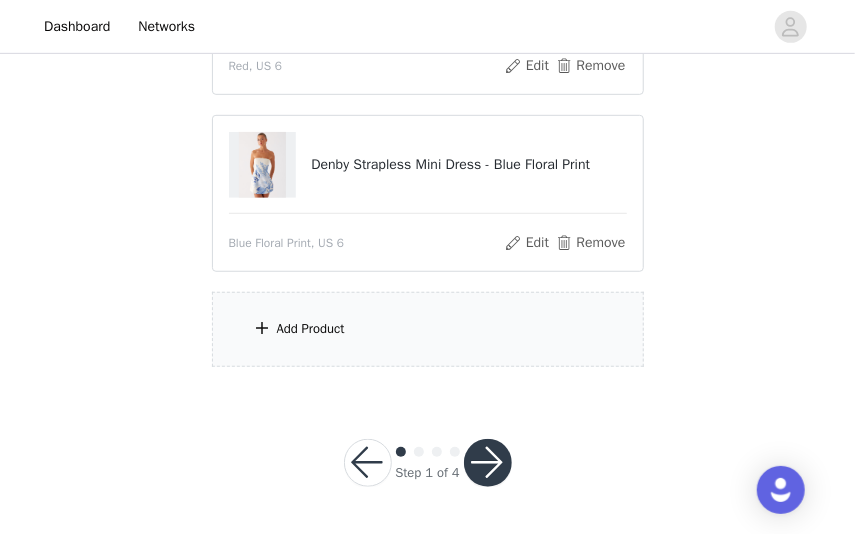 click on "Add Product" at bounding box center [428, 329] 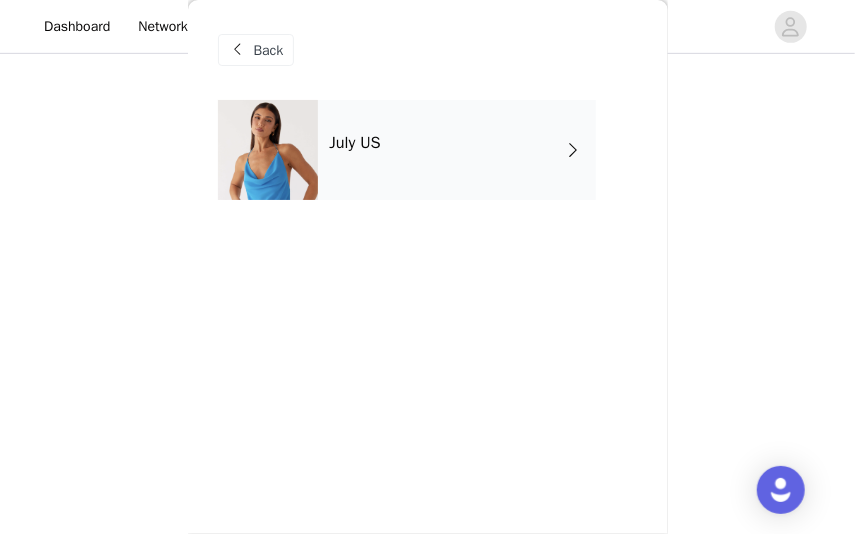 click on "July US" at bounding box center (457, 150) 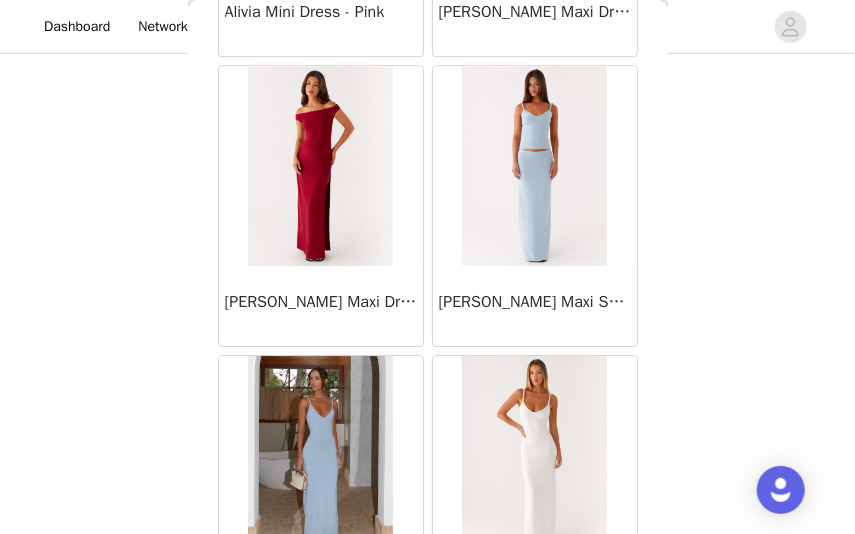 scroll, scrollTop: 2526, scrollLeft: 0, axis: vertical 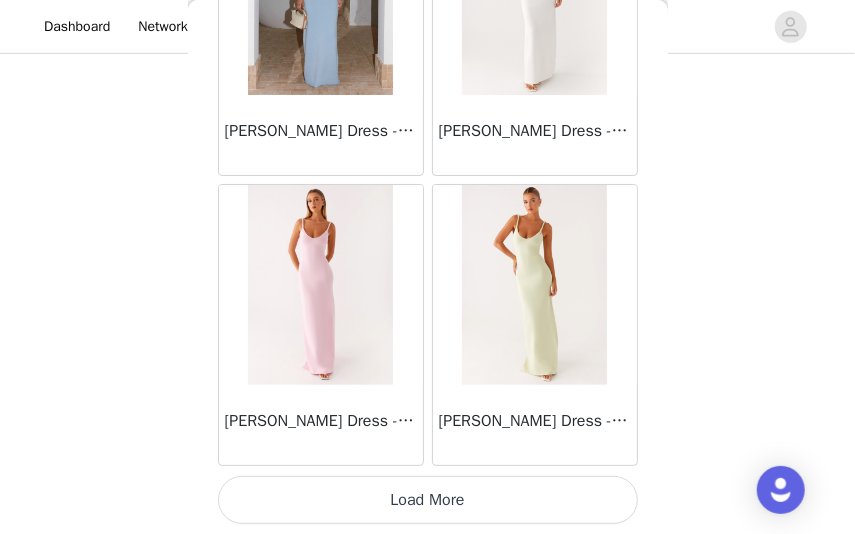 click on "Load More" at bounding box center [428, 500] 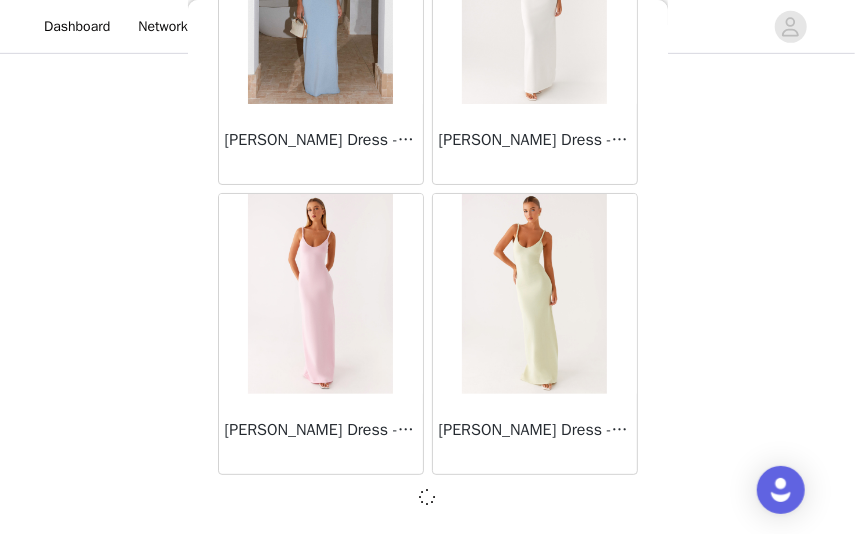 scroll, scrollTop: 2517, scrollLeft: 0, axis: vertical 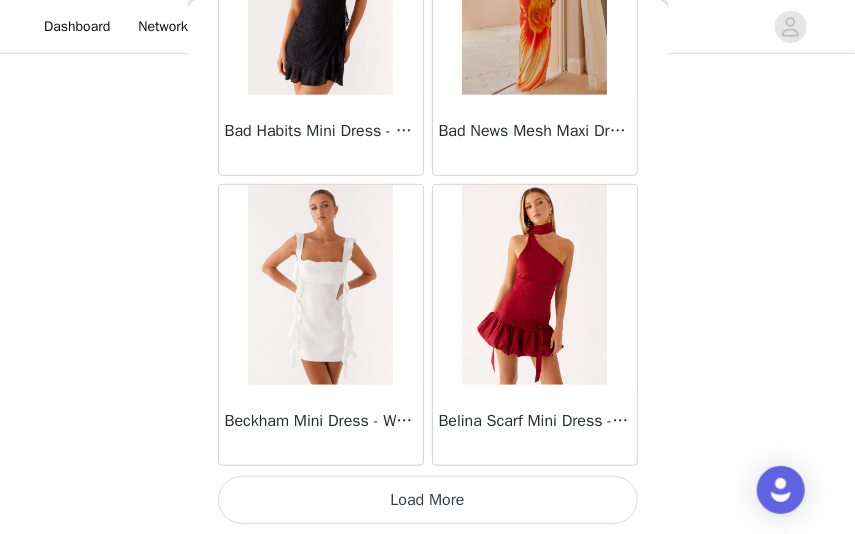 click on "Load More" at bounding box center [428, 500] 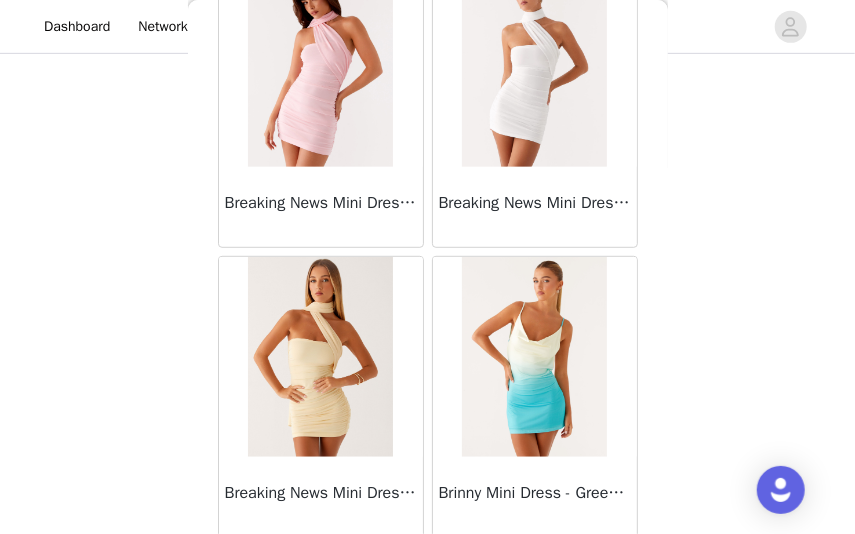 scroll, scrollTop: 8326, scrollLeft: 0, axis: vertical 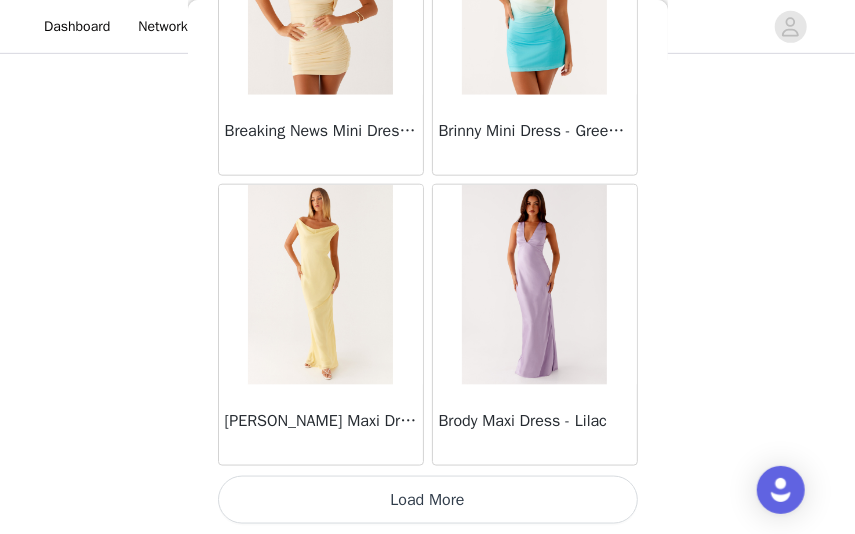 click on "Load More" at bounding box center [428, 500] 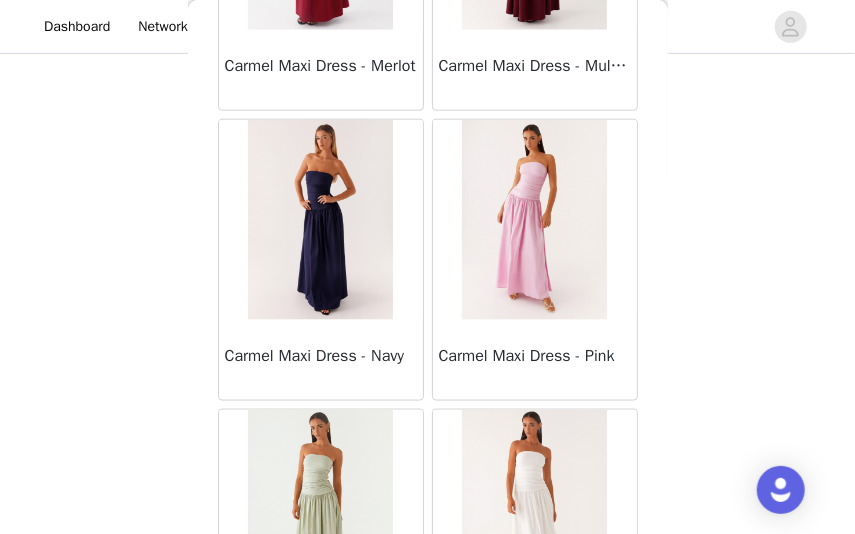 scroll, scrollTop: 11226, scrollLeft: 0, axis: vertical 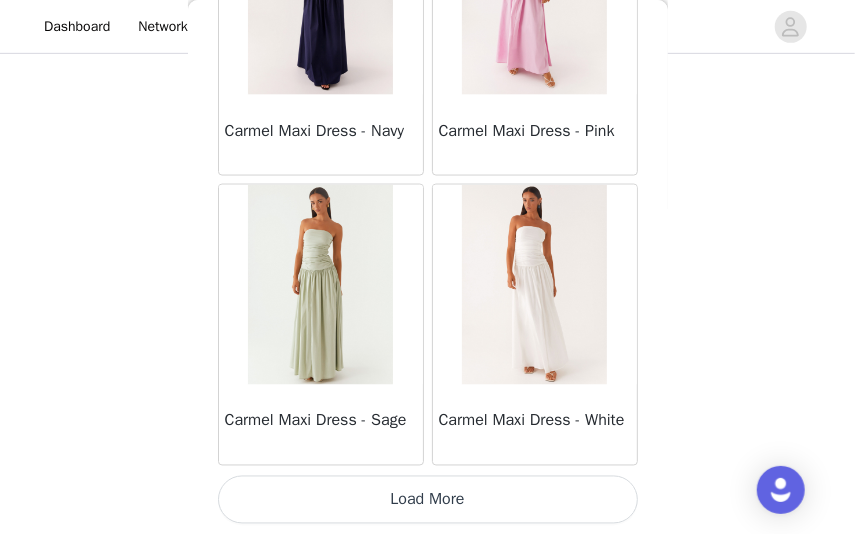 click on "Load More" at bounding box center [428, 500] 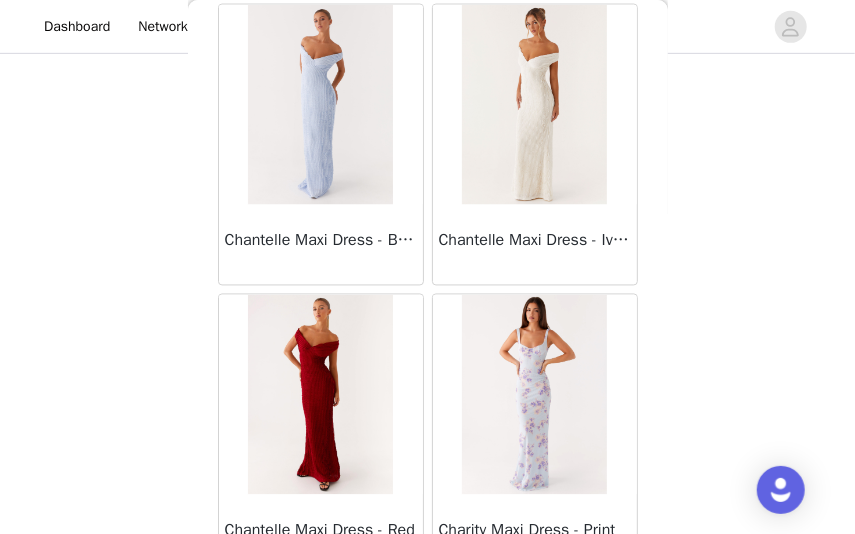 scroll, scrollTop: 14126, scrollLeft: 0, axis: vertical 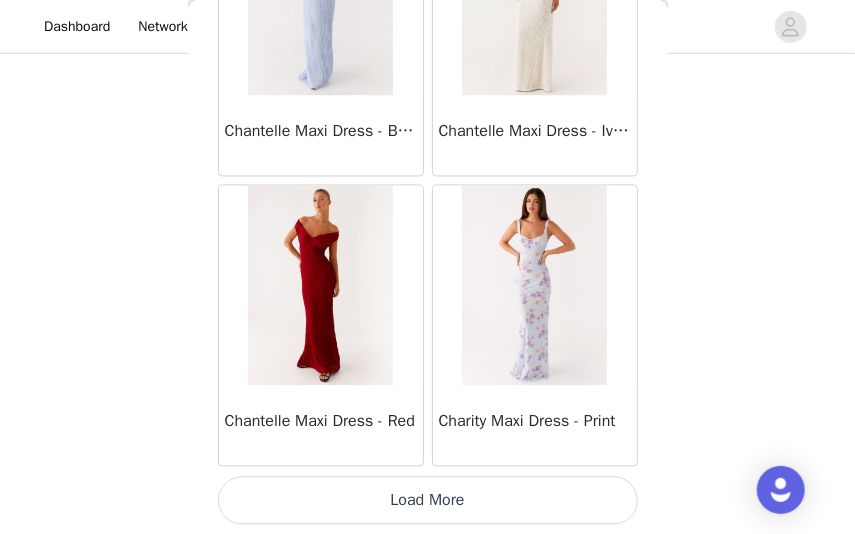click on "Load More" at bounding box center (428, 500) 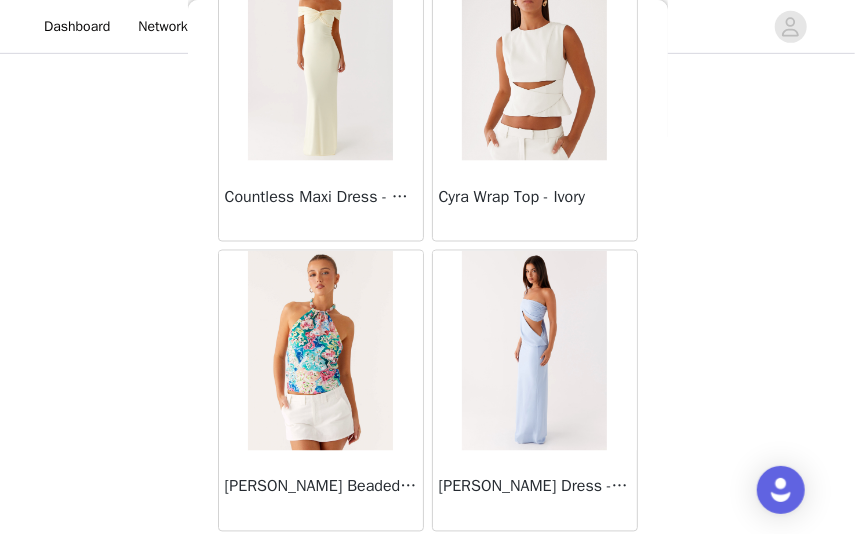 scroll, scrollTop: 17026, scrollLeft: 0, axis: vertical 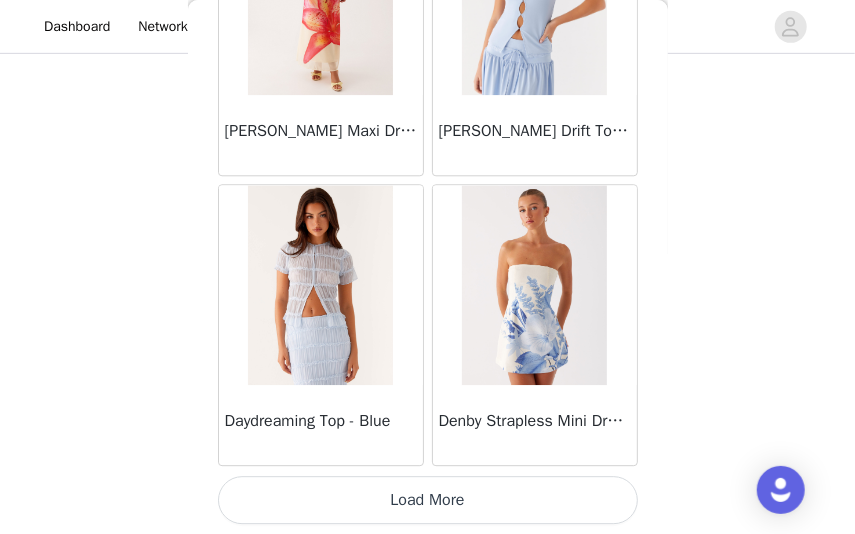 click on "Load More" at bounding box center [428, 500] 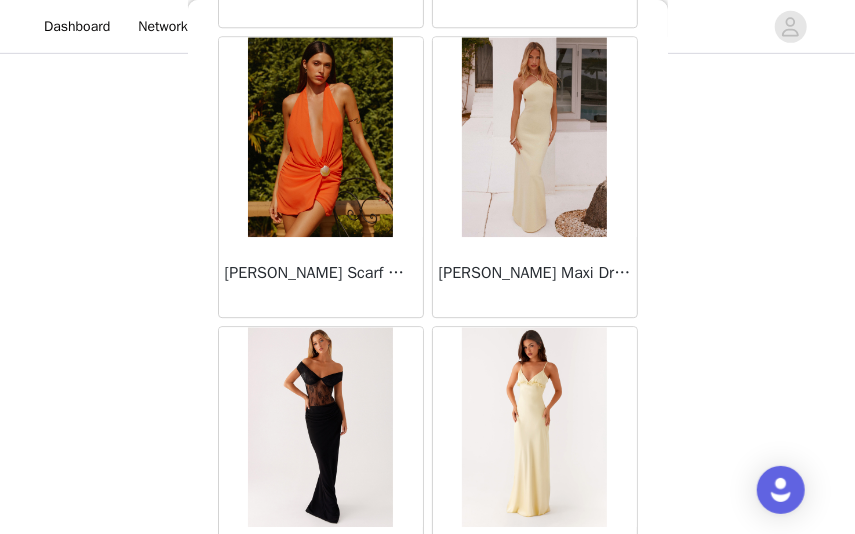 scroll, scrollTop: 19926, scrollLeft: 0, axis: vertical 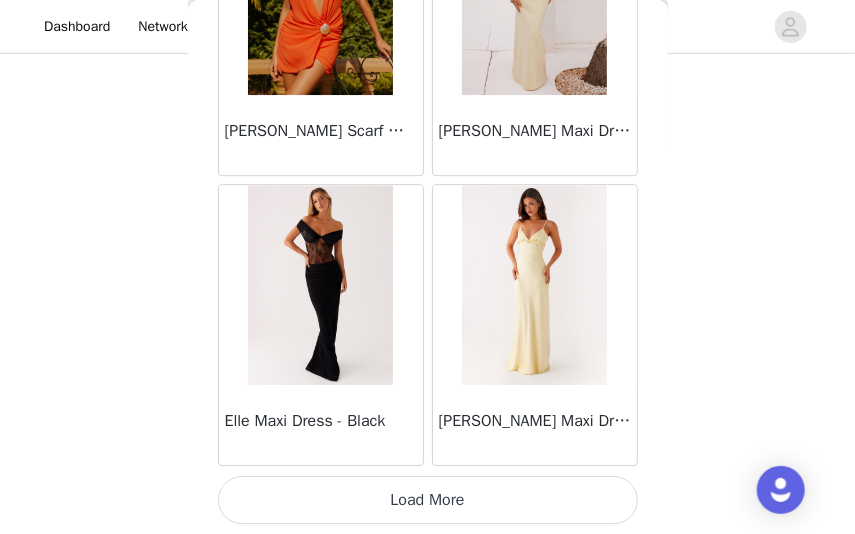 click on "Load More" at bounding box center [428, 500] 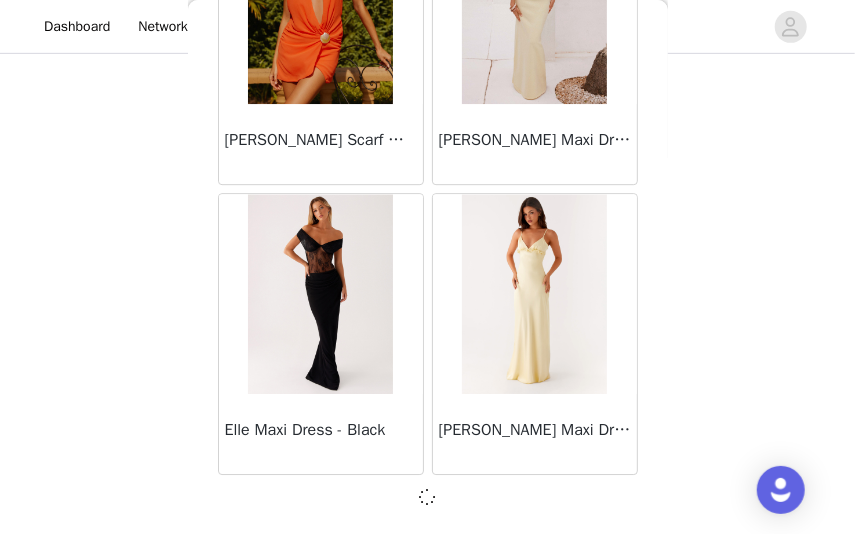 scroll, scrollTop: 19917, scrollLeft: 0, axis: vertical 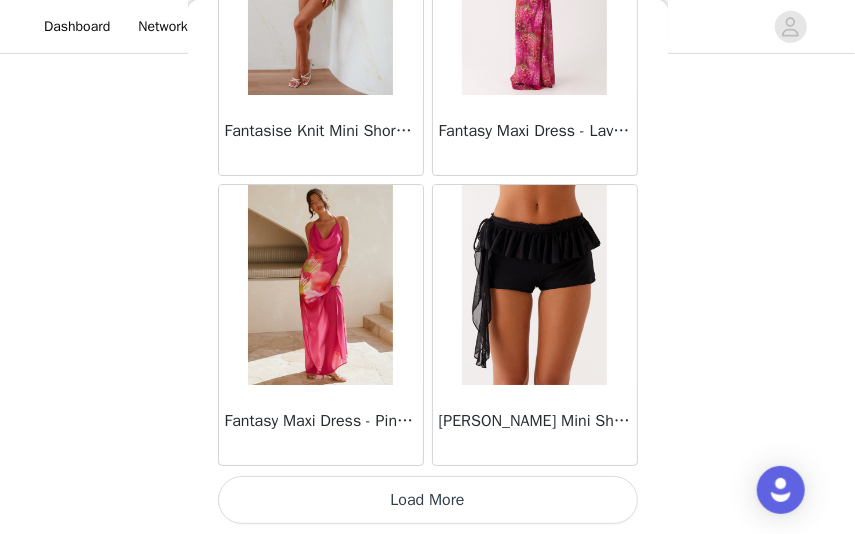 click on "Load More" at bounding box center (428, 500) 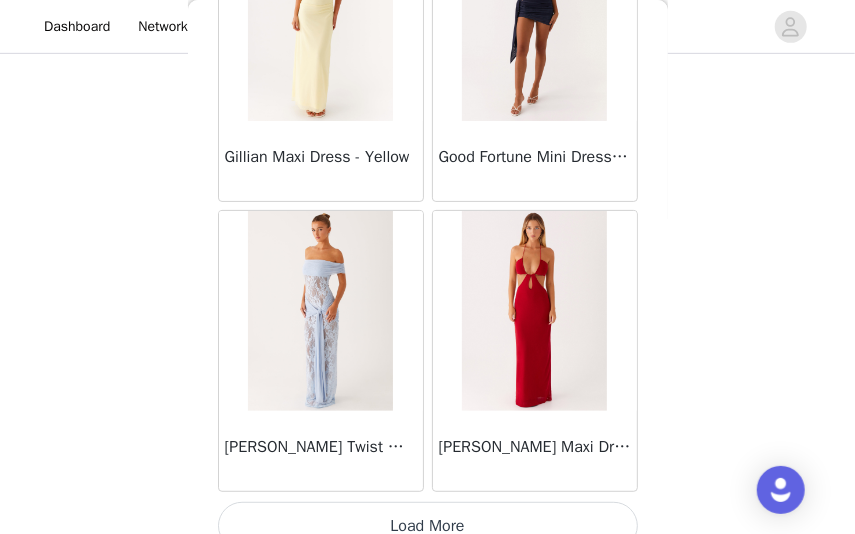 scroll, scrollTop: 25726, scrollLeft: 0, axis: vertical 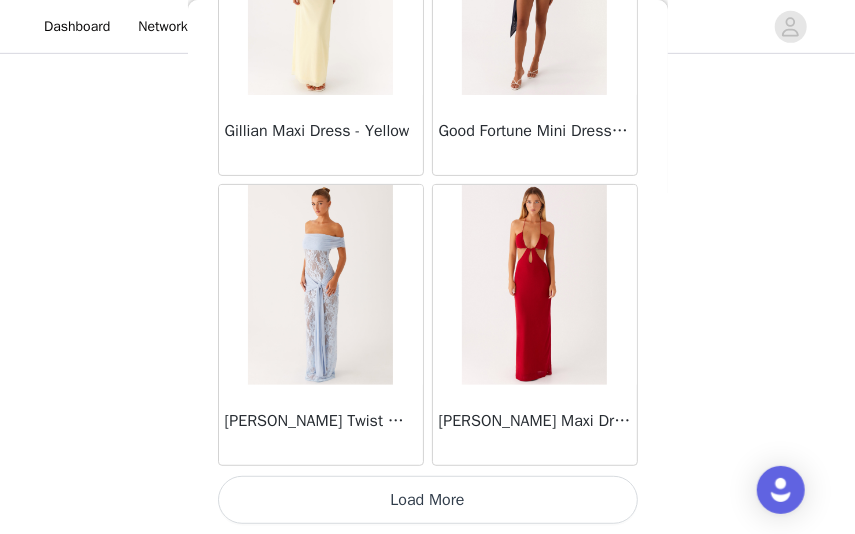 click on "Load More" at bounding box center (428, 500) 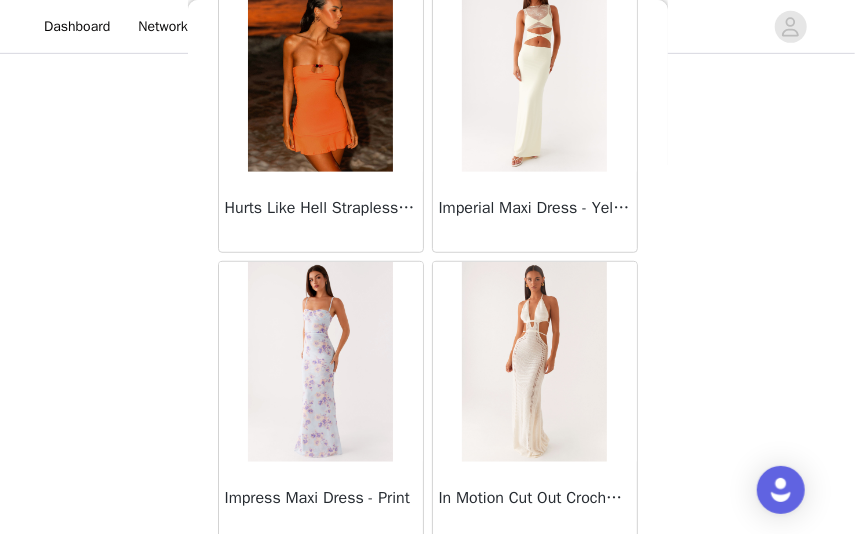 scroll, scrollTop: 28626, scrollLeft: 0, axis: vertical 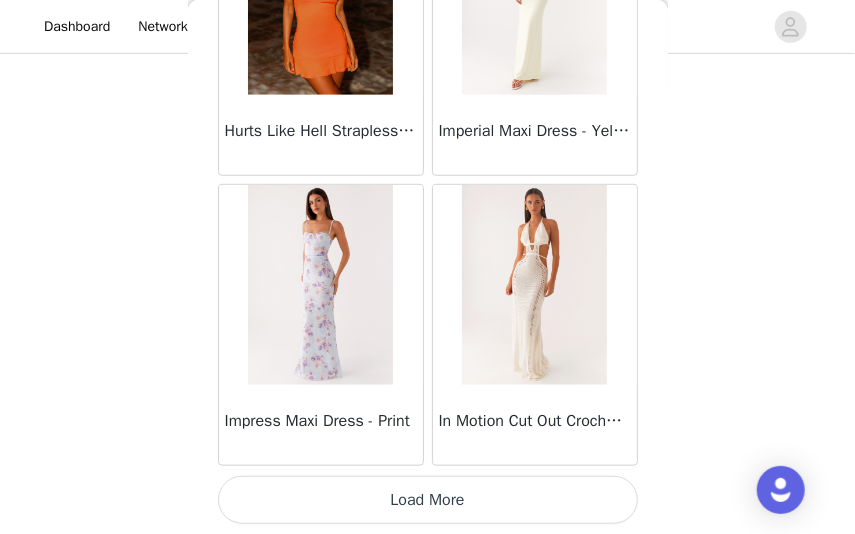 click on "Load More" at bounding box center (428, 500) 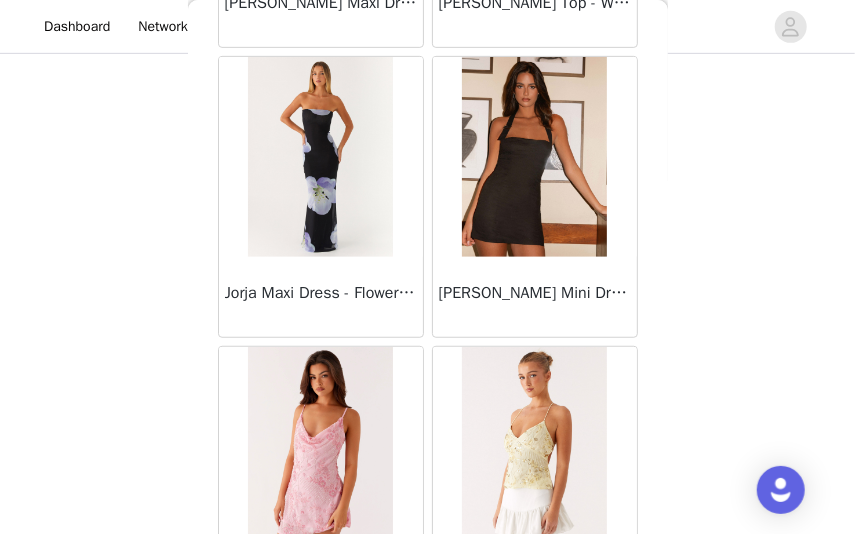 scroll, scrollTop: 31526, scrollLeft: 0, axis: vertical 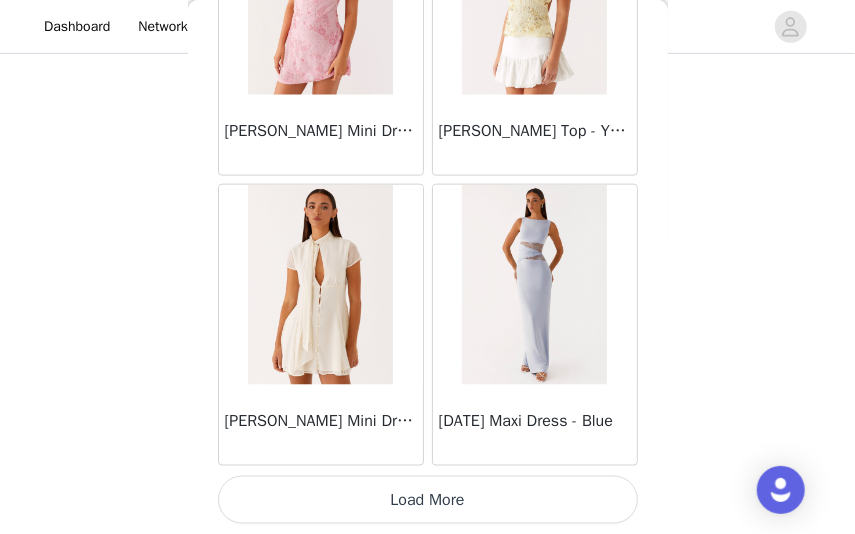 click on "Load More" at bounding box center [428, 500] 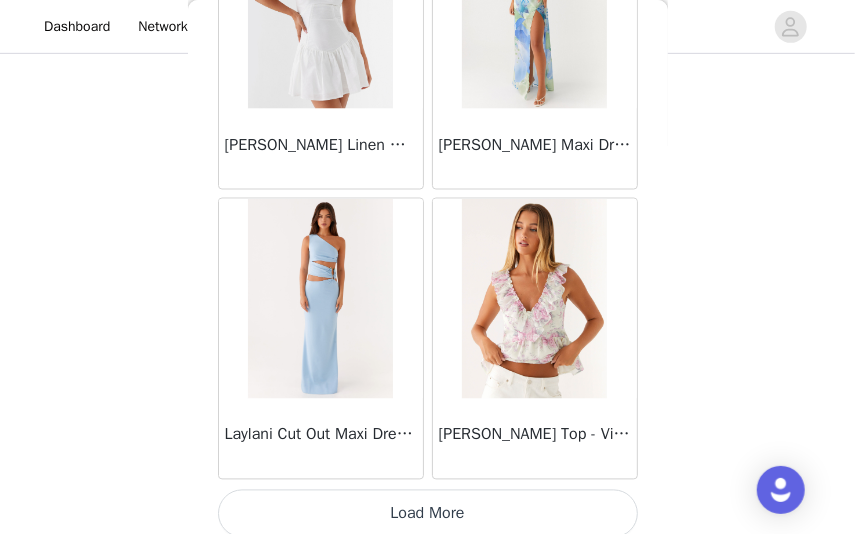 scroll, scrollTop: 34426, scrollLeft: 0, axis: vertical 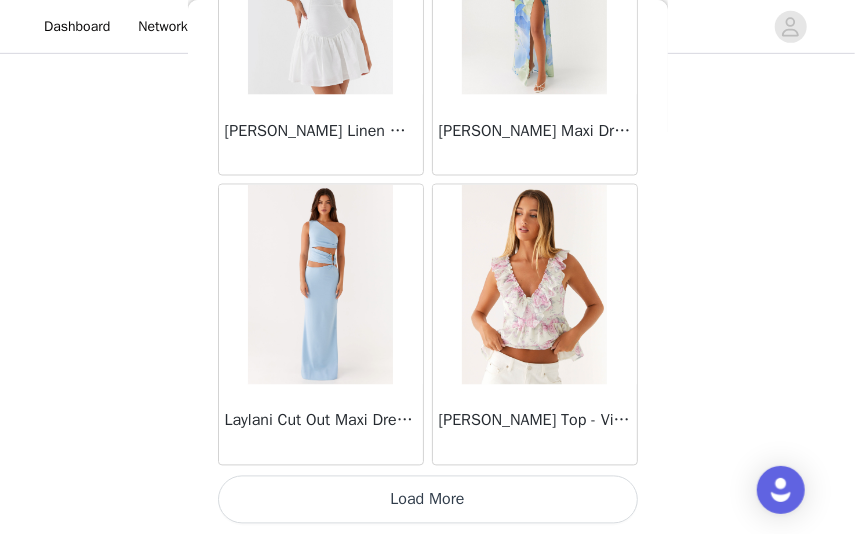 click on "Load More" at bounding box center (428, 500) 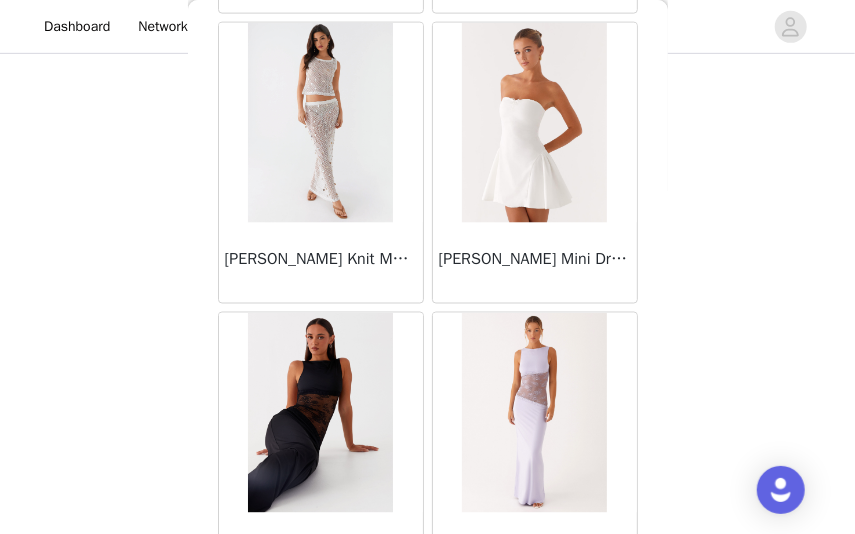 scroll, scrollTop: 37326, scrollLeft: 0, axis: vertical 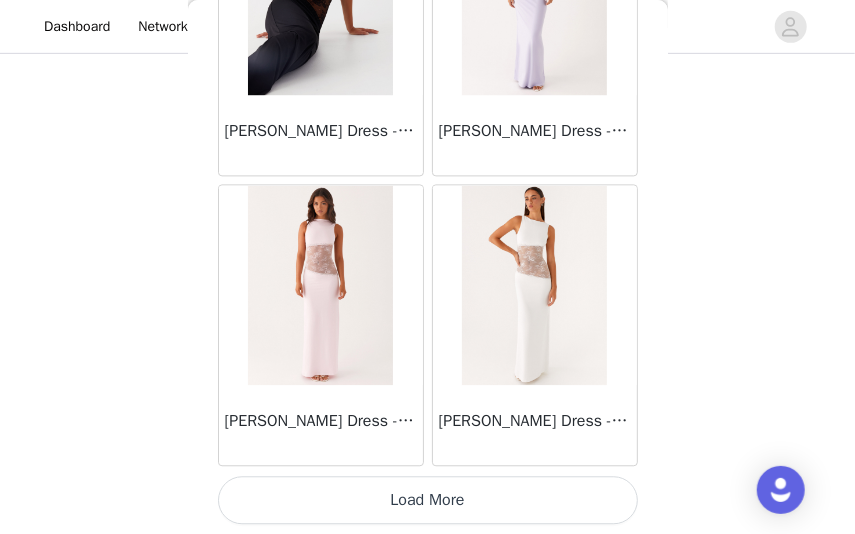 click on "Load More" at bounding box center [428, 500] 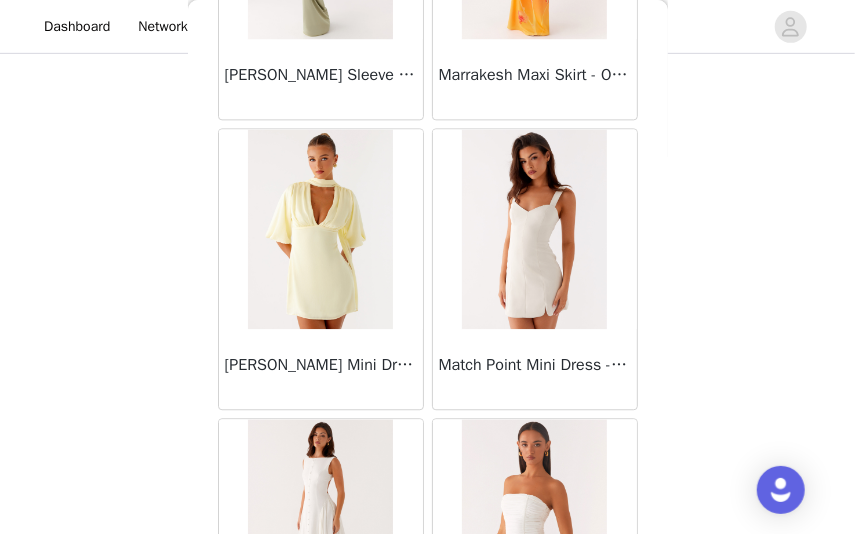 scroll, scrollTop: 40226, scrollLeft: 0, axis: vertical 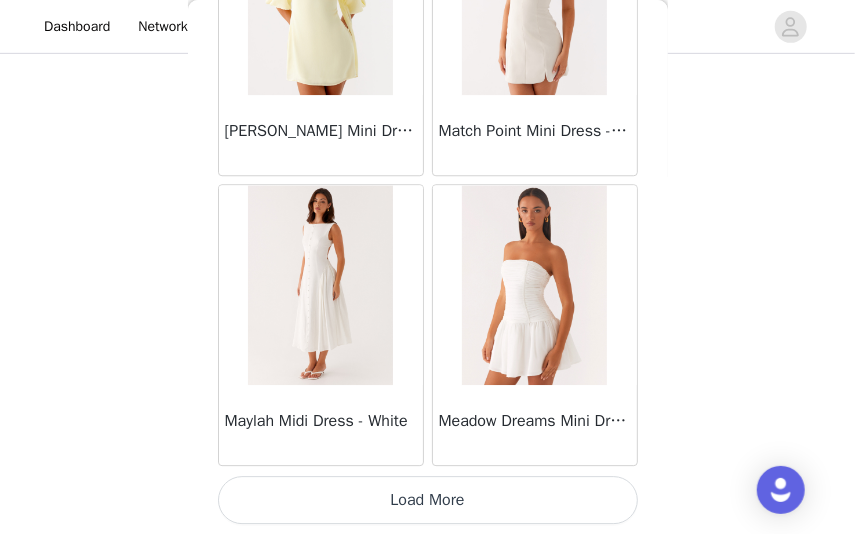 click on "Load More" at bounding box center [428, 500] 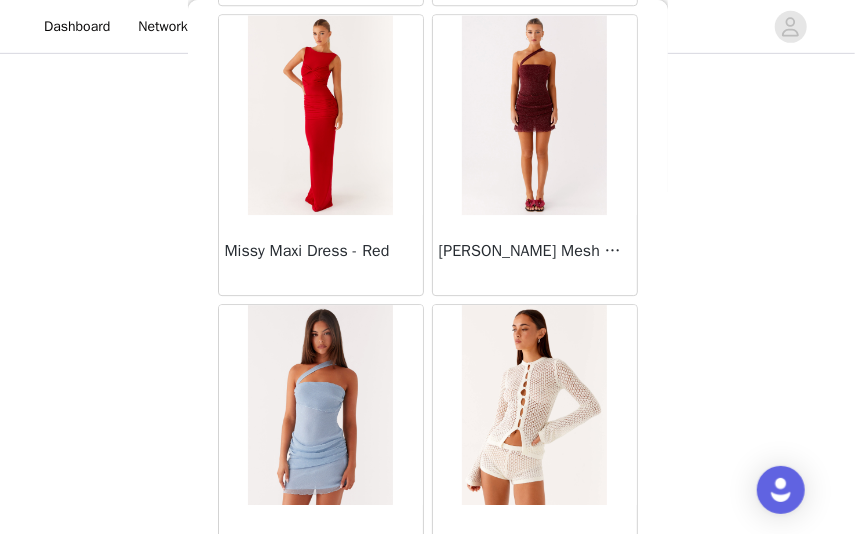 scroll, scrollTop: 43126, scrollLeft: 0, axis: vertical 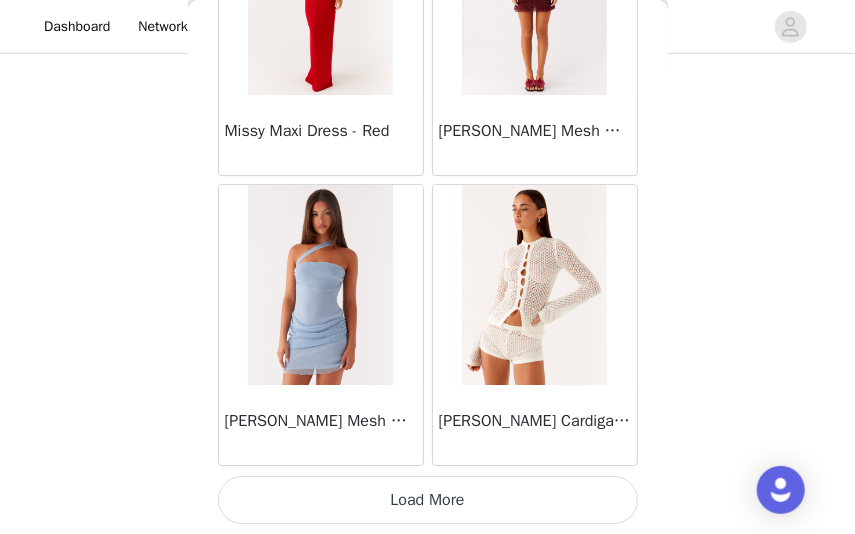 click on "Load More" at bounding box center (428, 500) 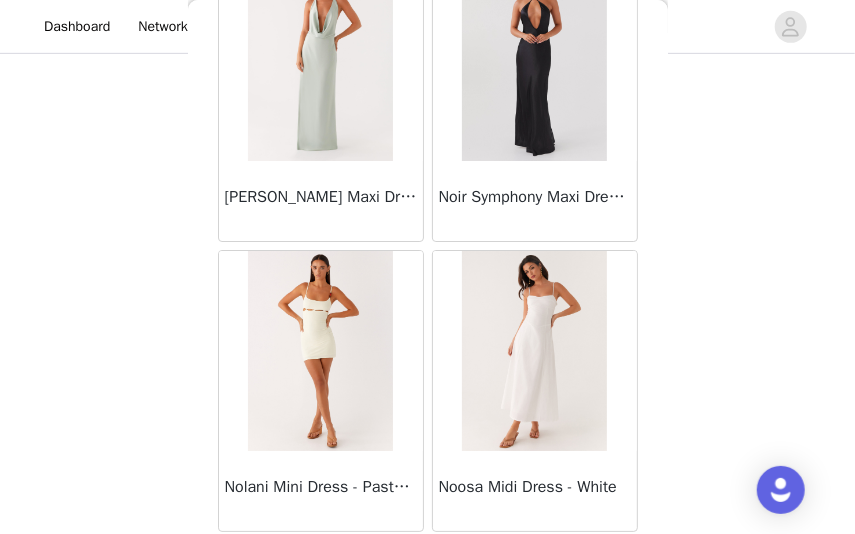 scroll, scrollTop: 46026, scrollLeft: 0, axis: vertical 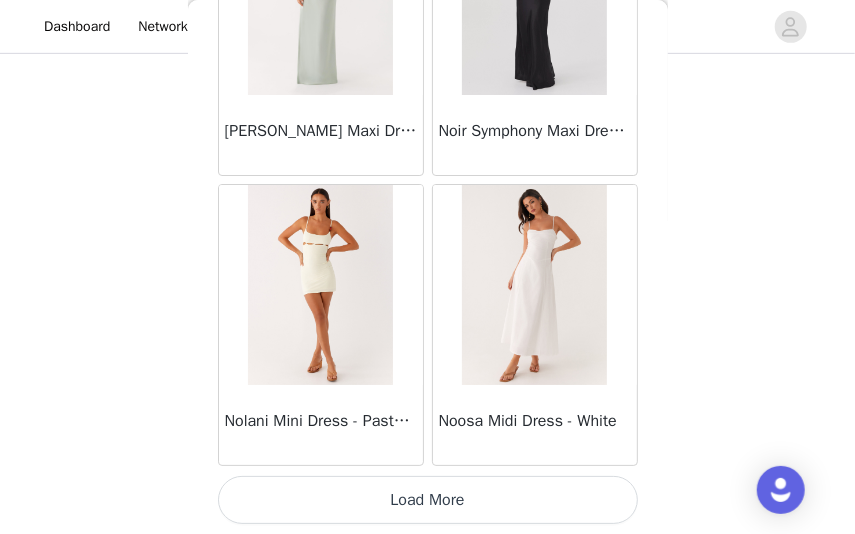 click on "Load More" at bounding box center [428, 500] 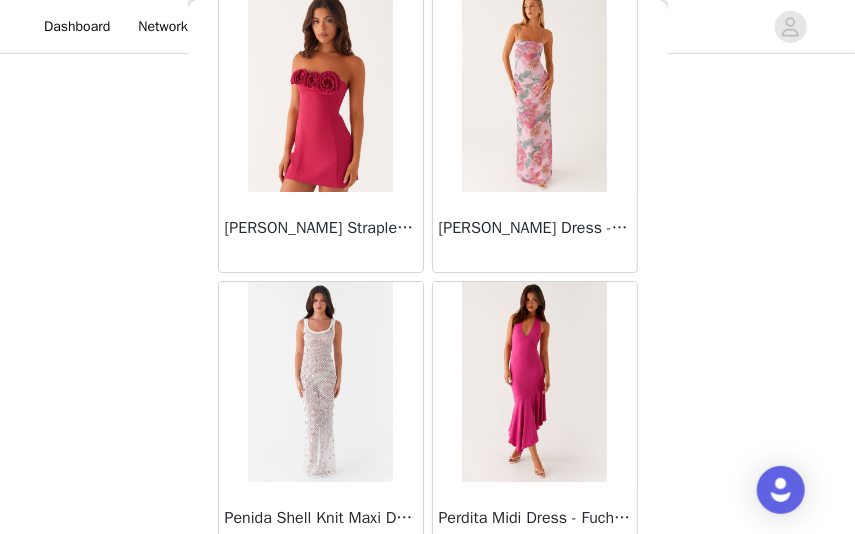 scroll, scrollTop: 48926, scrollLeft: 0, axis: vertical 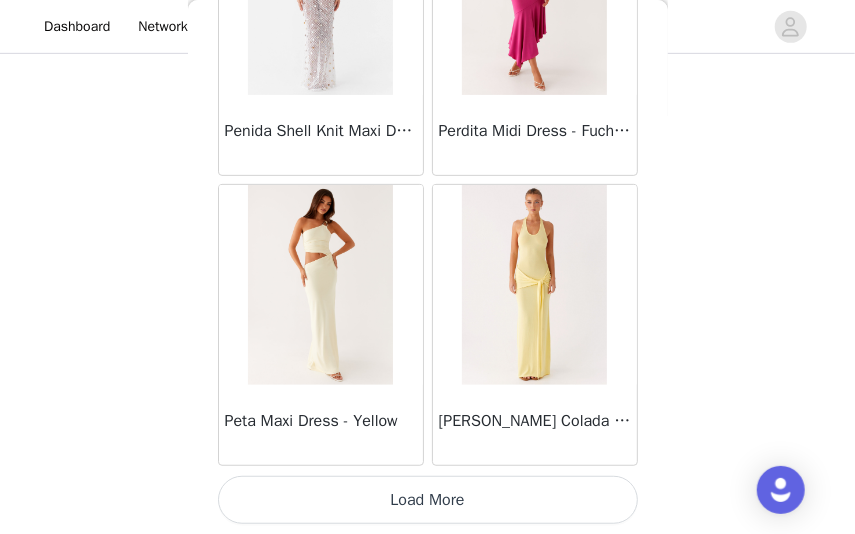 click on "Load More" at bounding box center [428, 500] 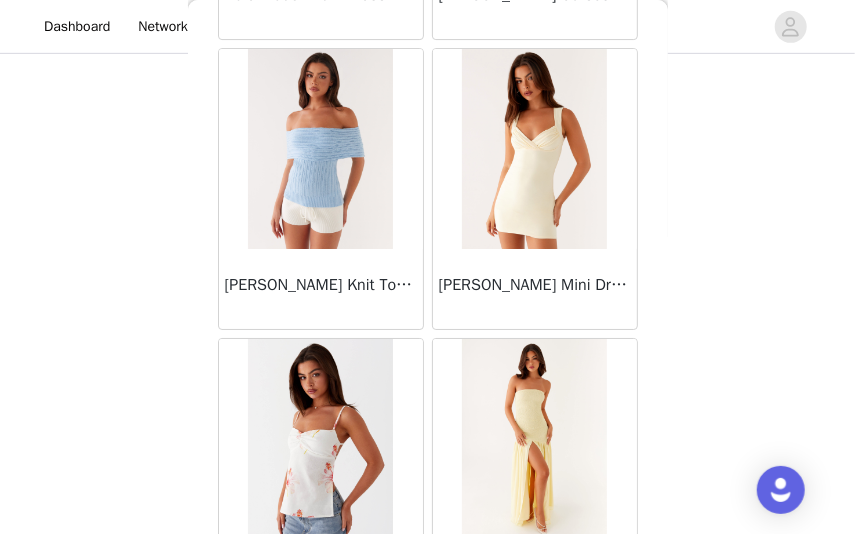 scroll, scrollTop: 51826, scrollLeft: 0, axis: vertical 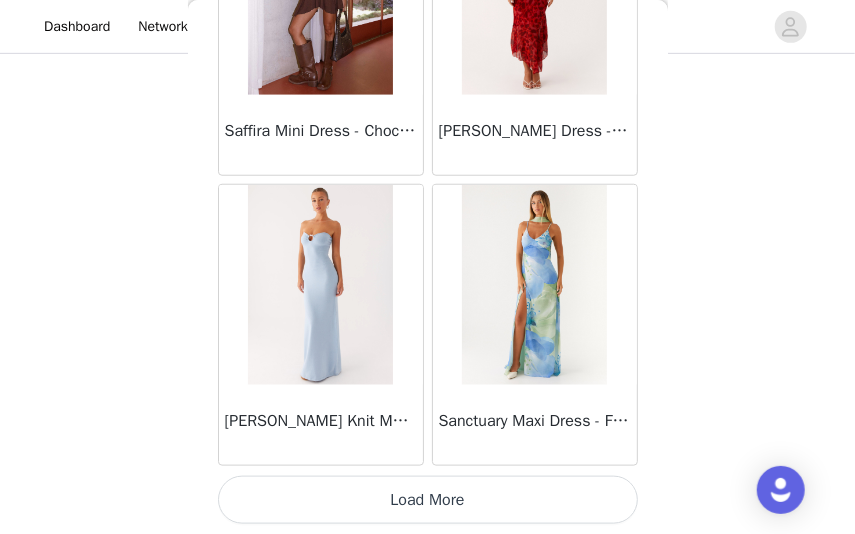 click on "Load More" at bounding box center (428, 500) 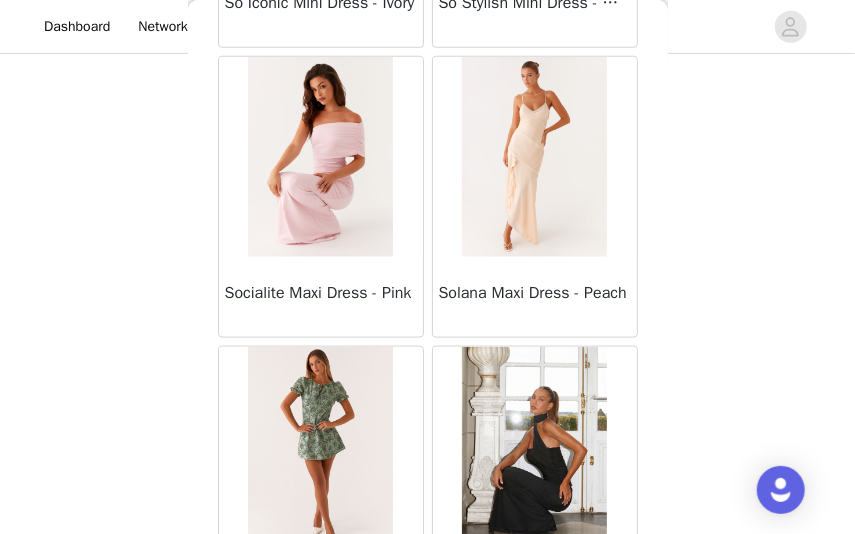 scroll, scrollTop: 54726, scrollLeft: 0, axis: vertical 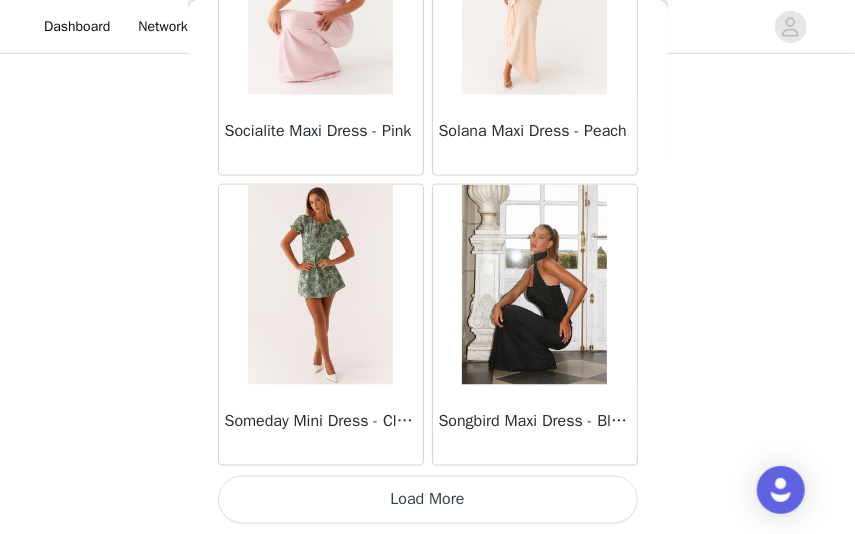 click on "Load More" at bounding box center [428, 500] 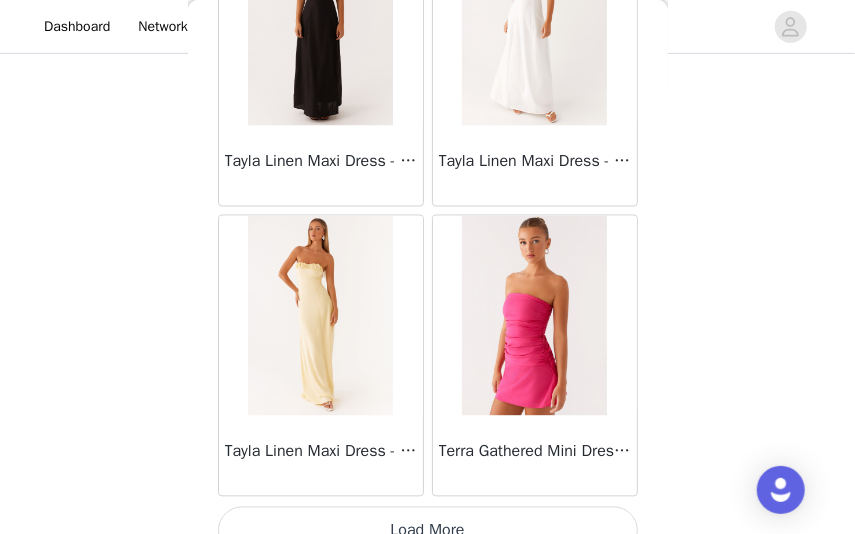 scroll, scrollTop: 57626, scrollLeft: 0, axis: vertical 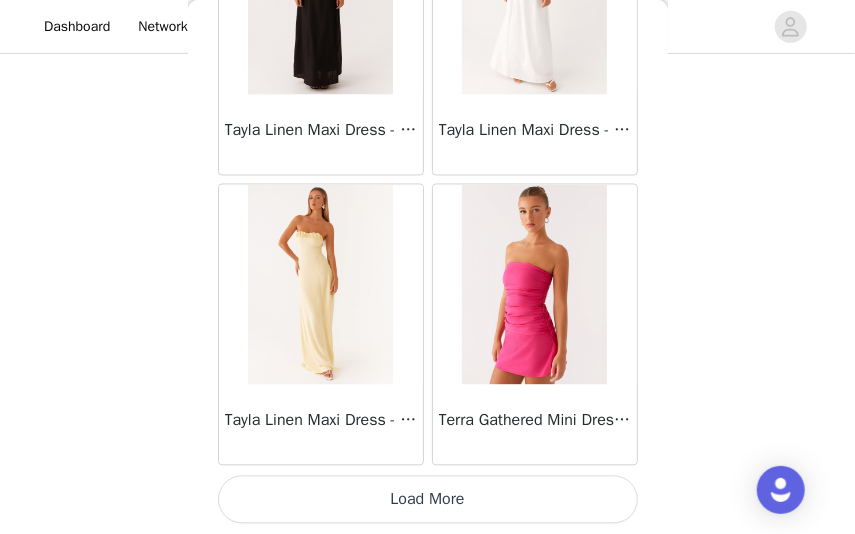 click on "Load More" at bounding box center [428, 500] 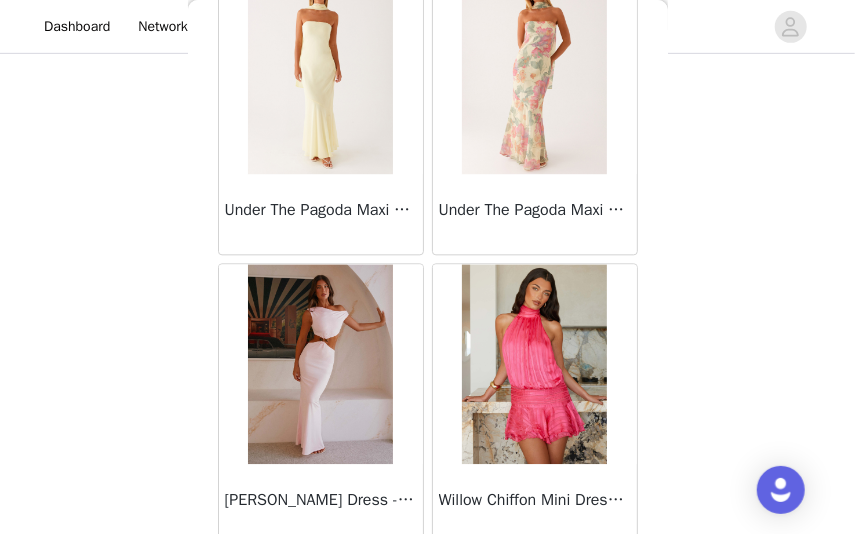 scroll, scrollTop: 60526, scrollLeft: 0, axis: vertical 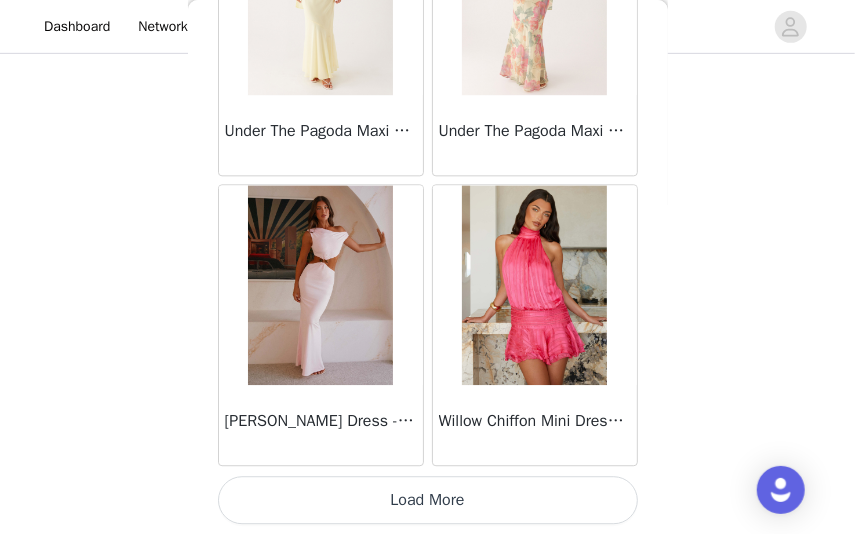 click on "Load More" at bounding box center (428, 500) 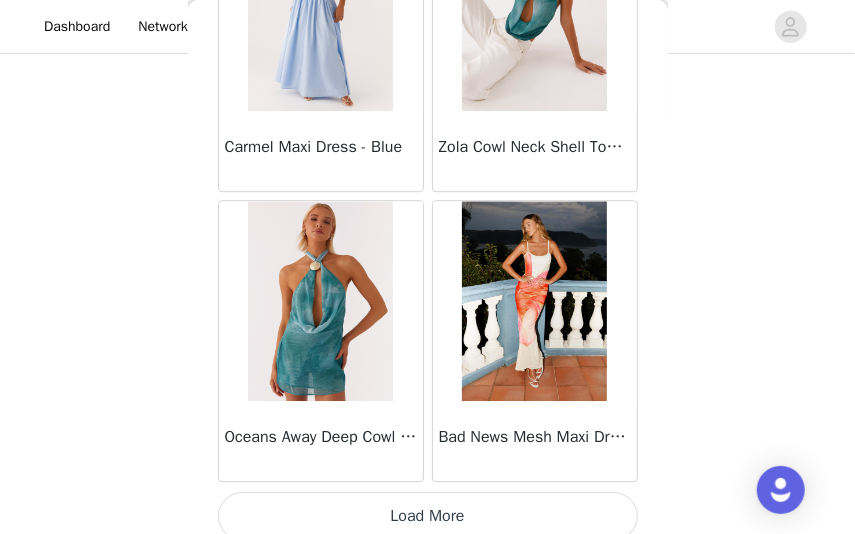 scroll, scrollTop: 63426, scrollLeft: 0, axis: vertical 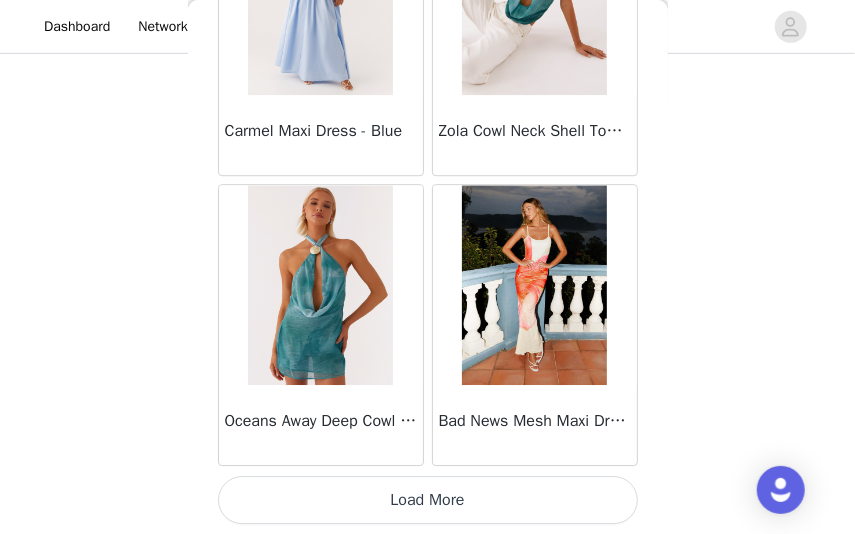 click on "Load More" at bounding box center (428, 500) 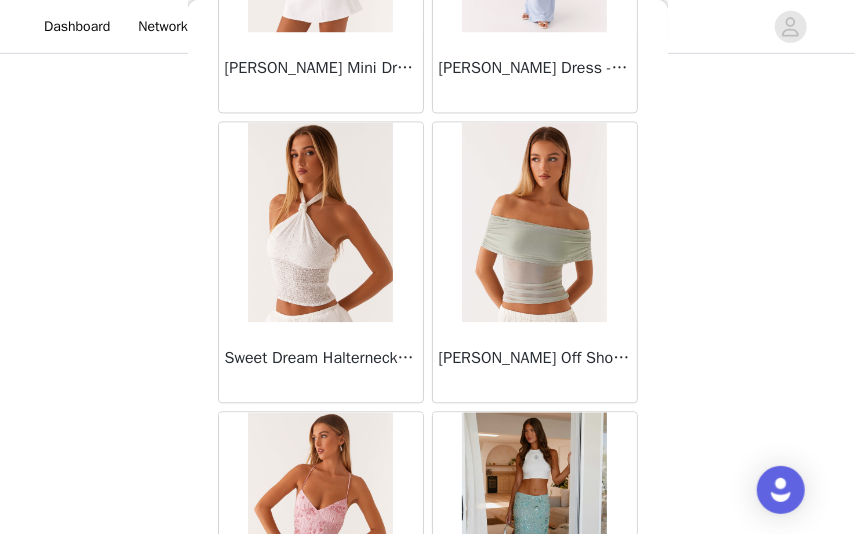 scroll, scrollTop: 66326, scrollLeft: 0, axis: vertical 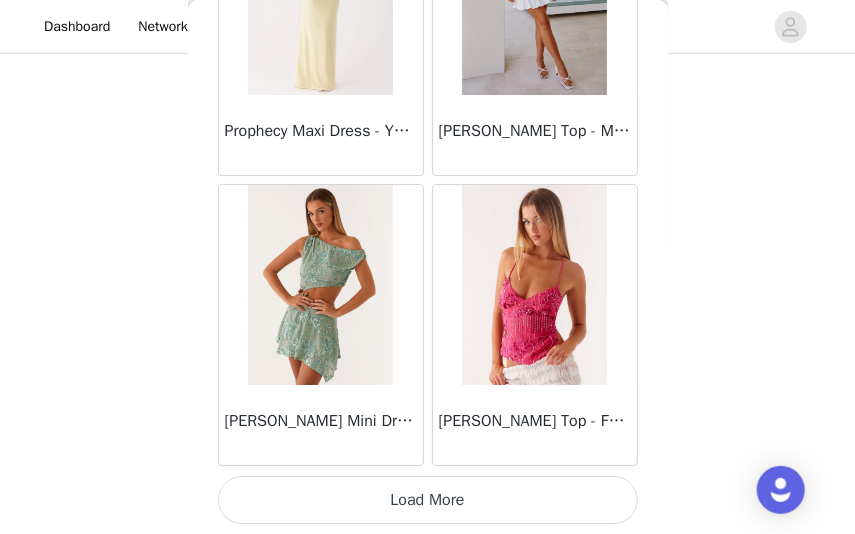 click on "Load More" at bounding box center [428, 500] 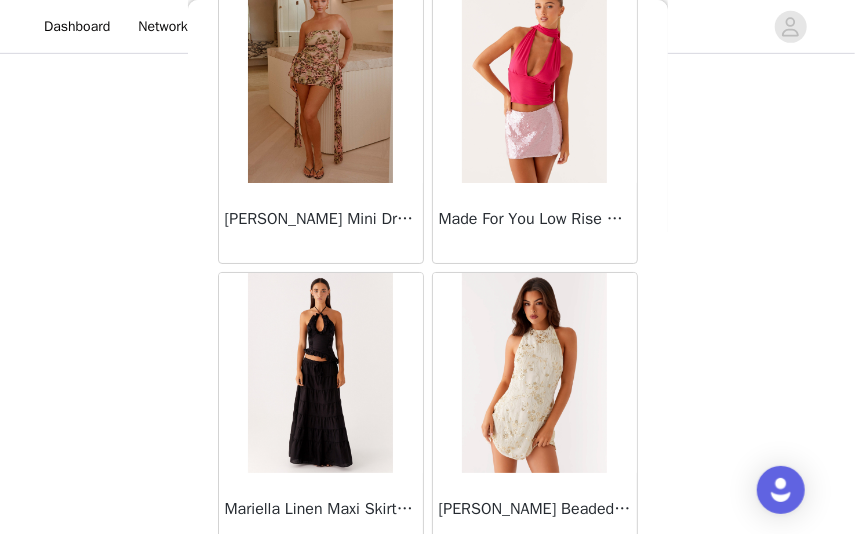 scroll, scrollTop: 69226, scrollLeft: 0, axis: vertical 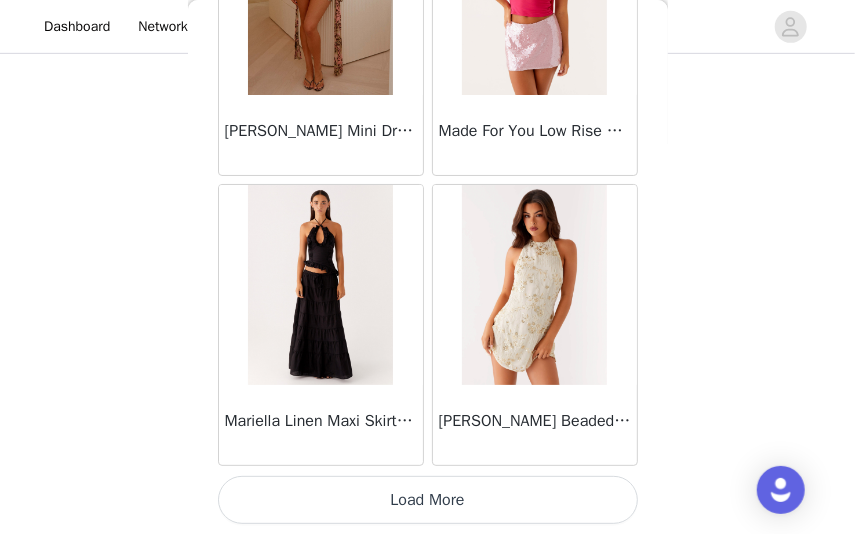 click on "Load More" at bounding box center (428, 500) 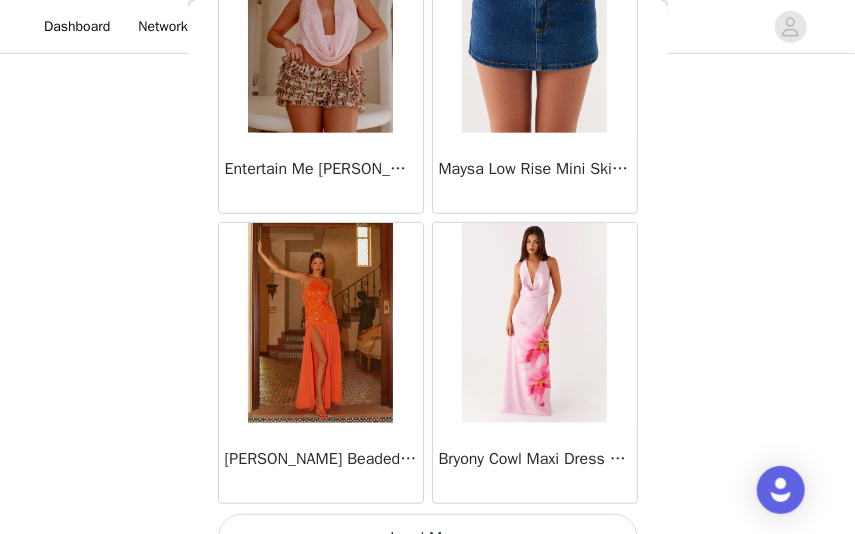 scroll, scrollTop: 72126, scrollLeft: 0, axis: vertical 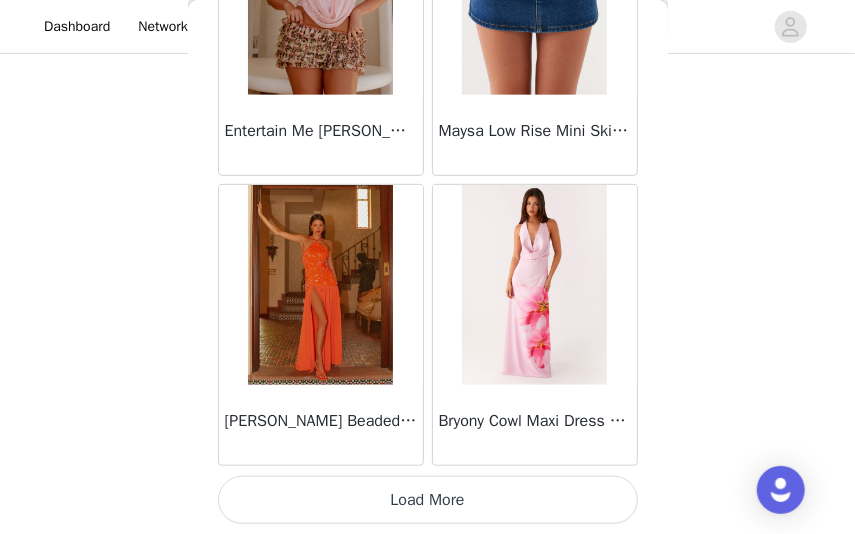click on "Load More" at bounding box center [428, 500] 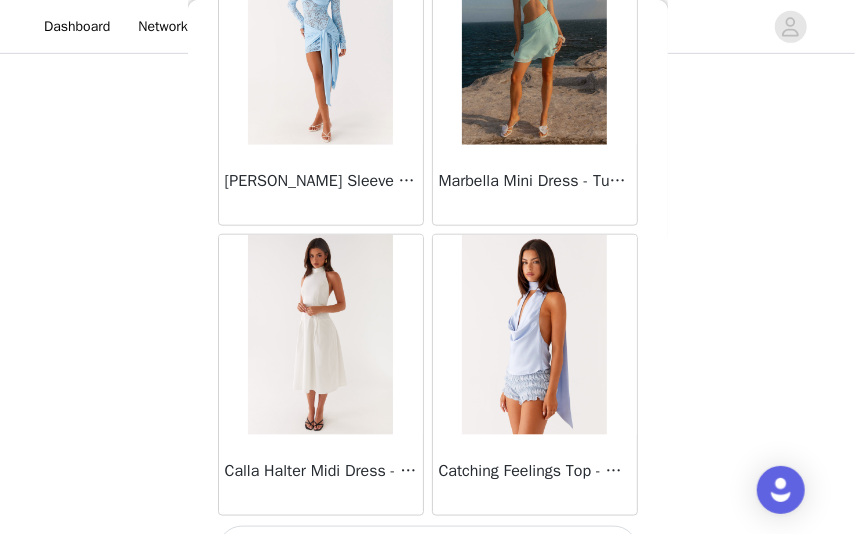 scroll, scrollTop: 75026, scrollLeft: 0, axis: vertical 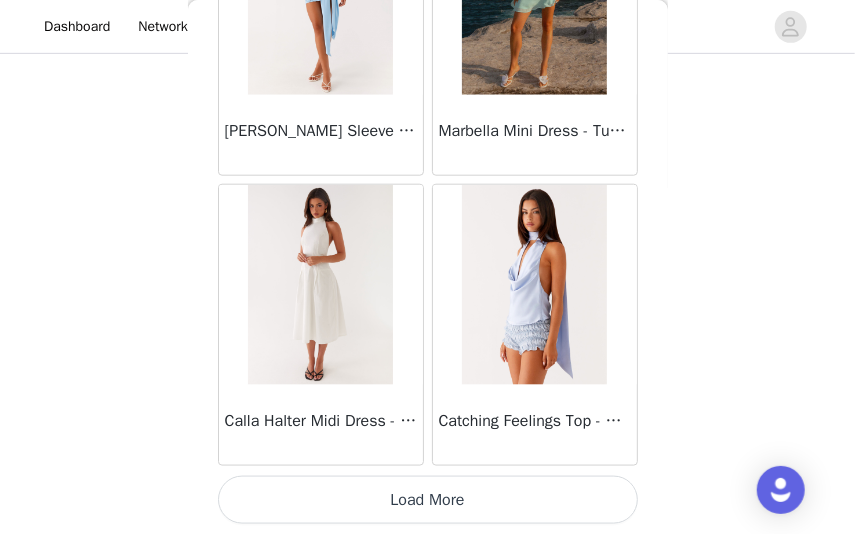 click on "Load More" at bounding box center (428, 500) 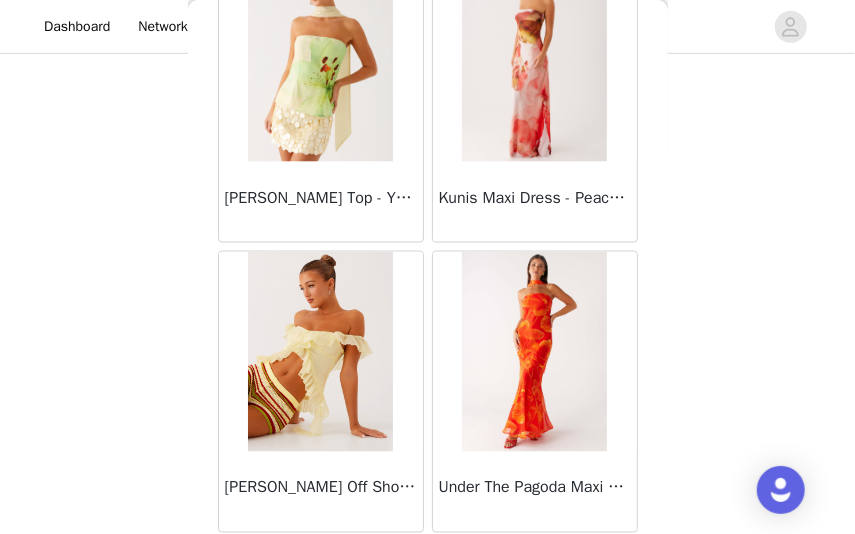 scroll, scrollTop: 77926, scrollLeft: 0, axis: vertical 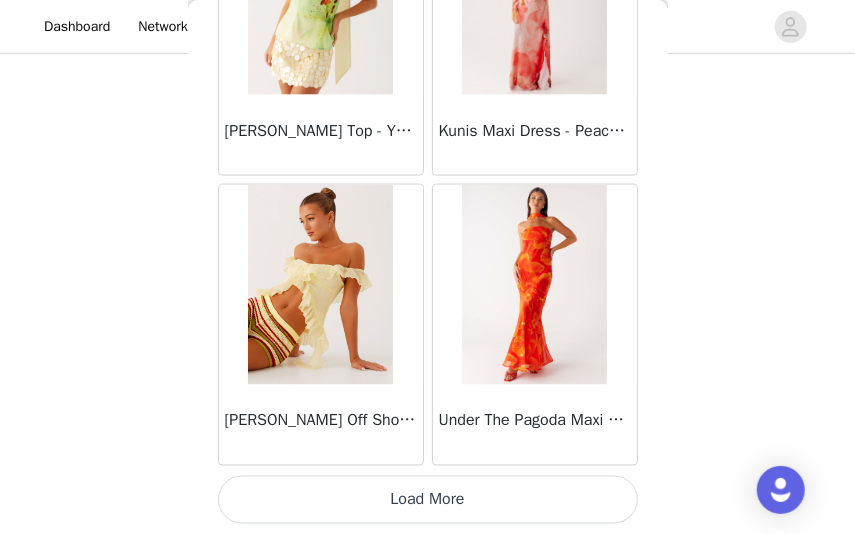 click on "Load More" at bounding box center (428, 500) 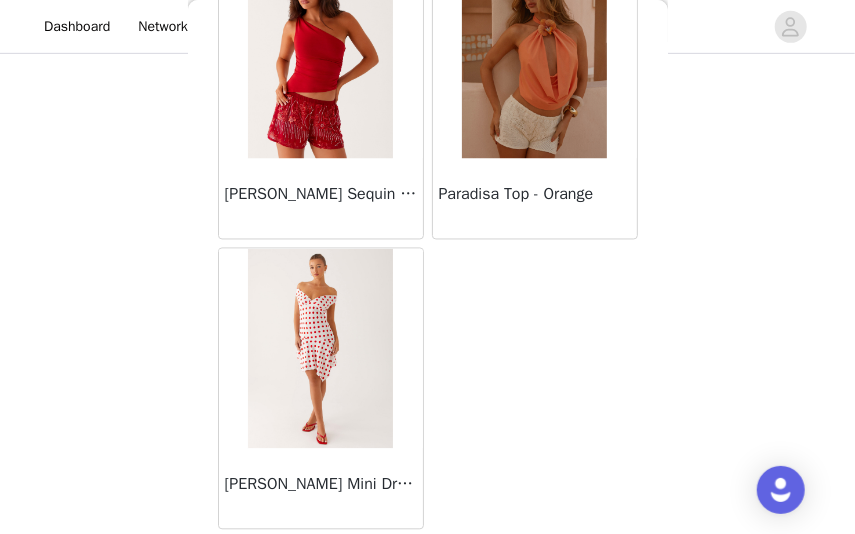 scroll, scrollTop: 79826, scrollLeft: 0, axis: vertical 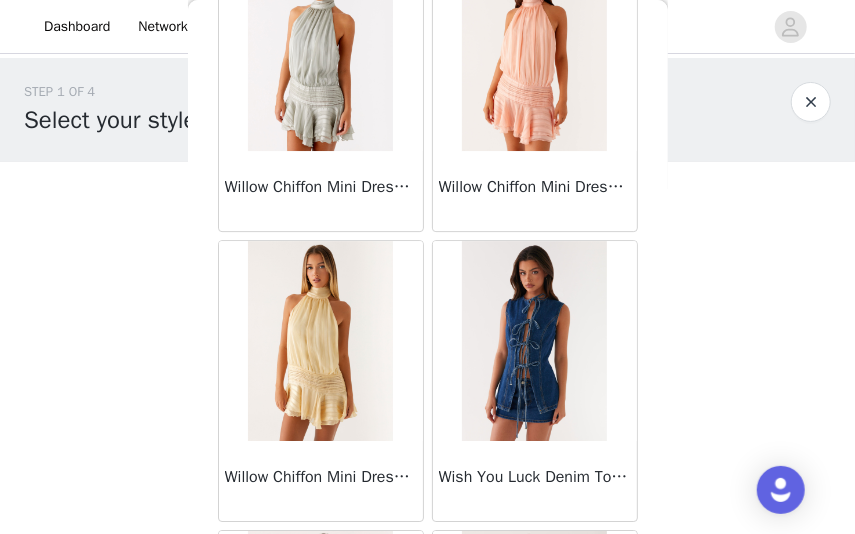 click at bounding box center (320, 341) 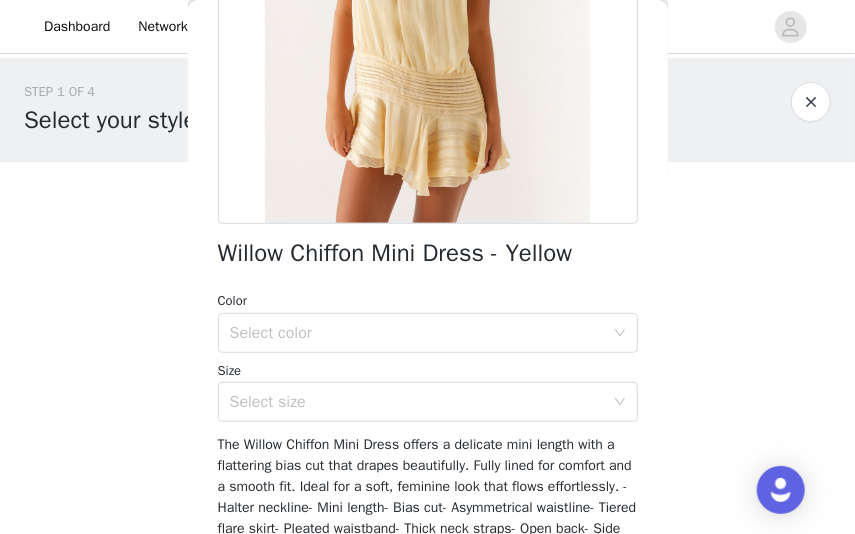 scroll, scrollTop: 424, scrollLeft: 0, axis: vertical 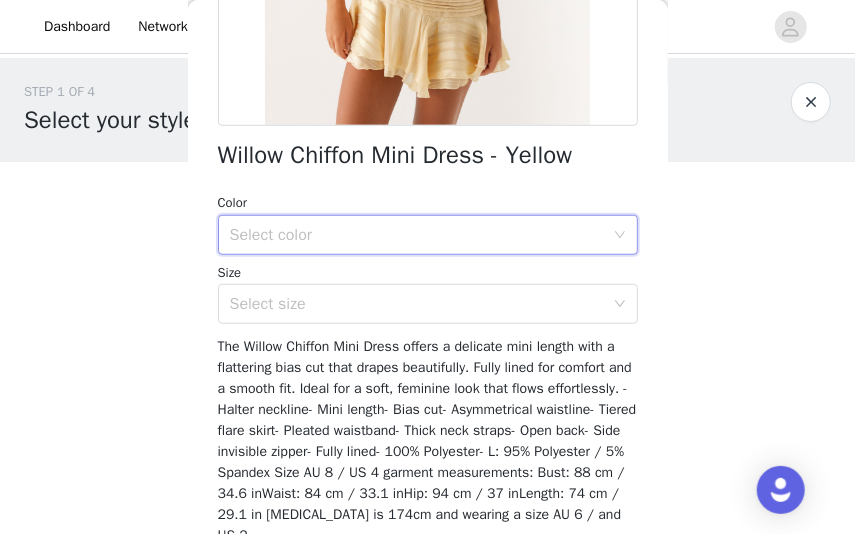 click on "Select color" at bounding box center (428, 235) 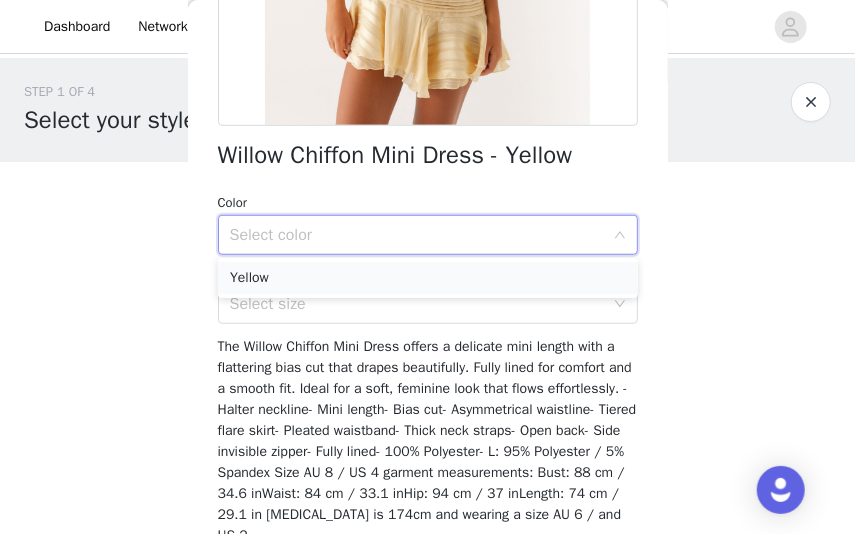 click on "Yellow" at bounding box center [428, 278] 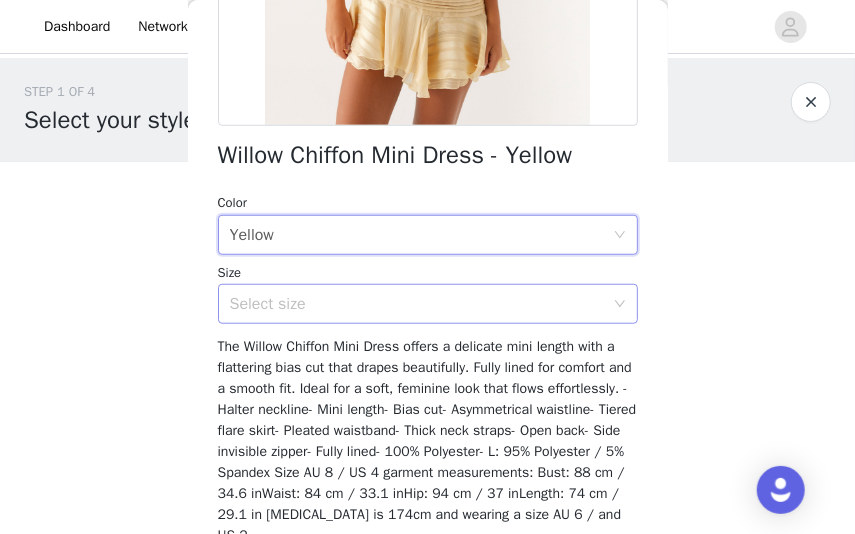 click on "Select size" at bounding box center [417, 304] 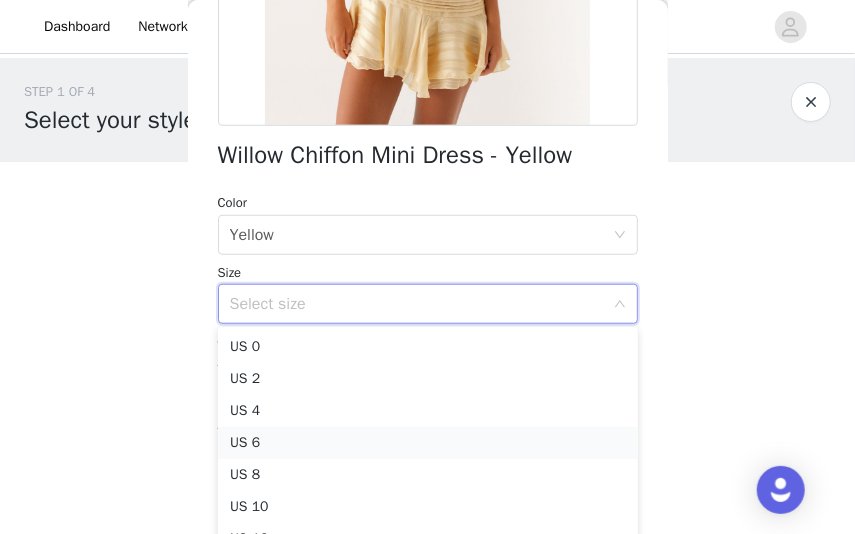 click on "US 6" at bounding box center [428, 443] 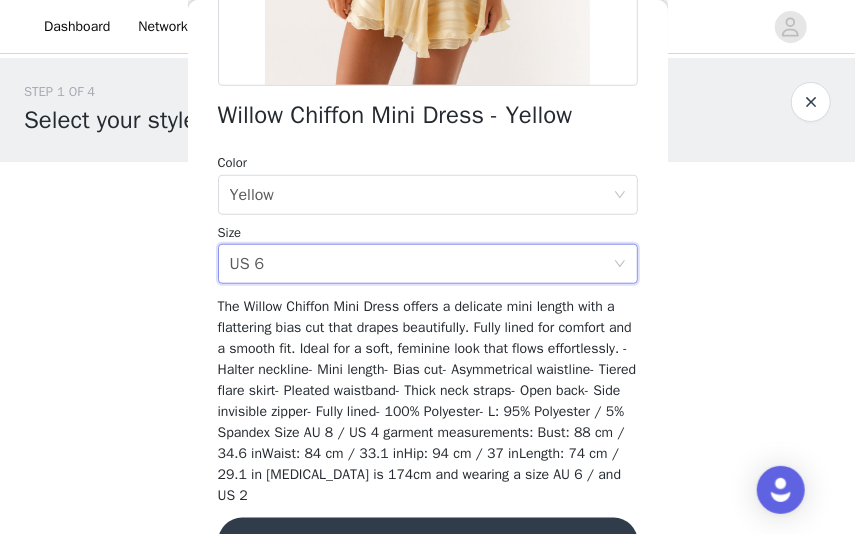 scroll, scrollTop: 520, scrollLeft: 0, axis: vertical 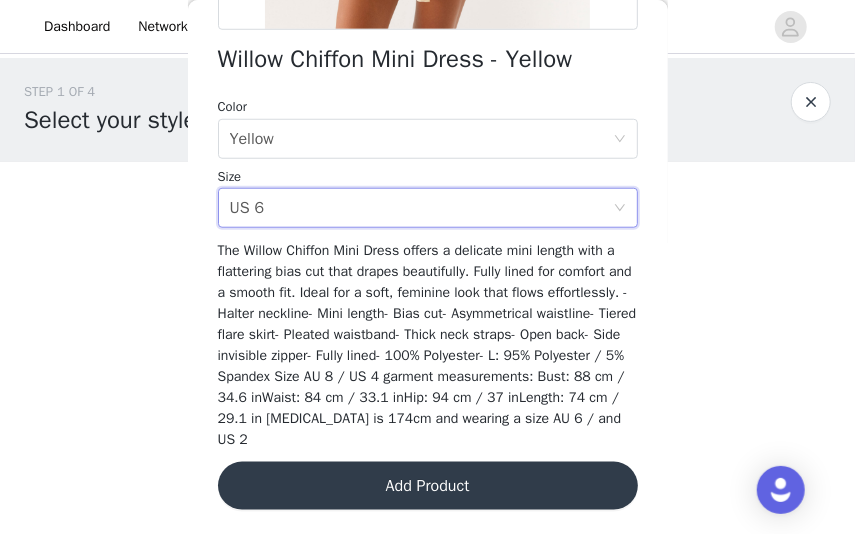 click on "Add Product" at bounding box center (428, 486) 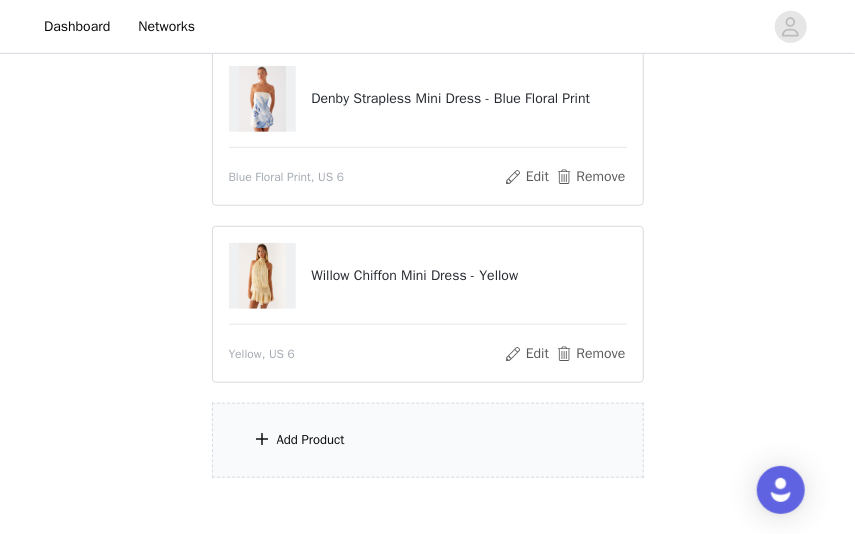 scroll, scrollTop: 515, scrollLeft: 0, axis: vertical 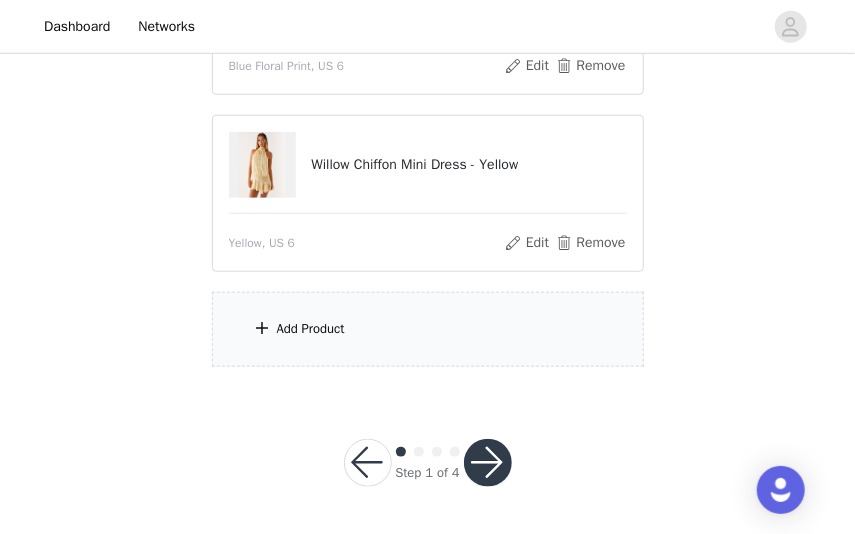click on "Add Product" at bounding box center (428, 329) 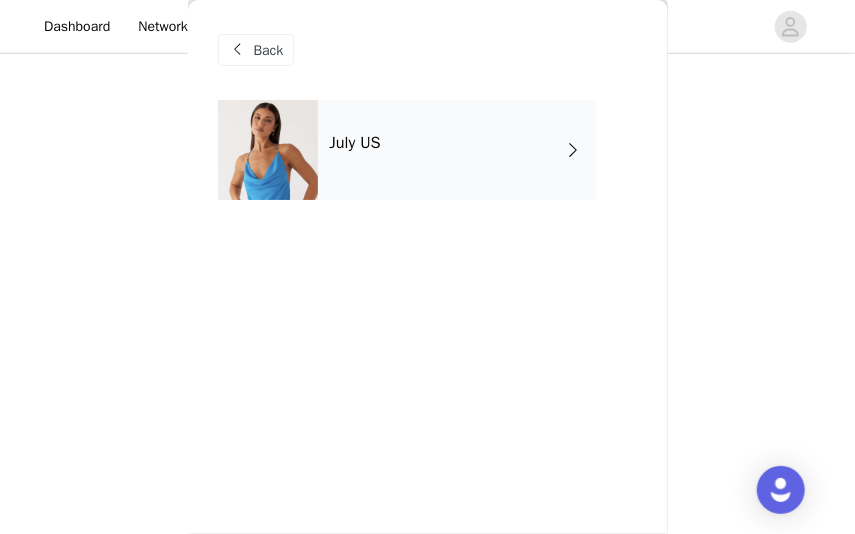 click on "July US" at bounding box center (355, 143) 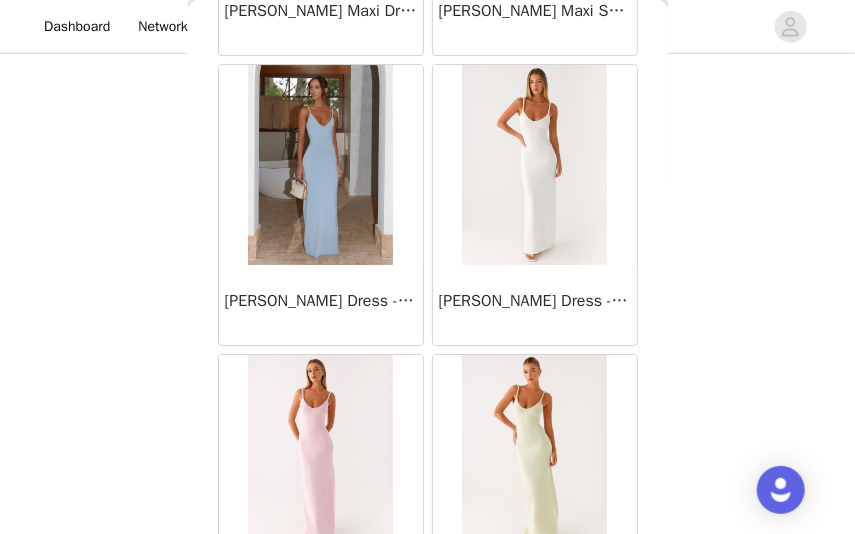 scroll, scrollTop: 2526, scrollLeft: 0, axis: vertical 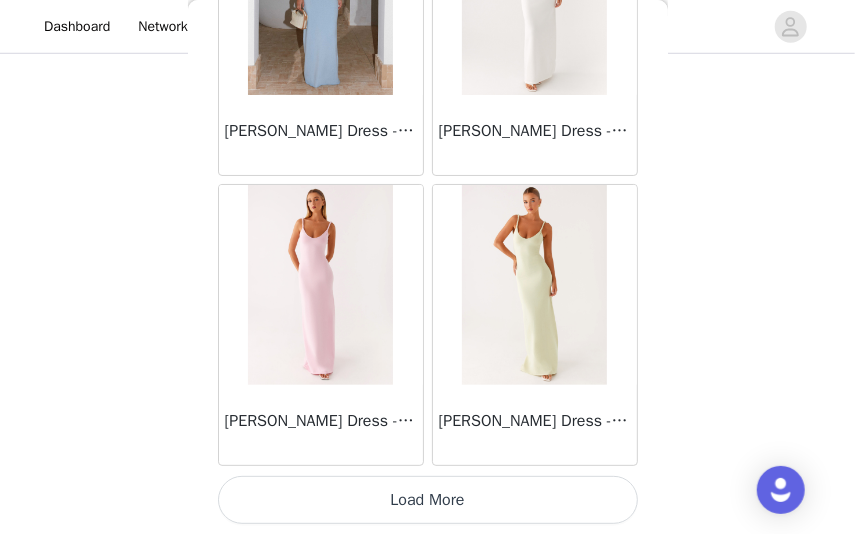 click on "Load More" at bounding box center [428, 500] 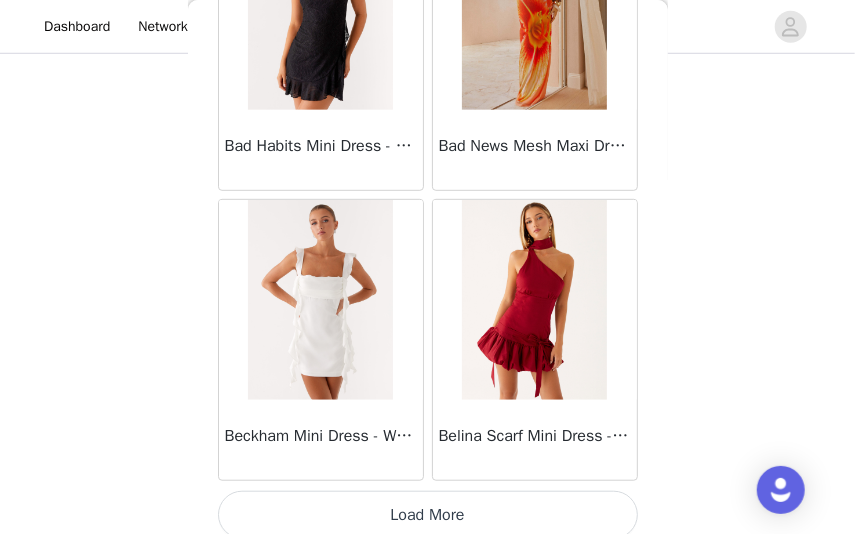 scroll, scrollTop: 5426, scrollLeft: 0, axis: vertical 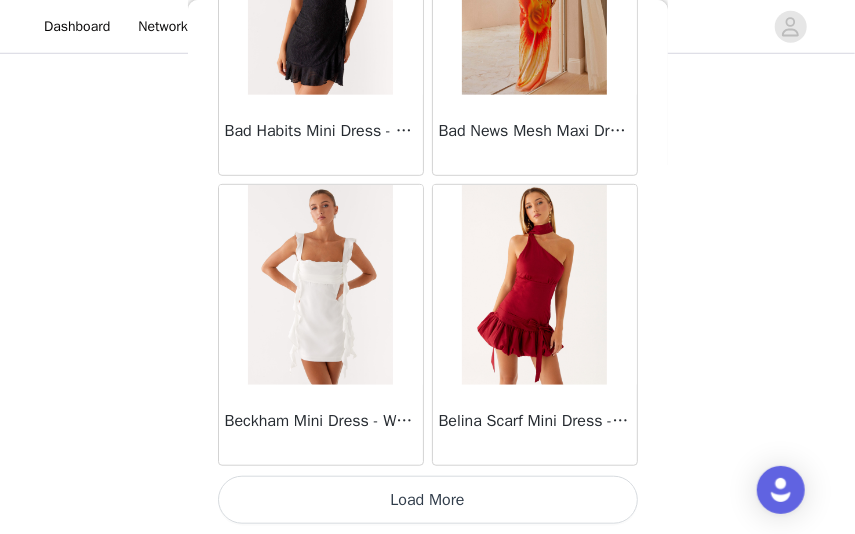 click on "Load More" at bounding box center [428, 500] 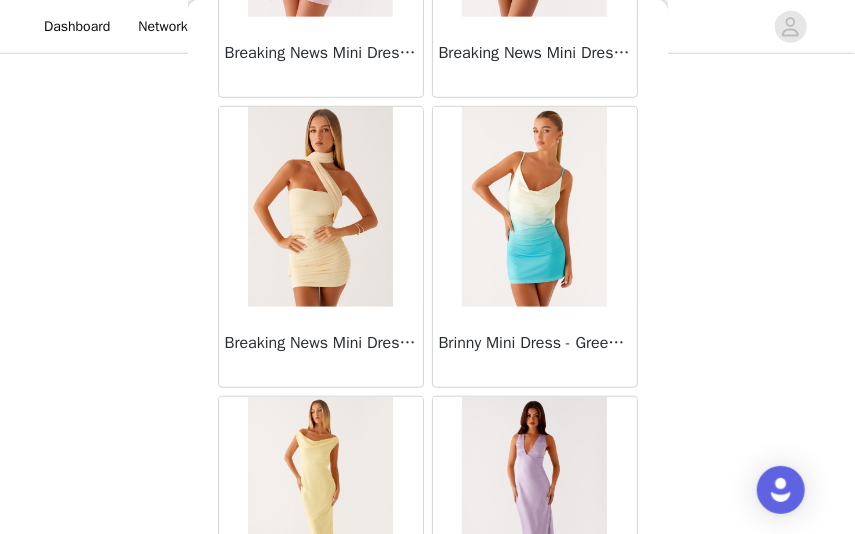 scroll, scrollTop: 8326, scrollLeft: 0, axis: vertical 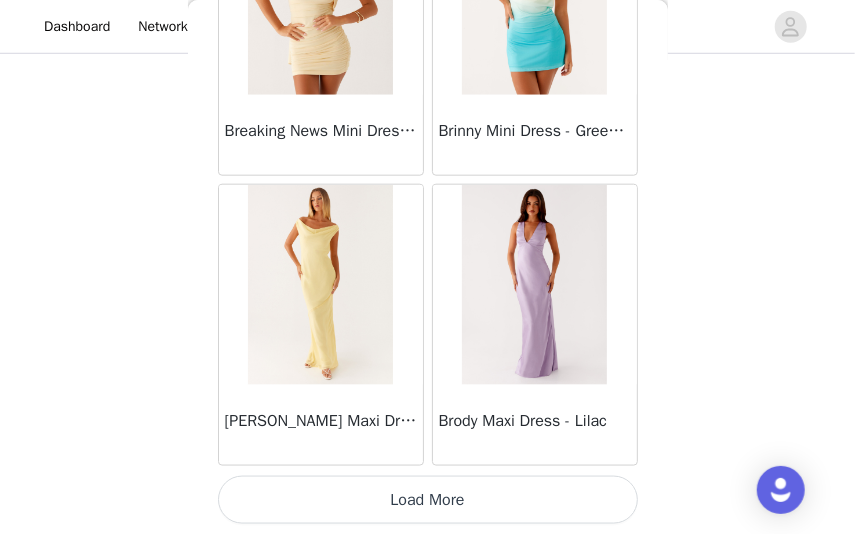 click on "Load More" at bounding box center [428, 500] 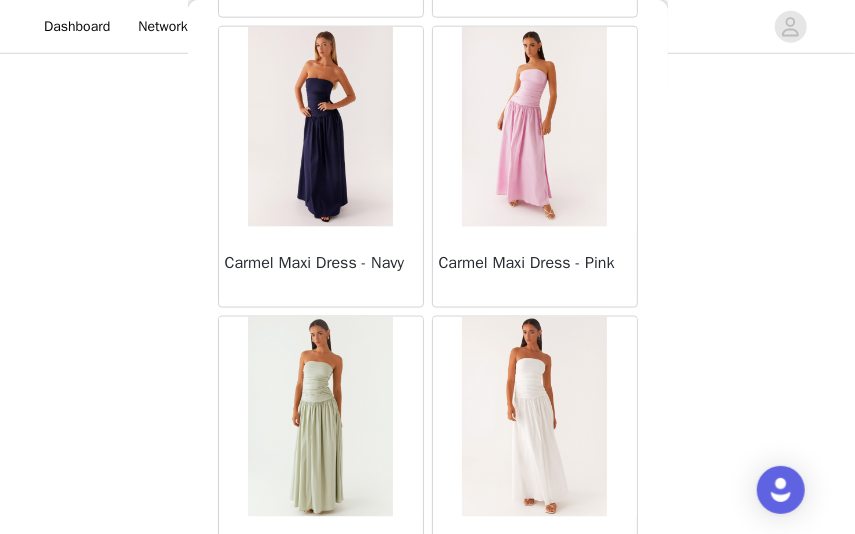 scroll, scrollTop: 11226, scrollLeft: 0, axis: vertical 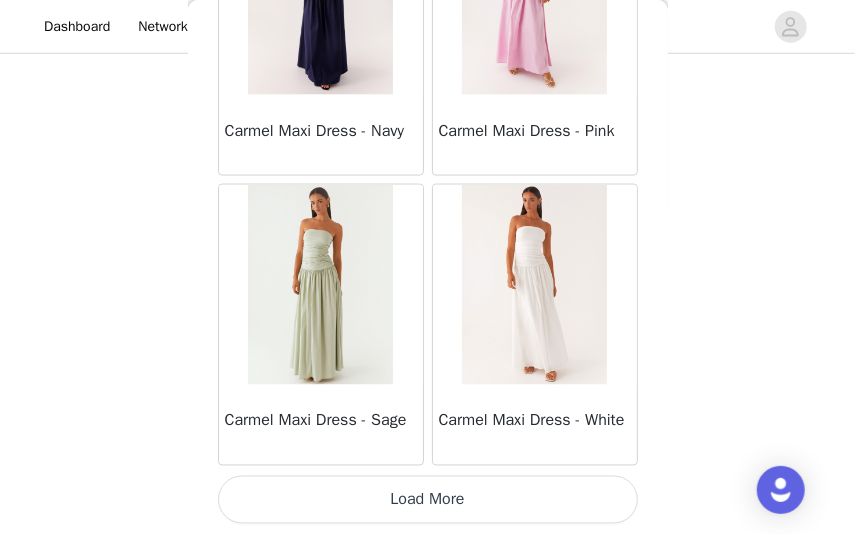 click on "Load More" at bounding box center (428, 500) 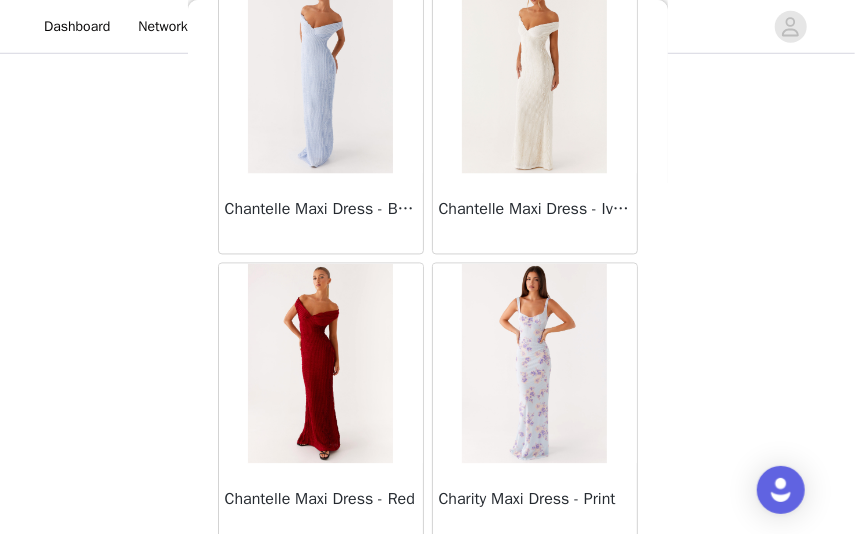 scroll, scrollTop: 14126, scrollLeft: 0, axis: vertical 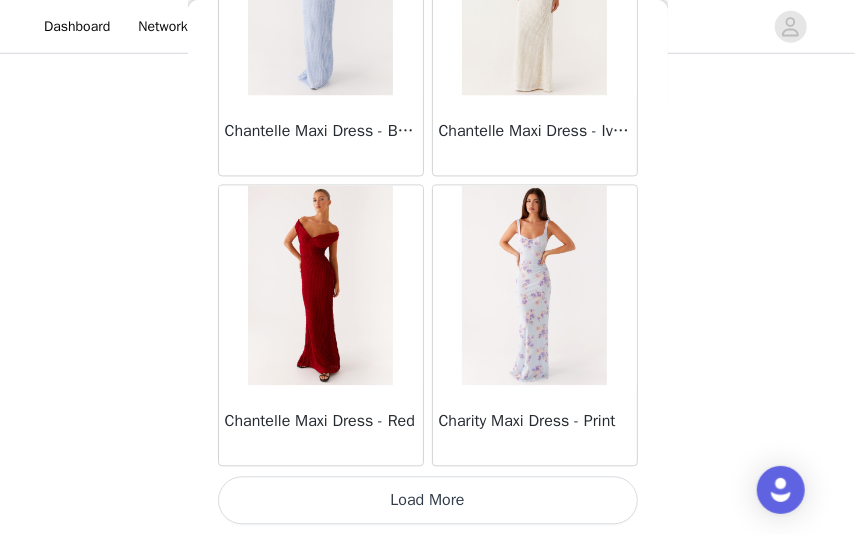 click on "Load More" at bounding box center (428, 500) 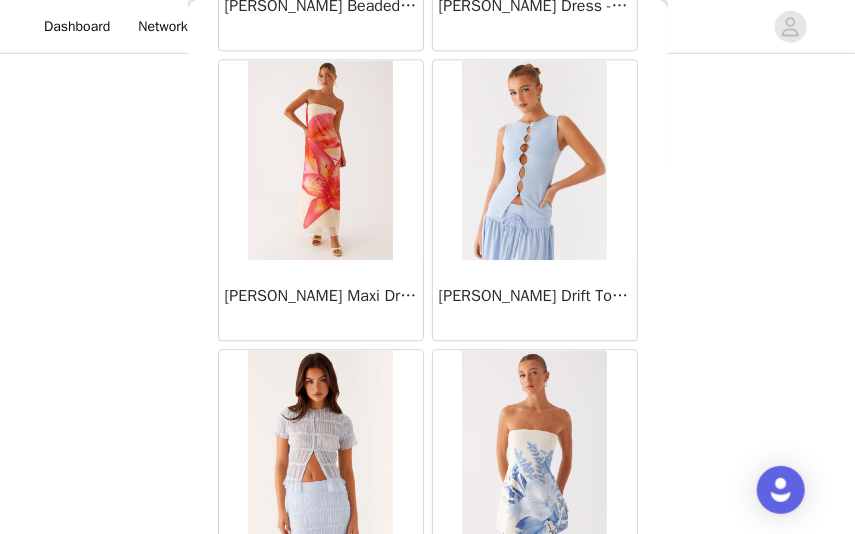 scroll, scrollTop: 17026, scrollLeft: 0, axis: vertical 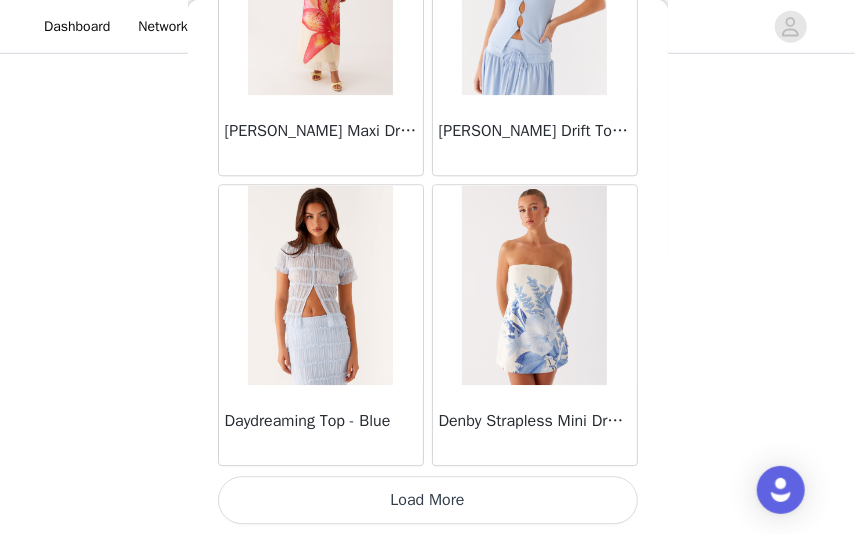 click on "Load More" at bounding box center (428, 500) 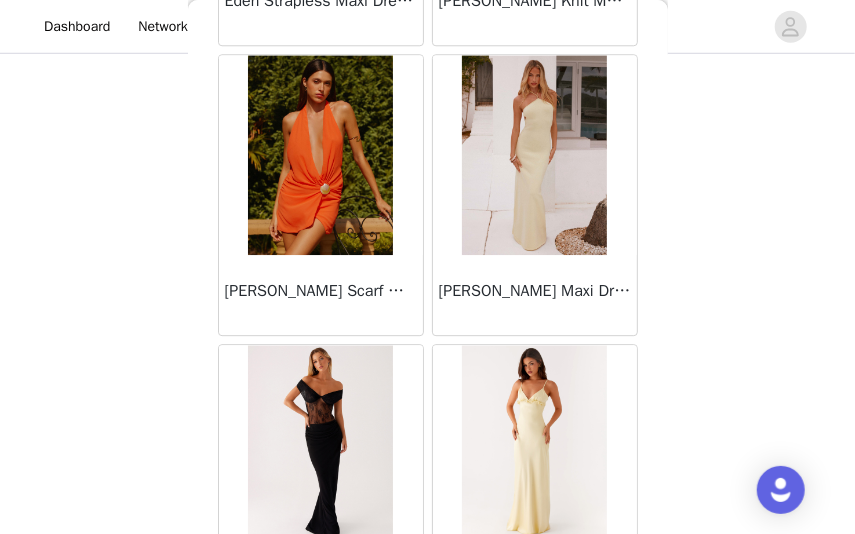 scroll, scrollTop: 19926, scrollLeft: 0, axis: vertical 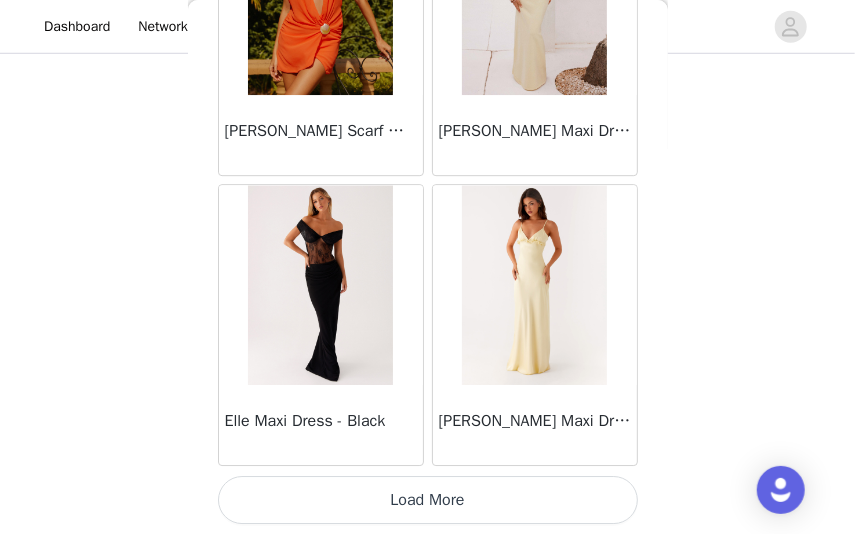click on "Load More" at bounding box center [428, 500] 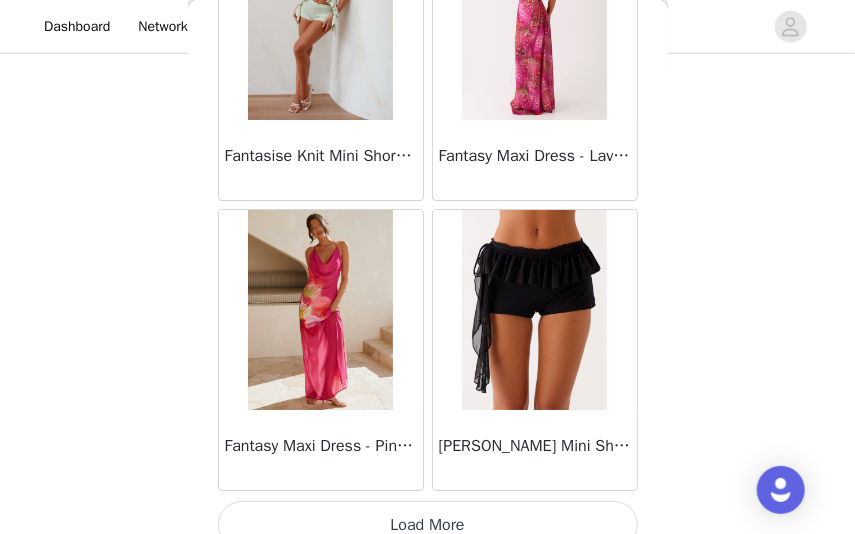 scroll, scrollTop: 22826, scrollLeft: 0, axis: vertical 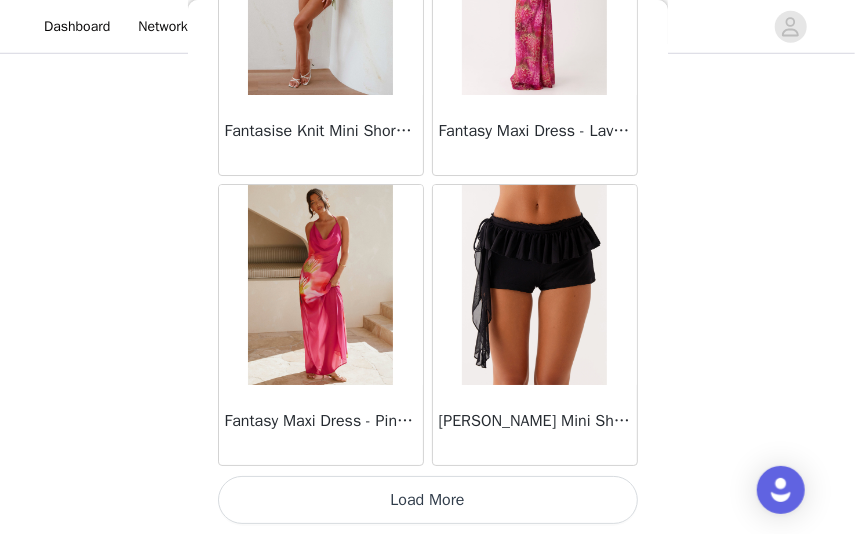 click on "Load More" at bounding box center [428, 500] 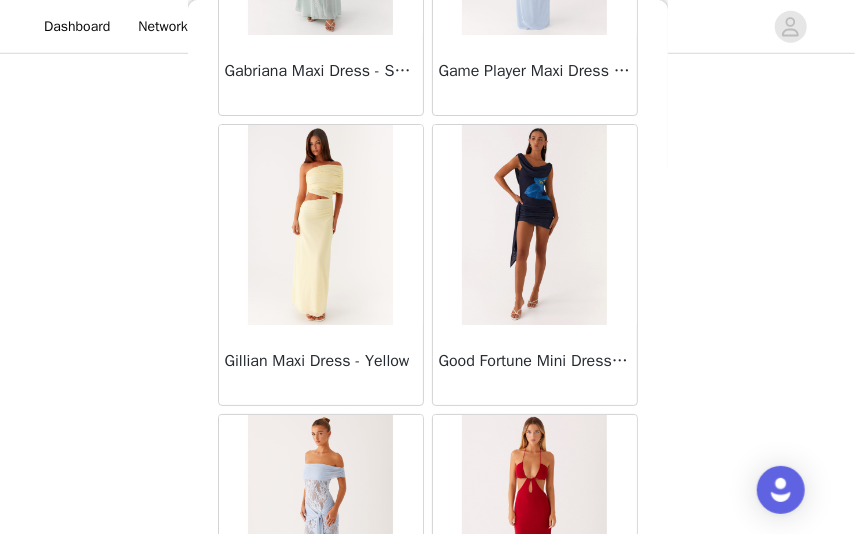 scroll, scrollTop: 25726, scrollLeft: 0, axis: vertical 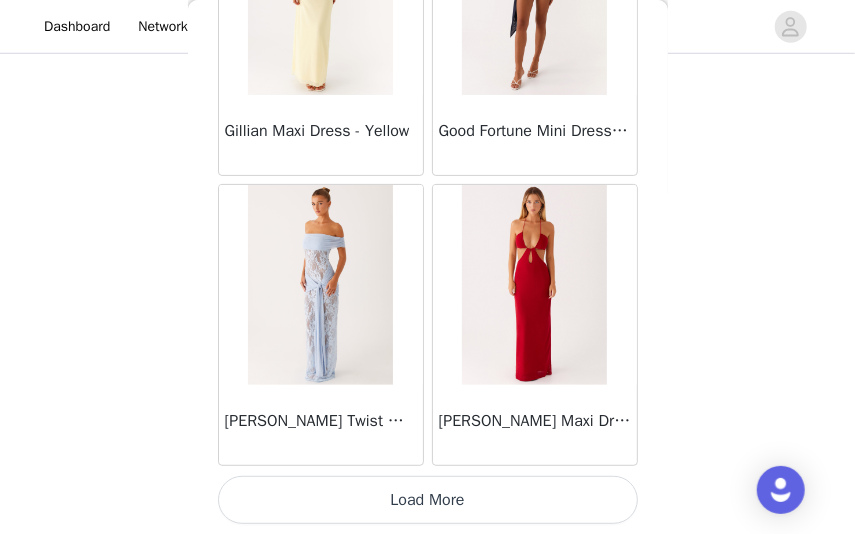 click on "Load More" at bounding box center (428, 500) 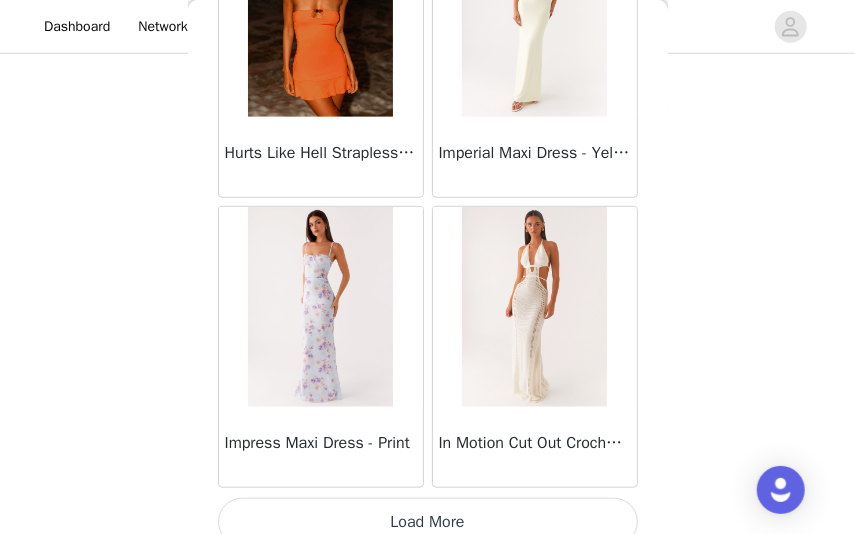 scroll, scrollTop: 28626, scrollLeft: 0, axis: vertical 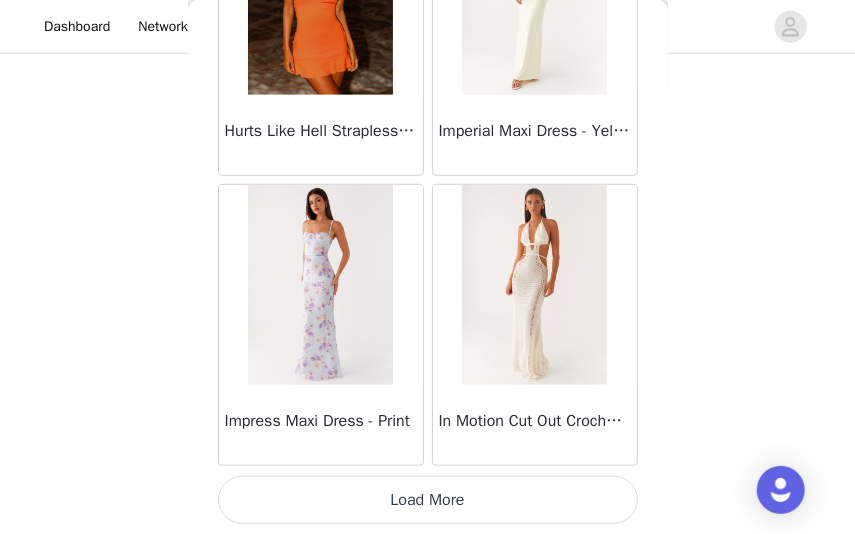 click on "Load More" at bounding box center (428, 500) 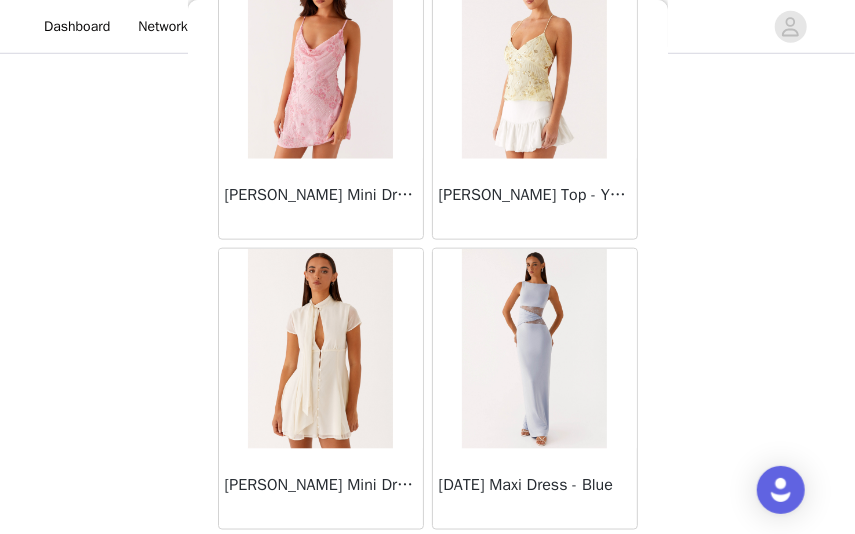 scroll, scrollTop: 31526, scrollLeft: 0, axis: vertical 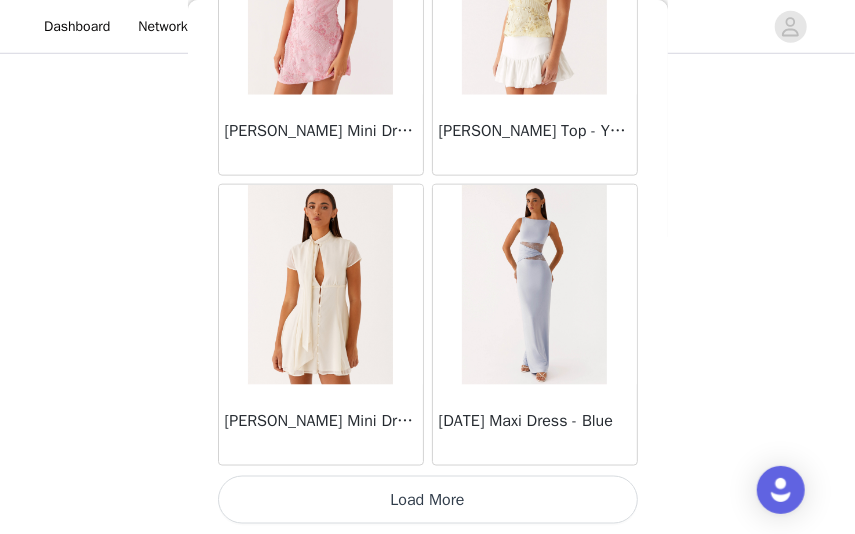 click on "Load More" at bounding box center (428, 500) 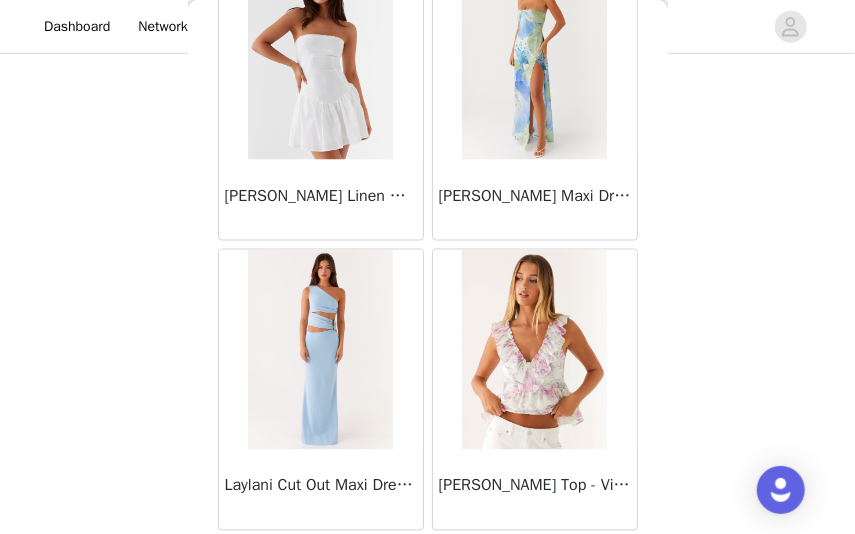 scroll, scrollTop: 34426, scrollLeft: 0, axis: vertical 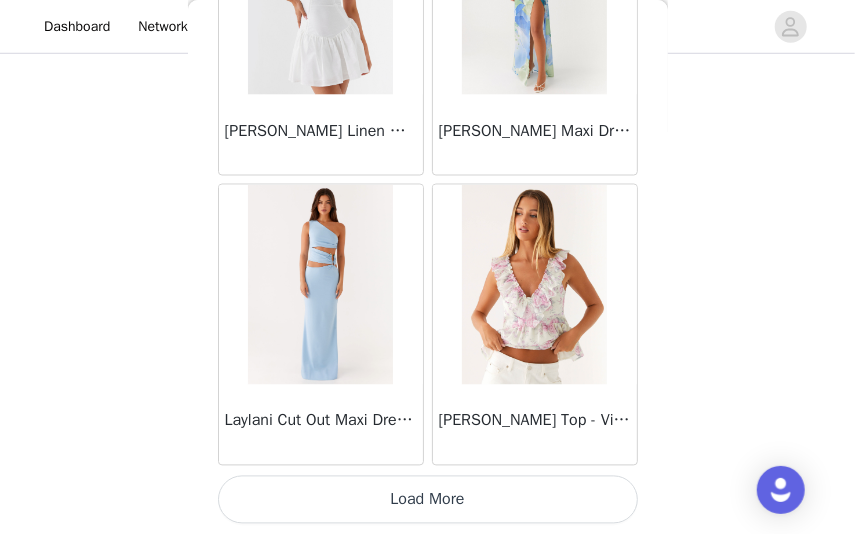 click on "Load More" at bounding box center [428, 500] 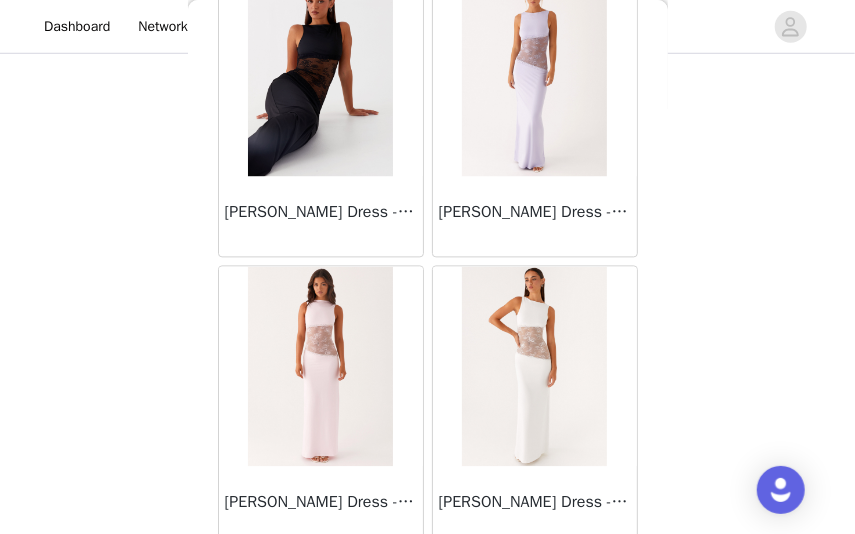 scroll, scrollTop: 37326, scrollLeft: 0, axis: vertical 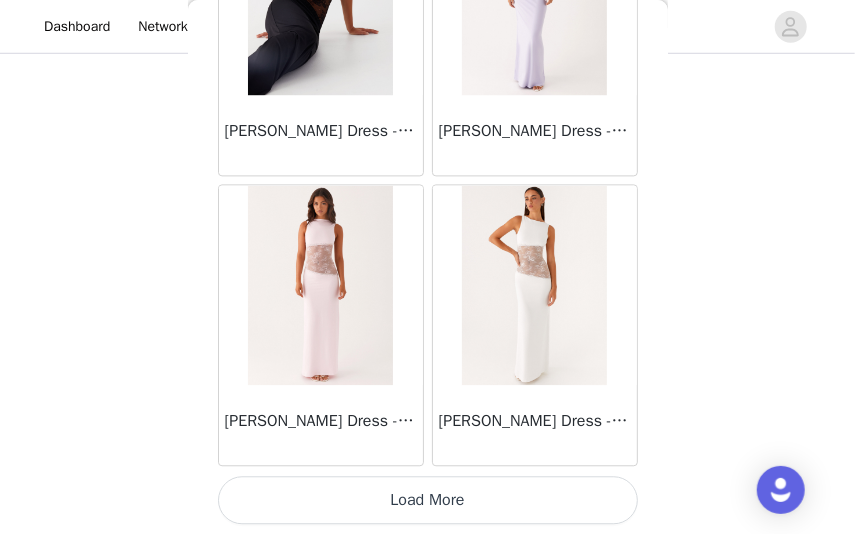 click on "Load More" at bounding box center [428, 500] 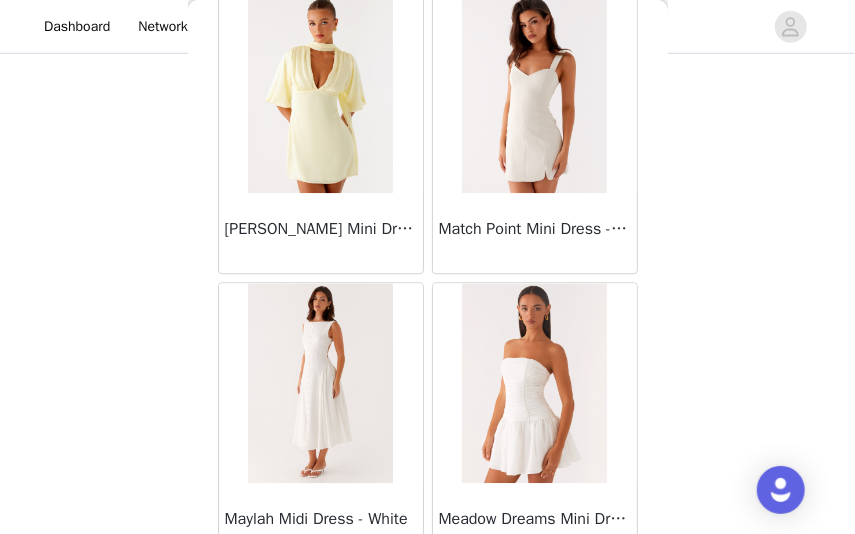 scroll, scrollTop: 40226, scrollLeft: 0, axis: vertical 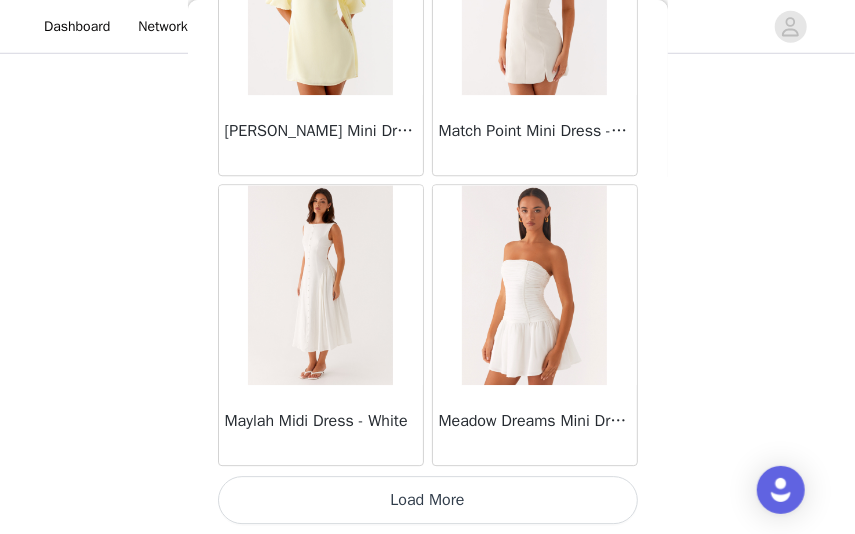 click on "Load More" at bounding box center [428, 500] 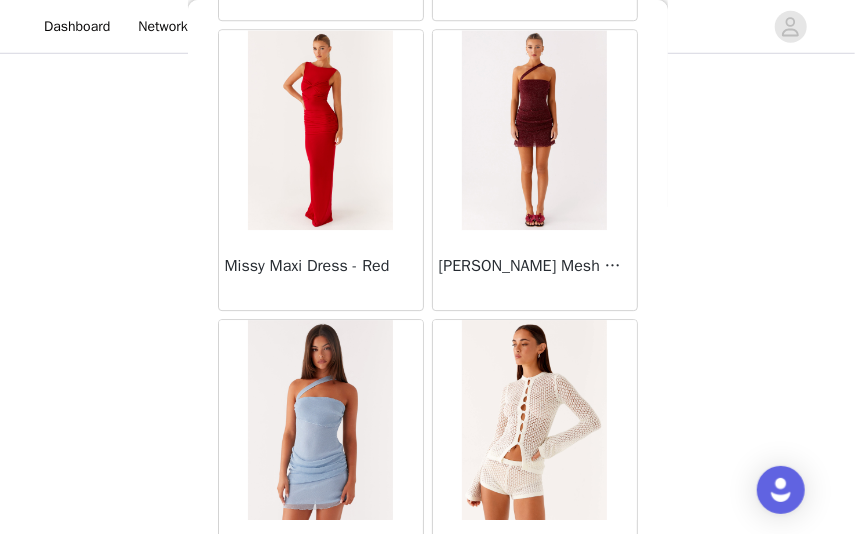 scroll, scrollTop: 43126, scrollLeft: 0, axis: vertical 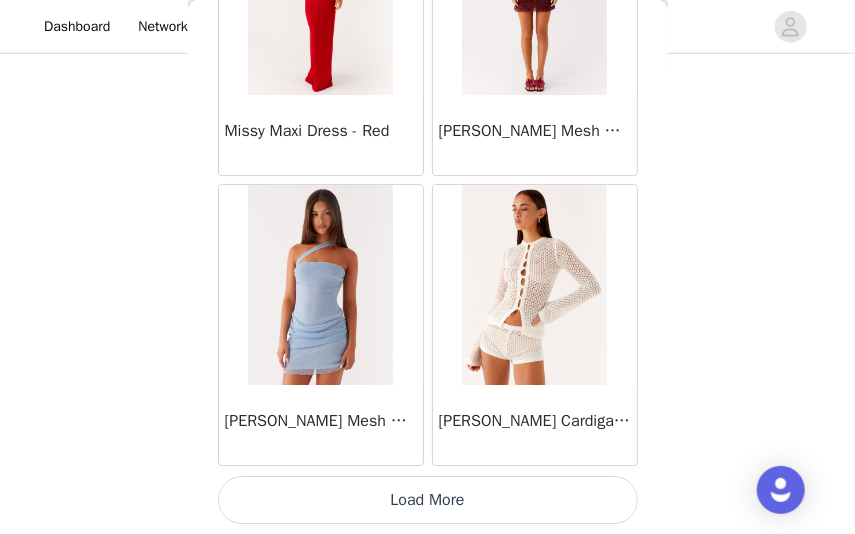 click on "Load More" at bounding box center [428, 500] 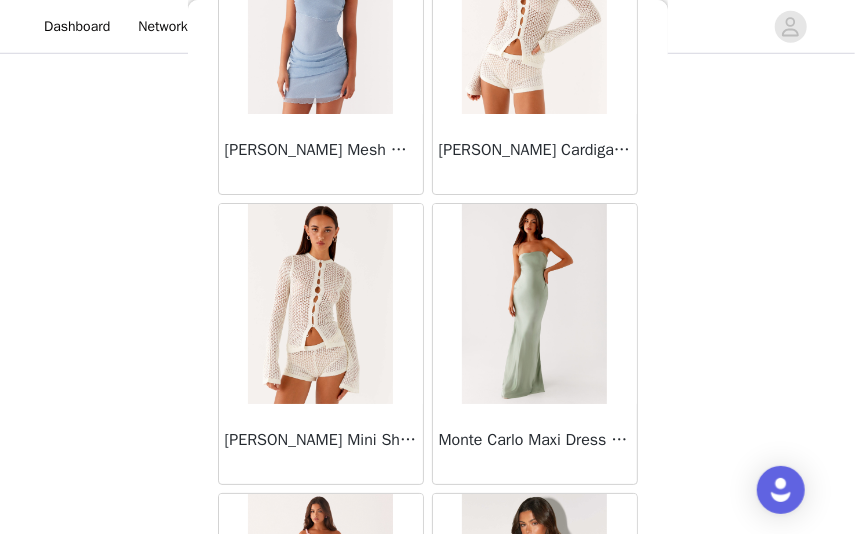 scroll, scrollTop: 43378, scrollLeft: 0, axis: vertical 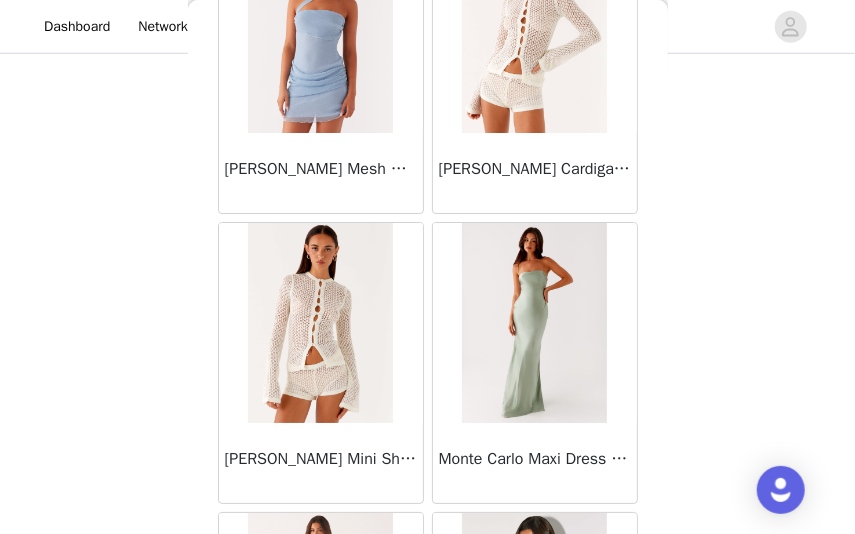 click at bounding box center (534, 323) 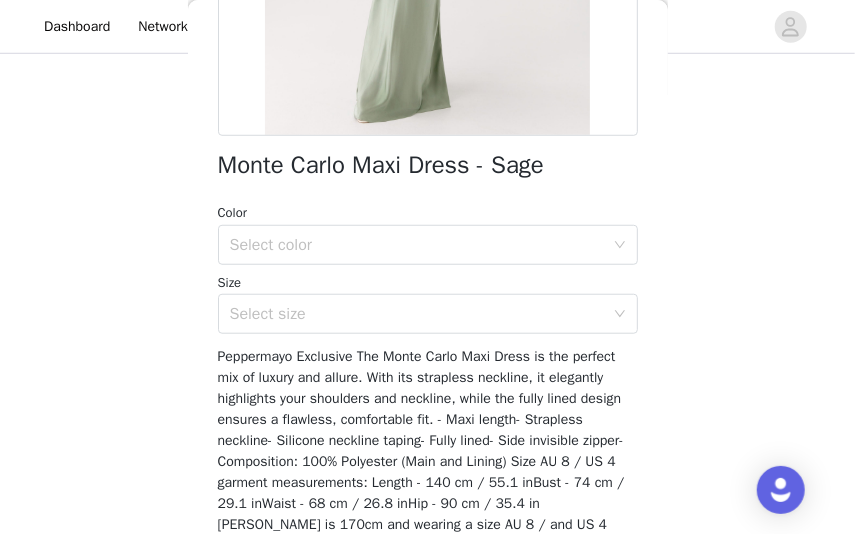 scroll, scrollTop: 499, scrollLeft: 0, axis: vertical 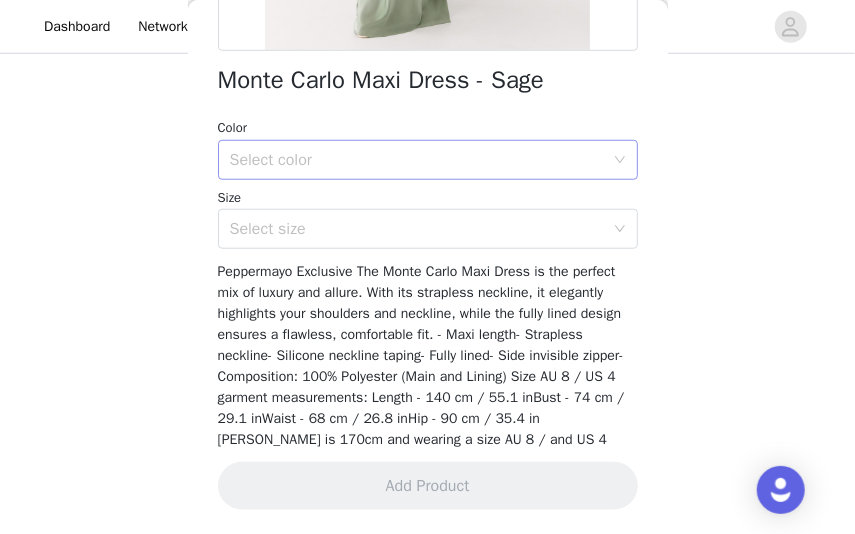 click on "Select color" at bounding box center [417, 160] 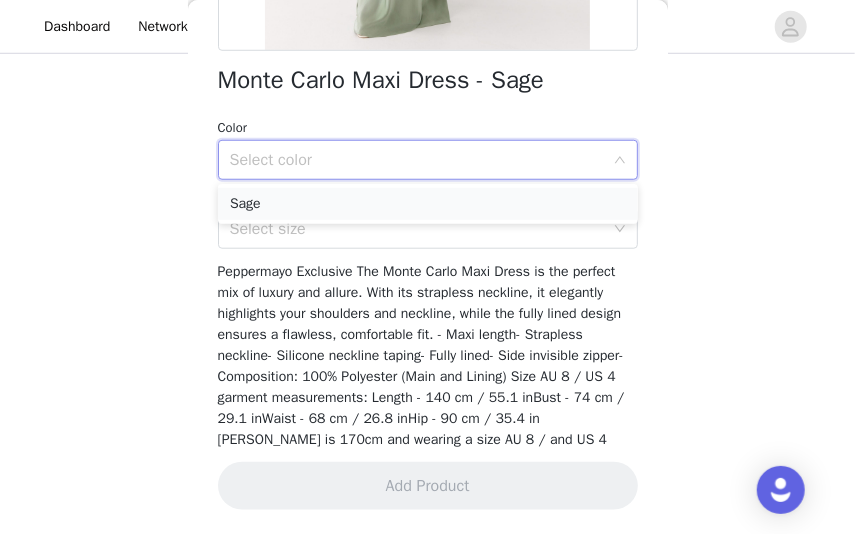 click on "Sage" at bounding box center (428, 204) 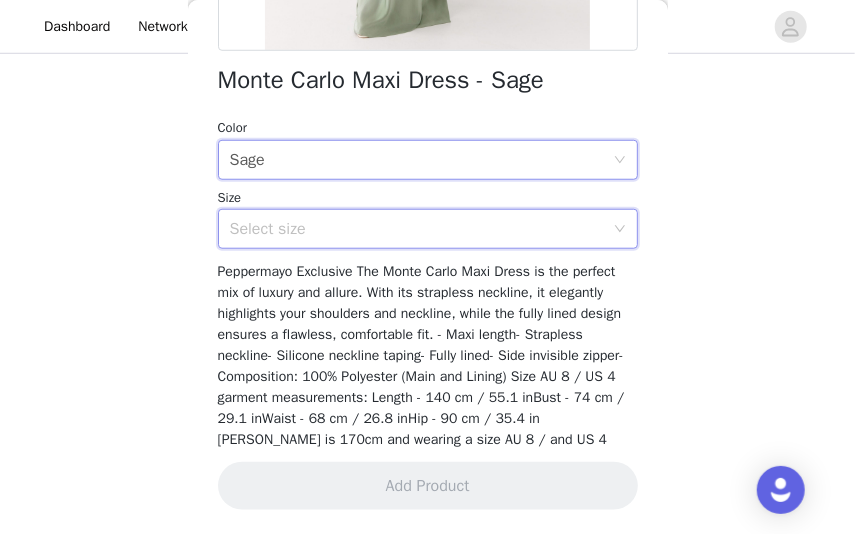 click on "Select size" at bounding box center (421, 229) 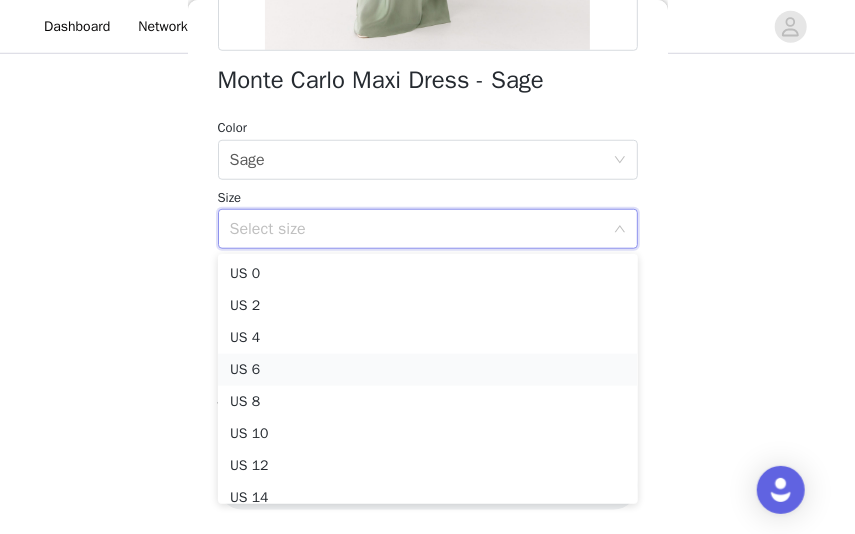 click on "US 6" at bounding box center (428, 370) 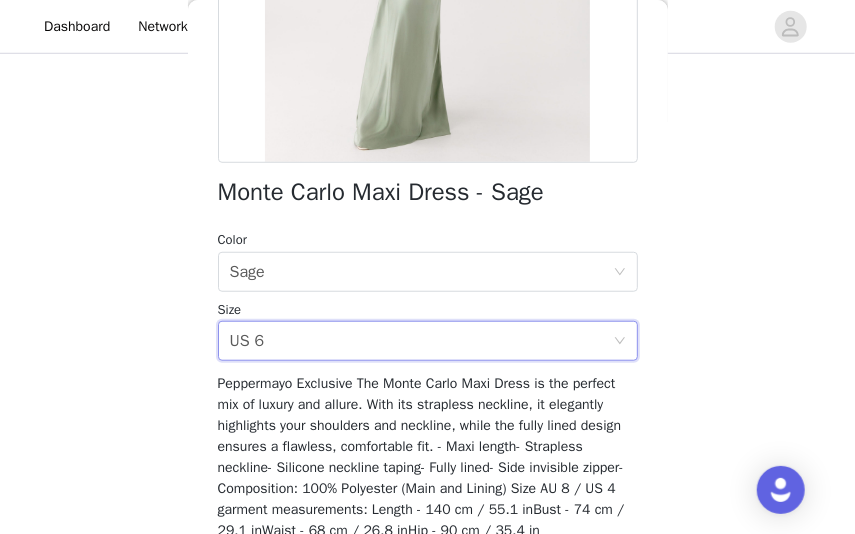 scroll, scrollTop: 193, scrollLeft: 0, axis: vertical 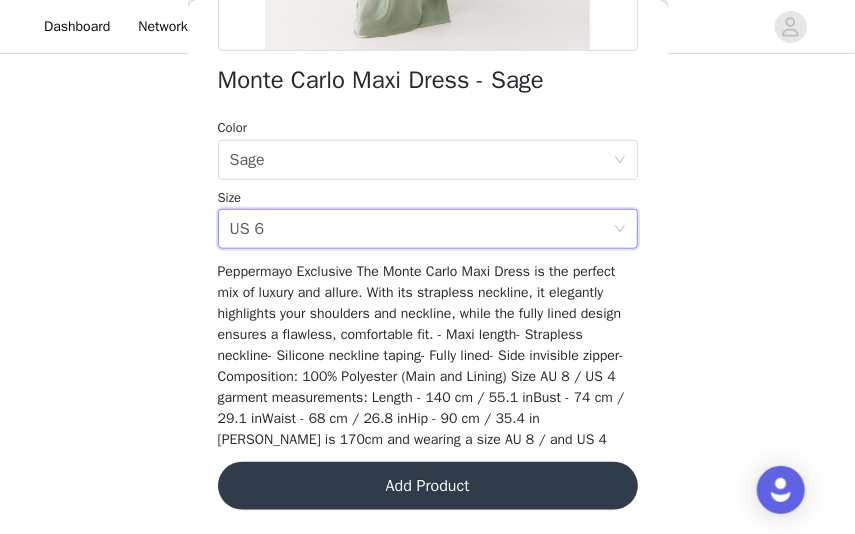 click on "Add Product" at bounding box center (428, 486) 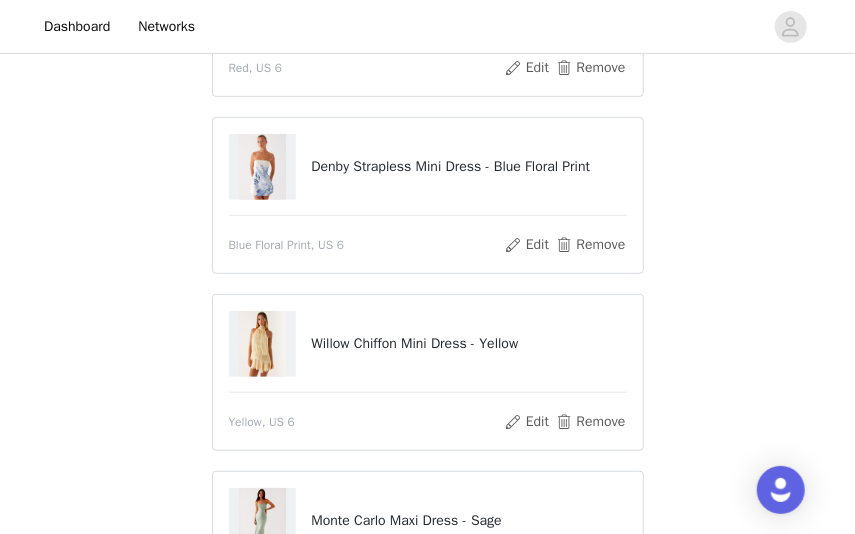 scroll, scrollTop: 341, scrollLeft: 0, axis: vertical 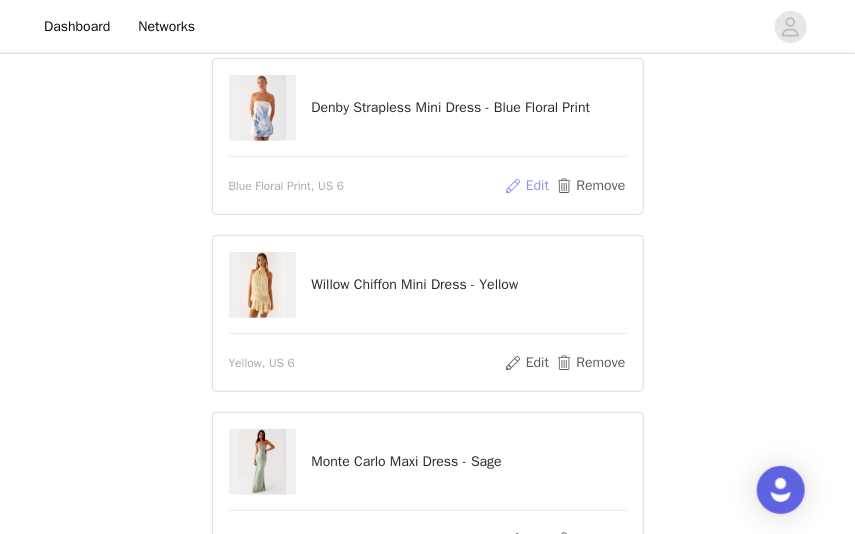 click on "Edit" at bounding box center (526, 186) 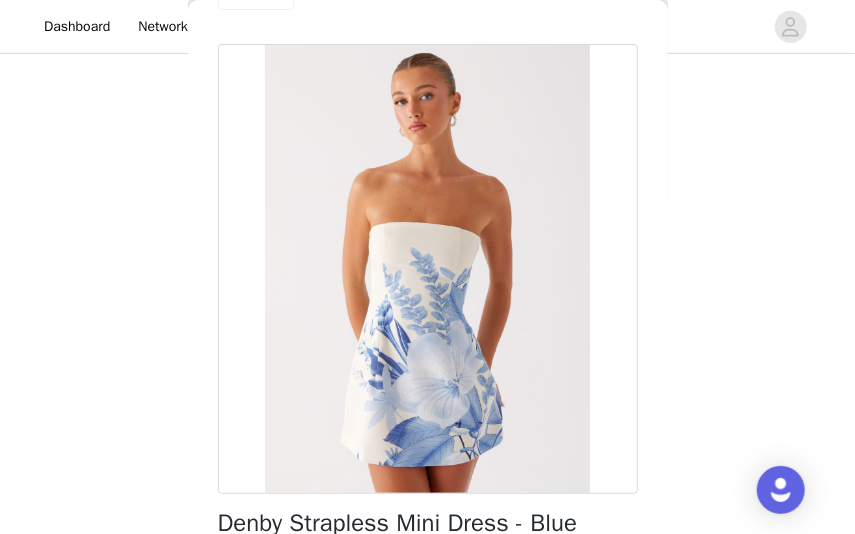 scroll, scrollTop: 0, scrollLeft: 0, axis: both 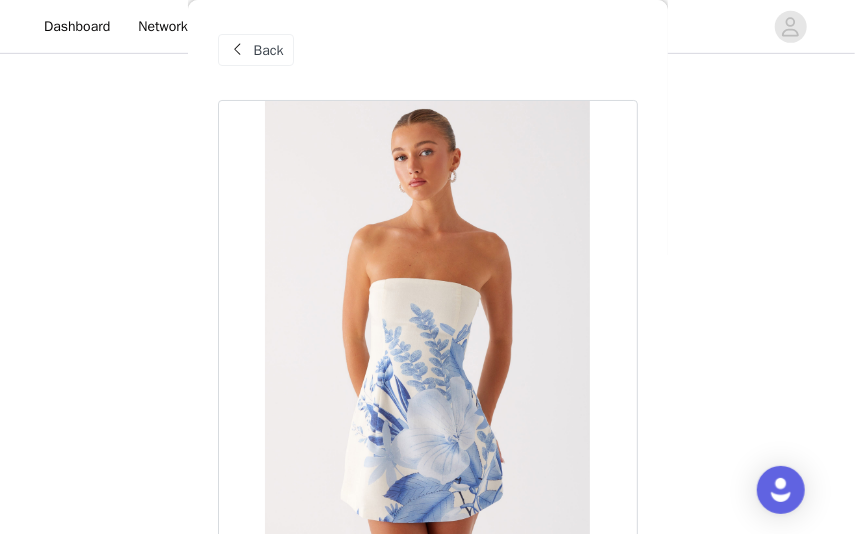 click on "Back" at bounding box center [269, 50] 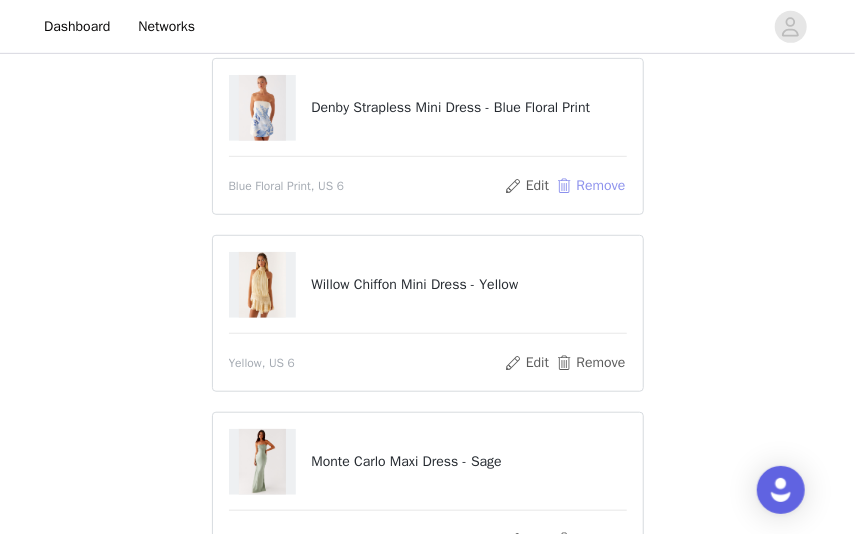 click on "Remove" at bounding box center (590, 186) 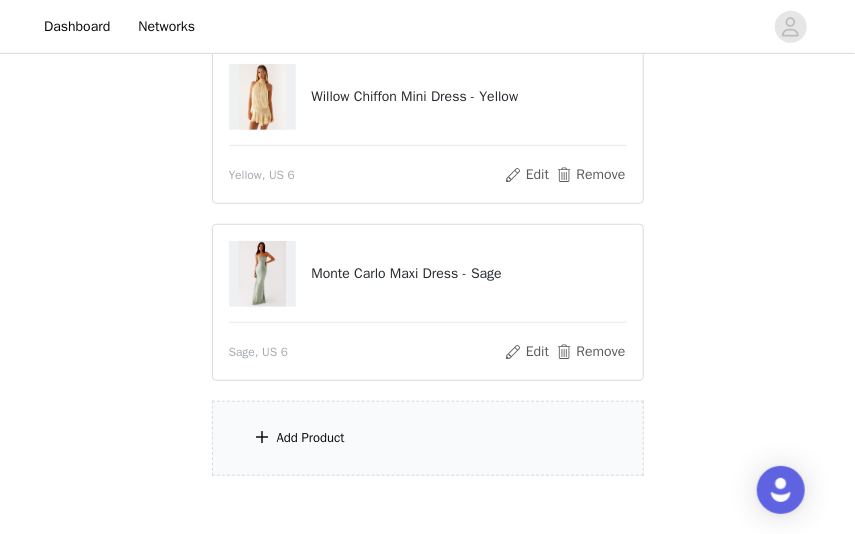 scroll, scrollTop: 515, scrollLeft: 0, axis: vertical 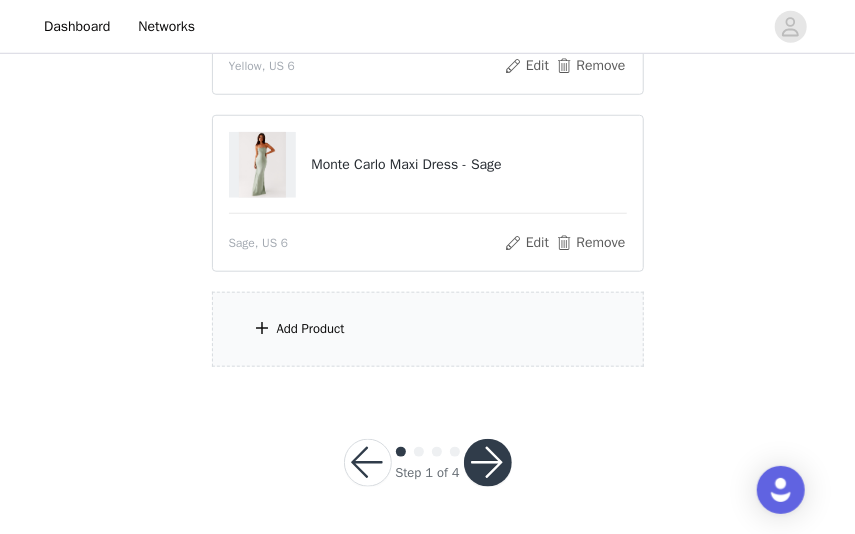 click on "Add Product" at bounding box center [428, 329] 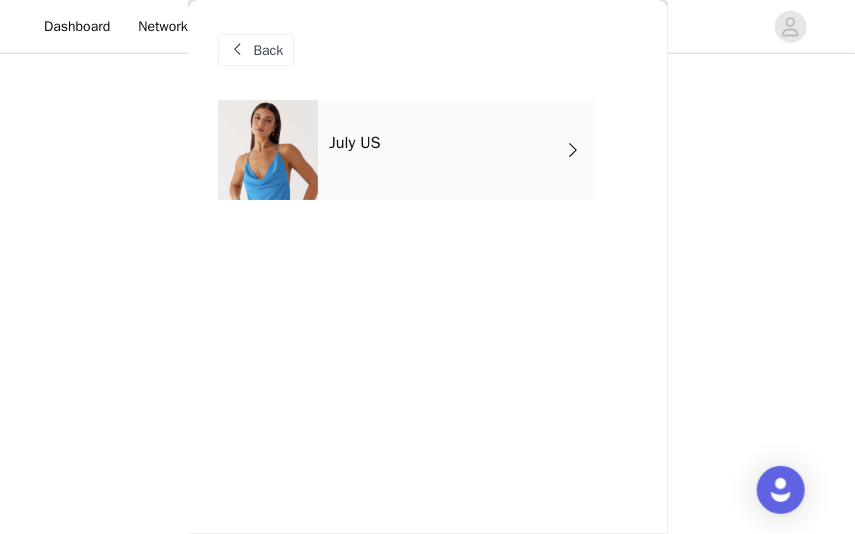 click on "July US" at bounding box center (457, 150) 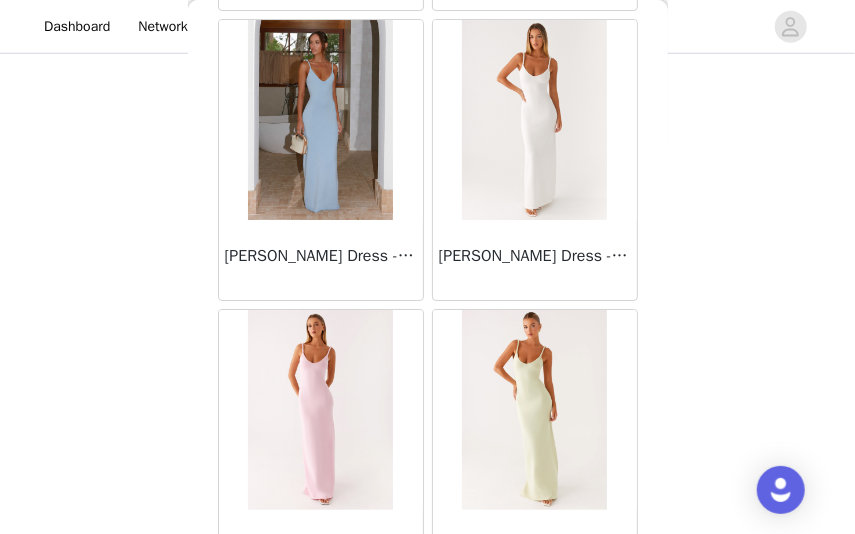 scroll, scrollTop: 2526, scrollLeft: 0, axis: vertical 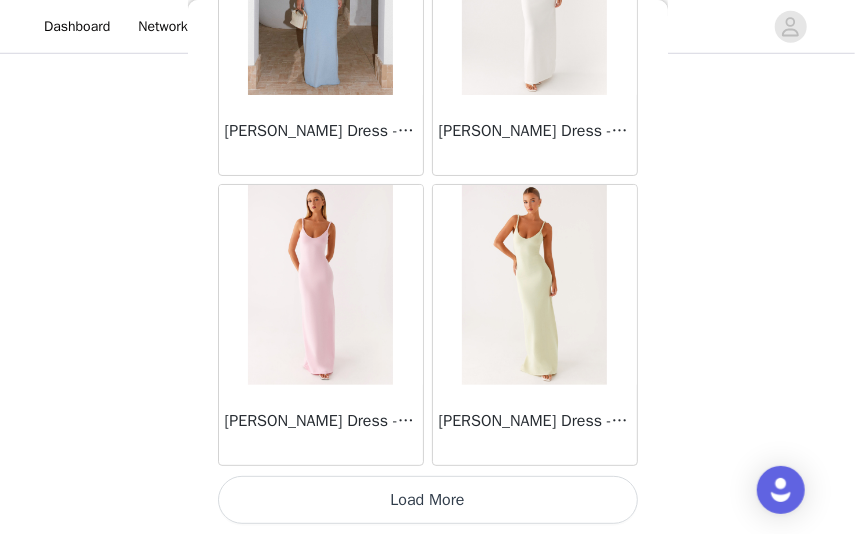 click on "Load More" at bounding box center [428, 500] 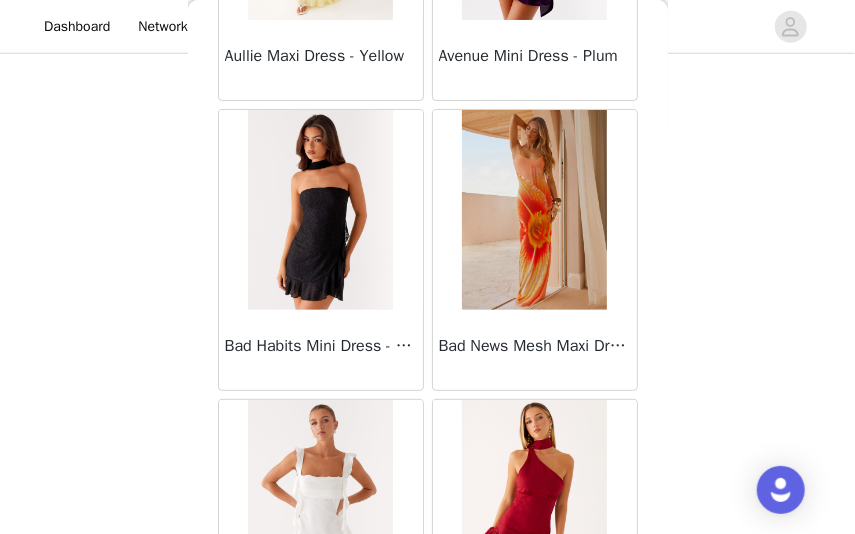 scroll, scrollTop: 5426, scrollLeft: 0, axis: vertical 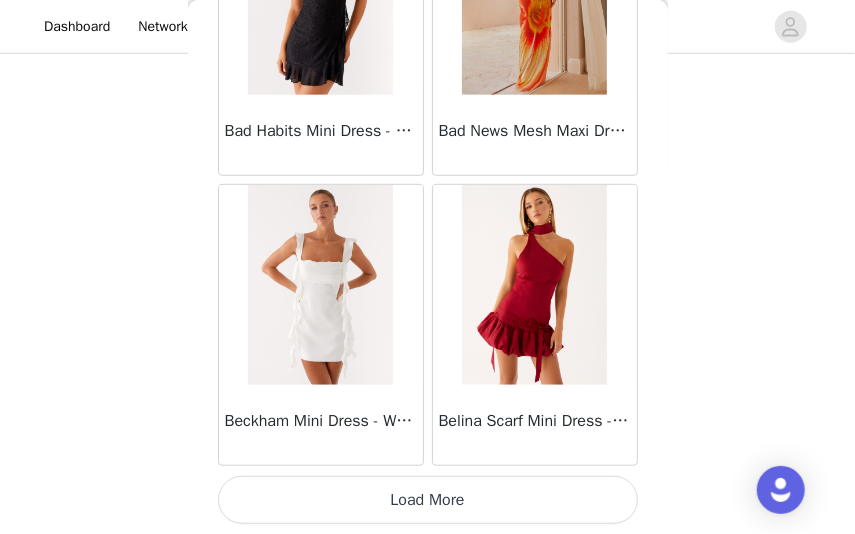 click on "Load More" at bounding box center [428, 500] 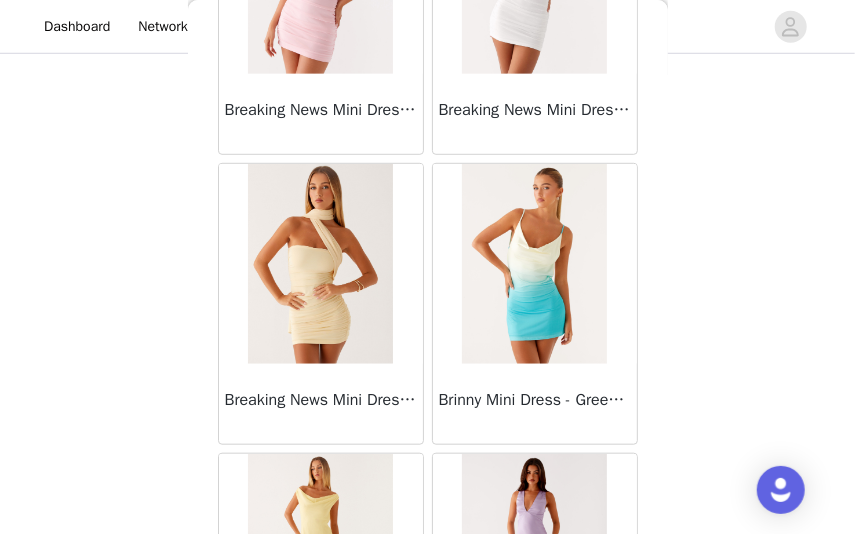 scroll, scrollTop: 8326, scrollLeft: 0, axis: vertical 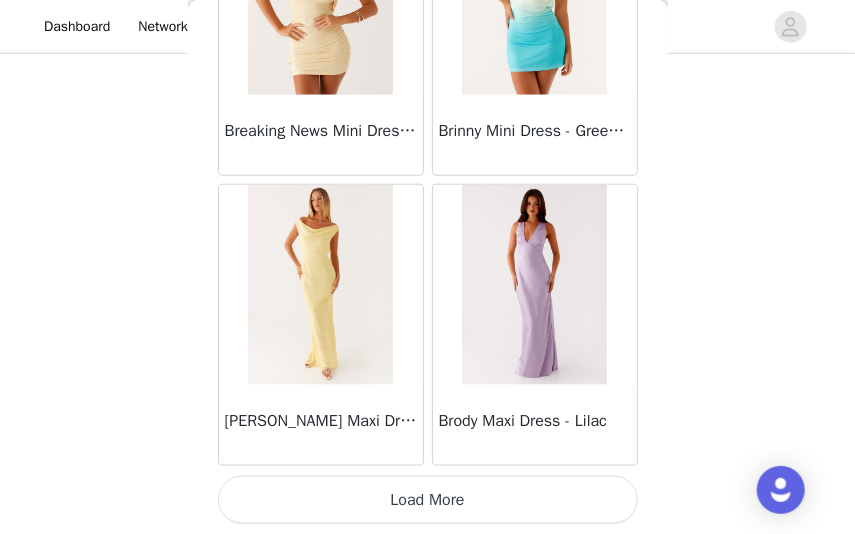 click on "Load More" at bounding box center [428, 500] 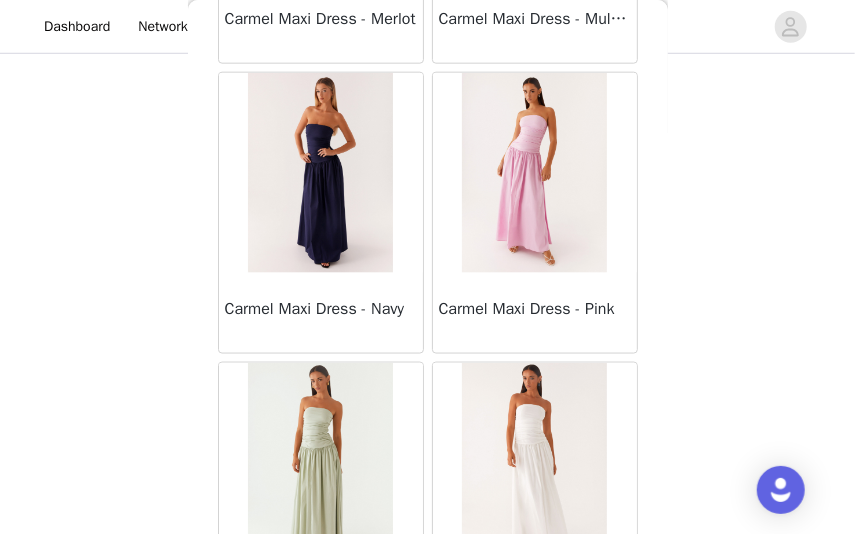 scroll, scrollTop: 11226, scrollLeft: 0, axis: vertical 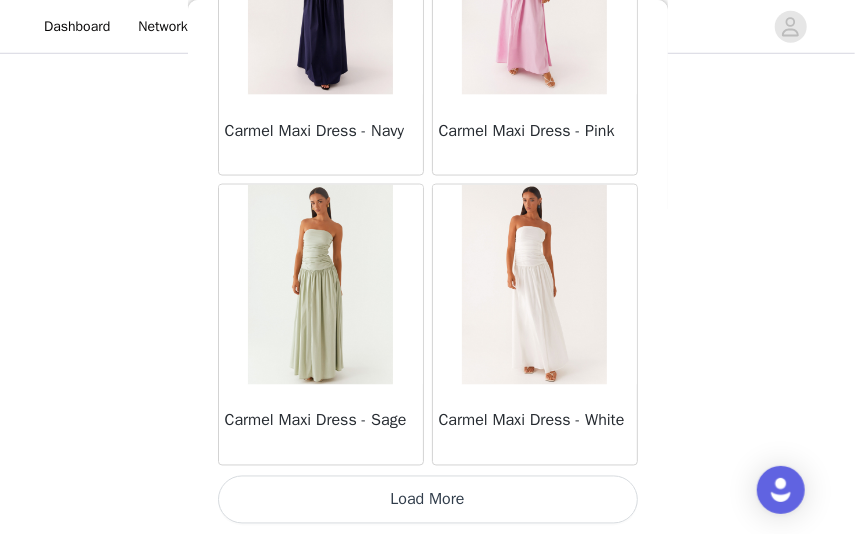 click on "Load More" at bounding box center [428, 500] 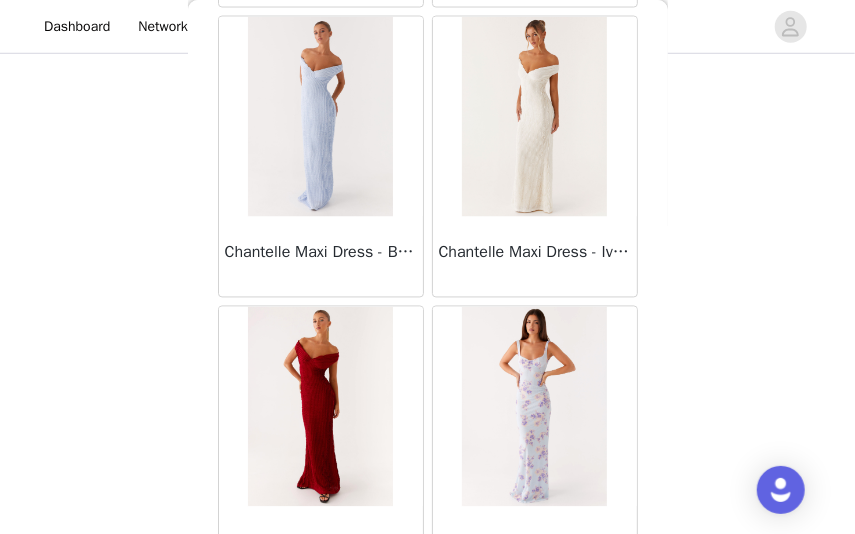 scroll, scrollTop: 14126, scrollLeft: 0, axis: vertical 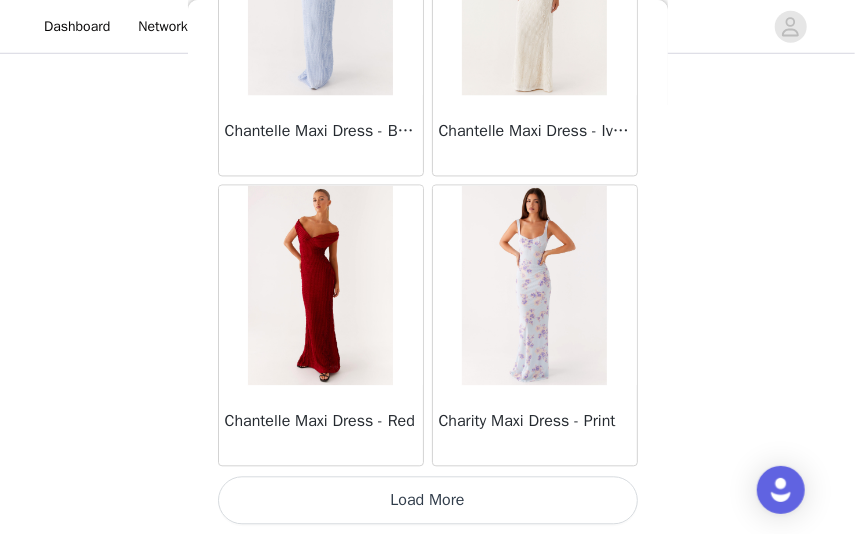 click on "Load More" at bounding box center (428, 500) 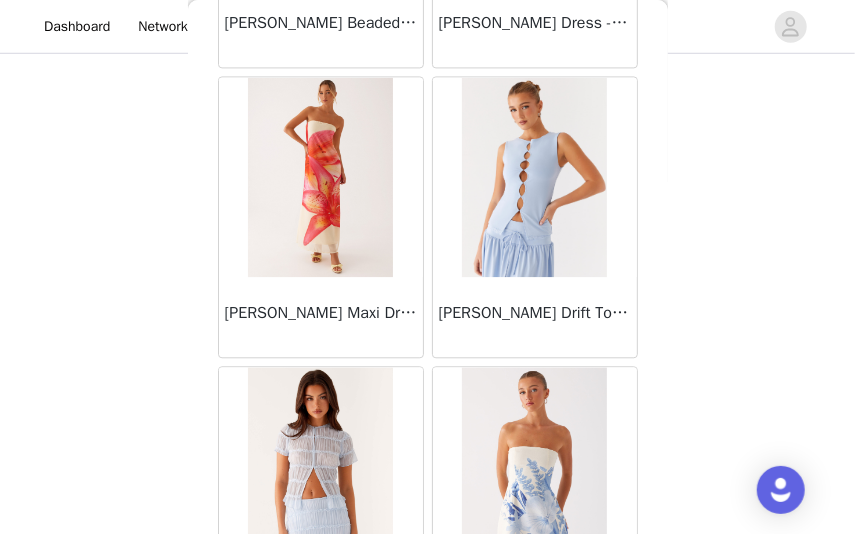 scroll, scrollTop: 17026, scrollLeft: 0, axis: vertical 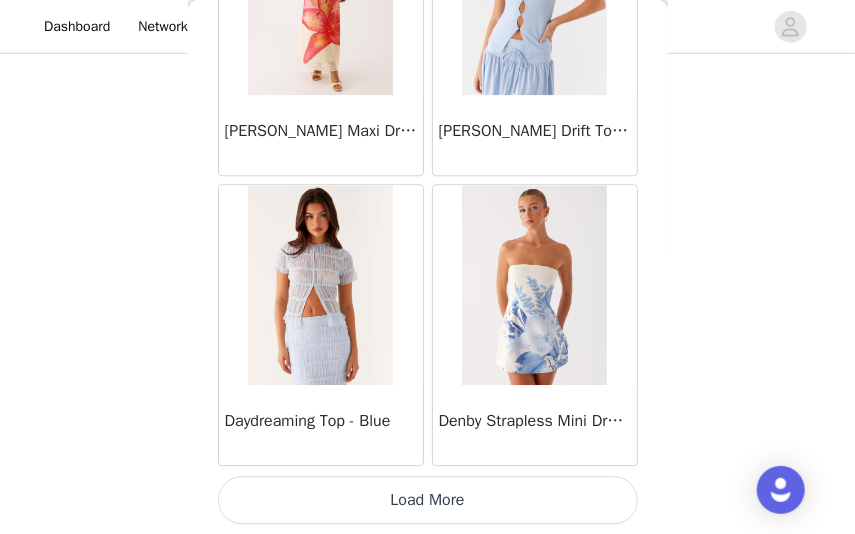 click on "Load More" at bounding box center (428, 500) 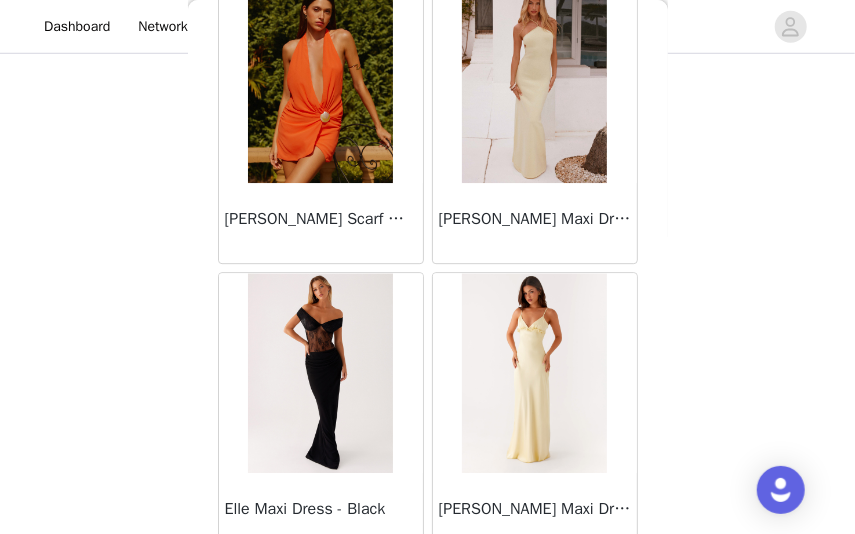 scroll, scrollTop: 19926, scrollLeft: 0, axis: vertical 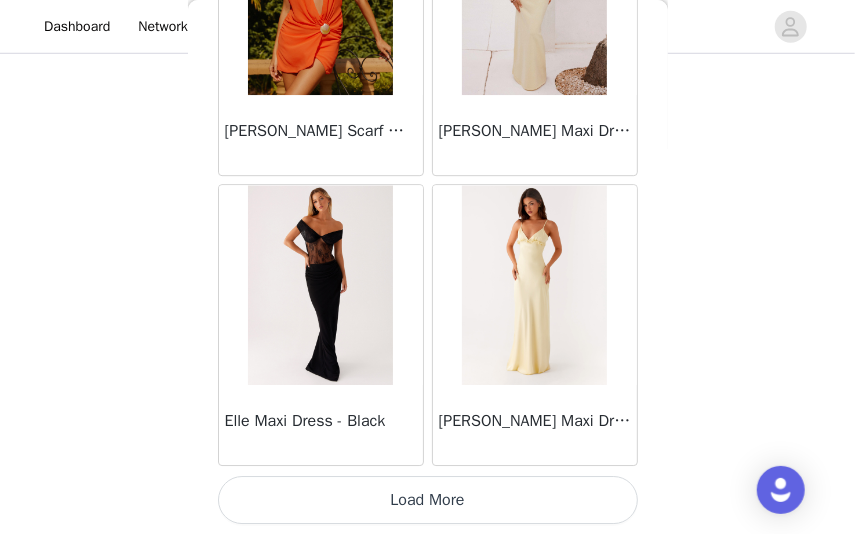 click on "Load More" at bounding box center [428, 500] 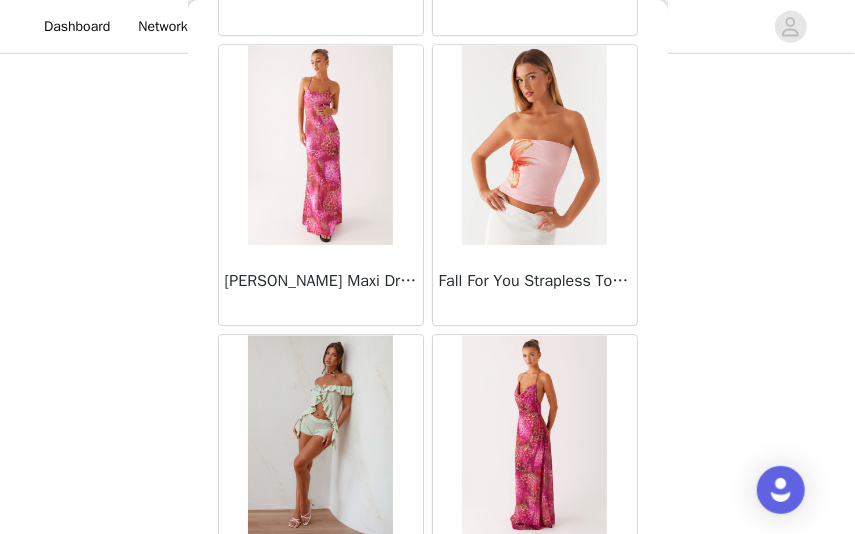 scroll, scrollTop: 22826, scrollLeft: 0, axis: vertical 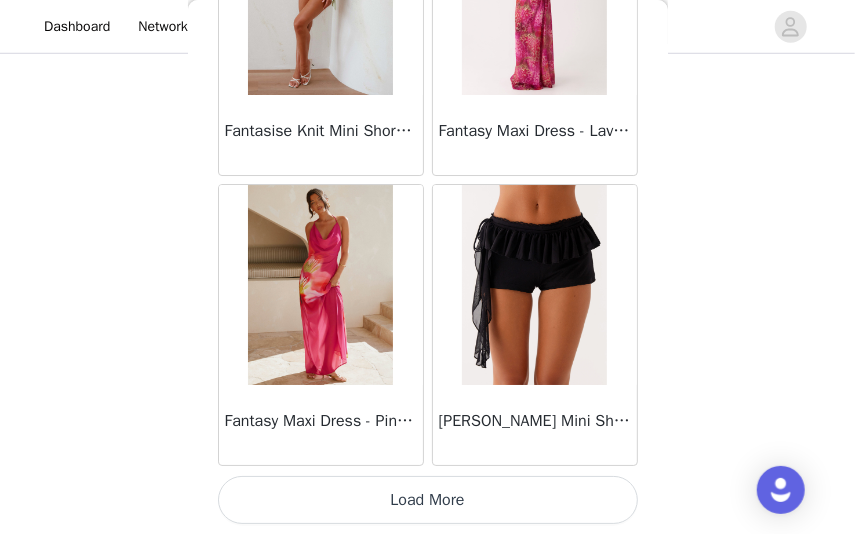 click on "Load More" at bounding box center (428, 500) 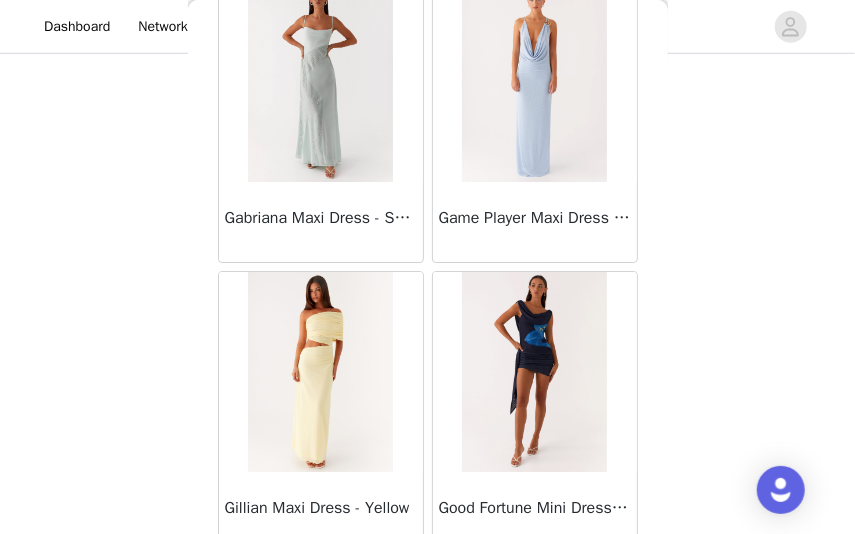 scroll, scrollTop: 25726, scrollLeft: 0, axis: vertical 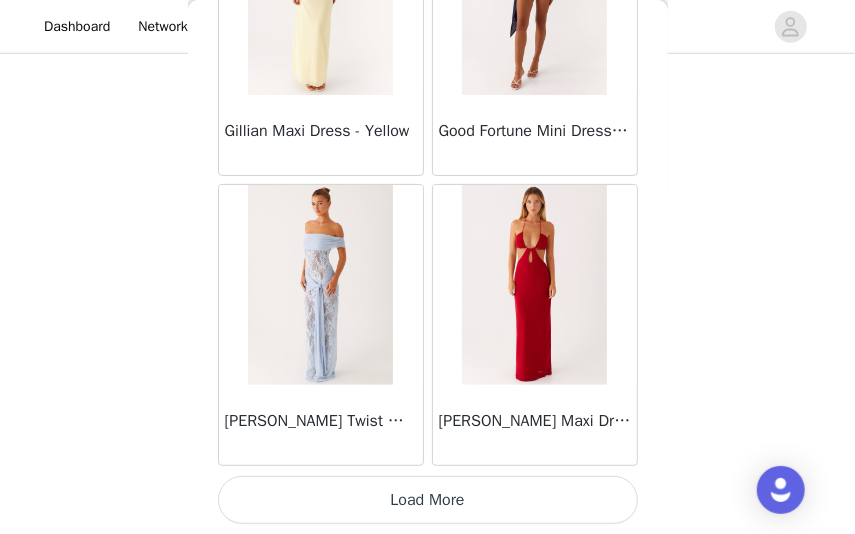 click on "Load More" at bounding box center [428, 500] 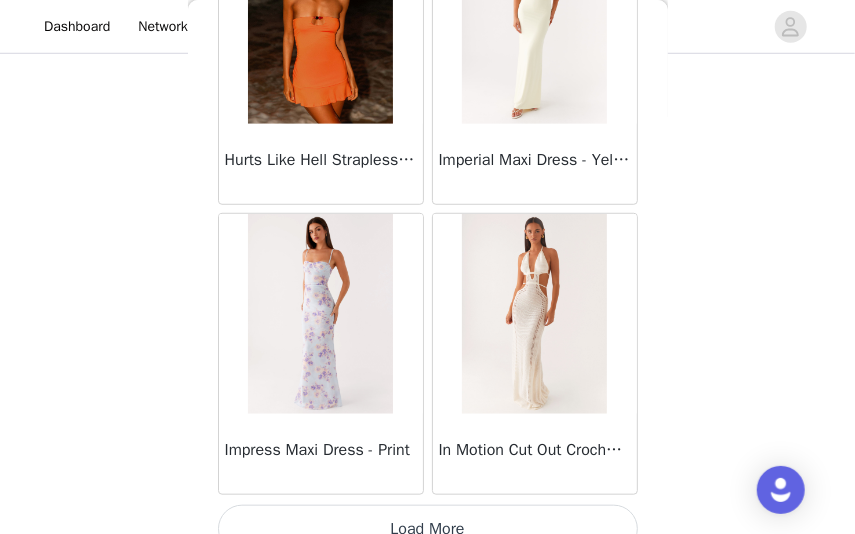 scroll, scrollTop: 28626, scrollLeft: 0, axis: vertical 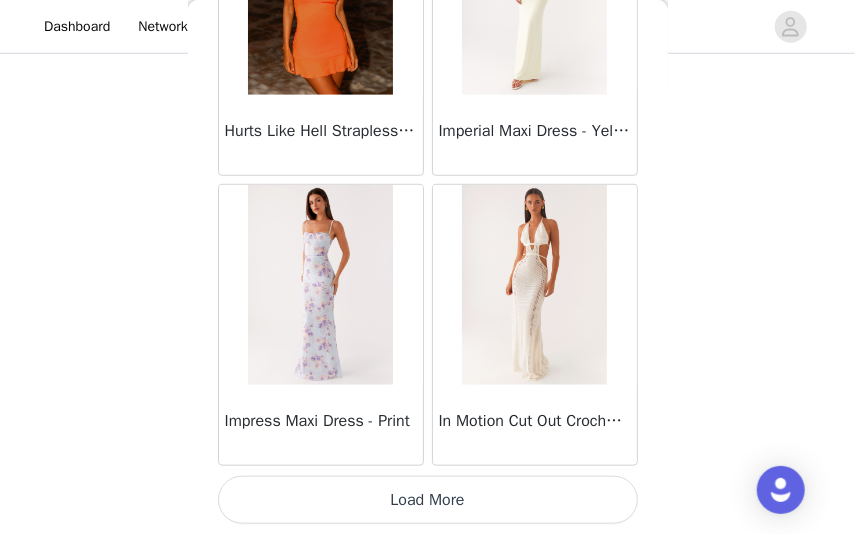 click on "Load More" at bounding box center (428, 500) 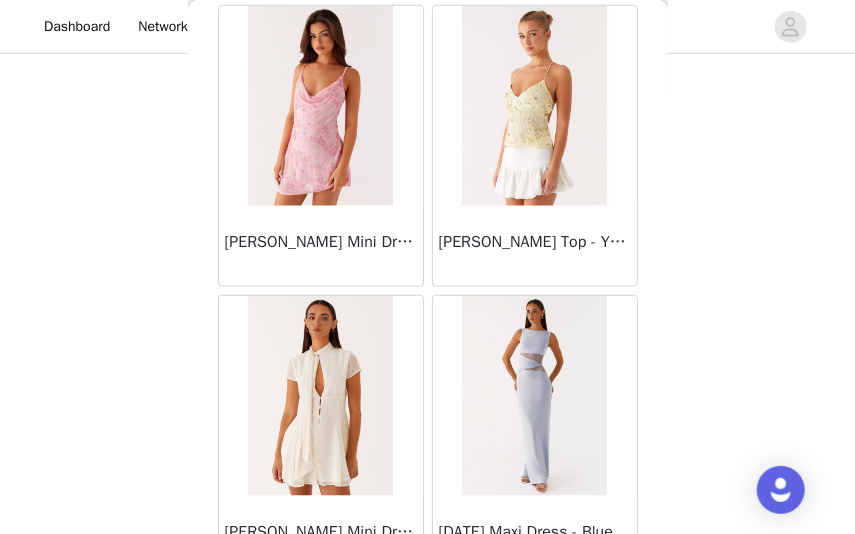 scroll, scrollTop: 31526, scrollLeft: 0, axis: vertical 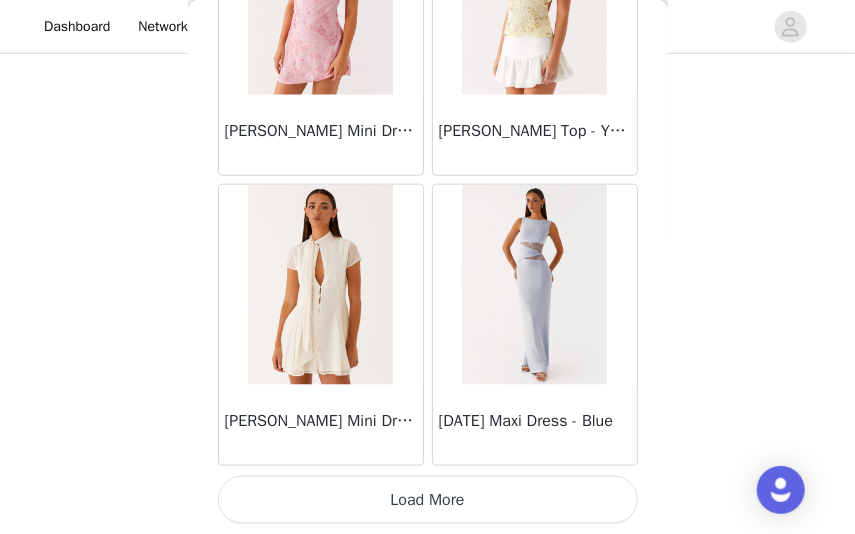 click on "Load More" at bounding box center [428, 500] 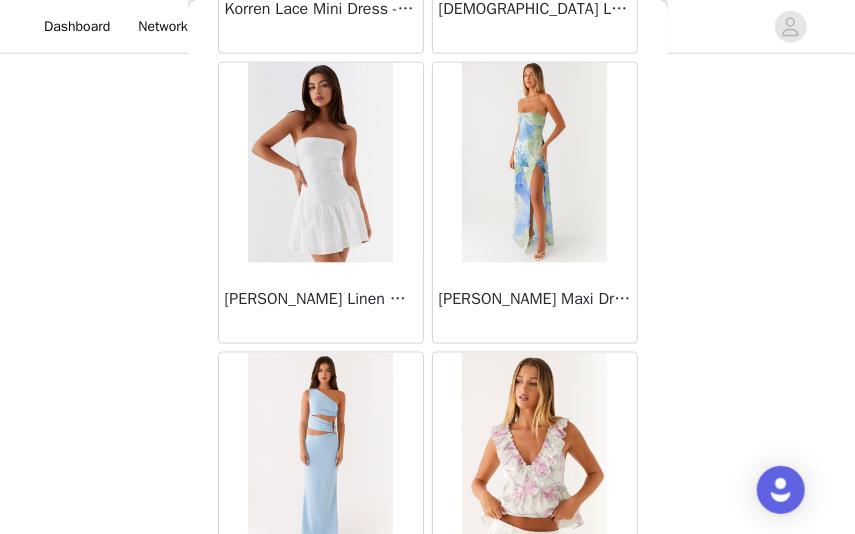 scroll, scrollTop: 34426, scrollLeft: 0, axis: vertical 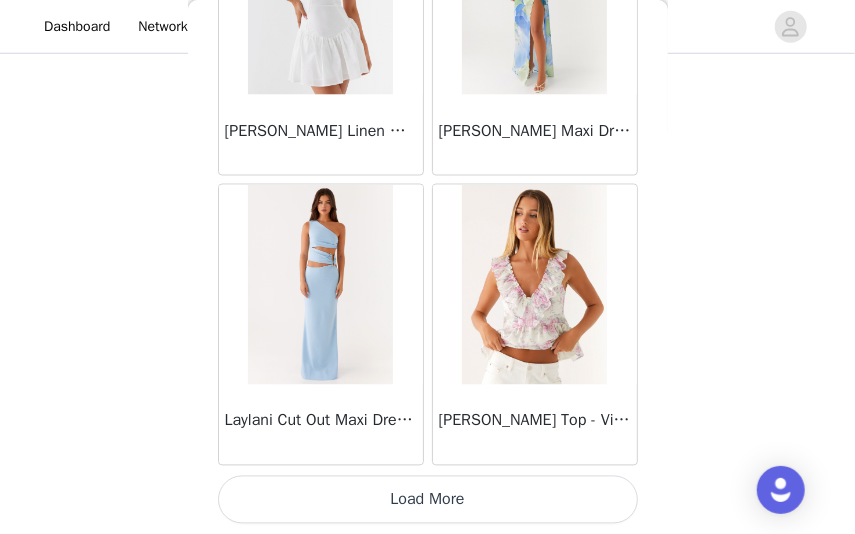 click on "Load More" at bounding box center (428, 500) 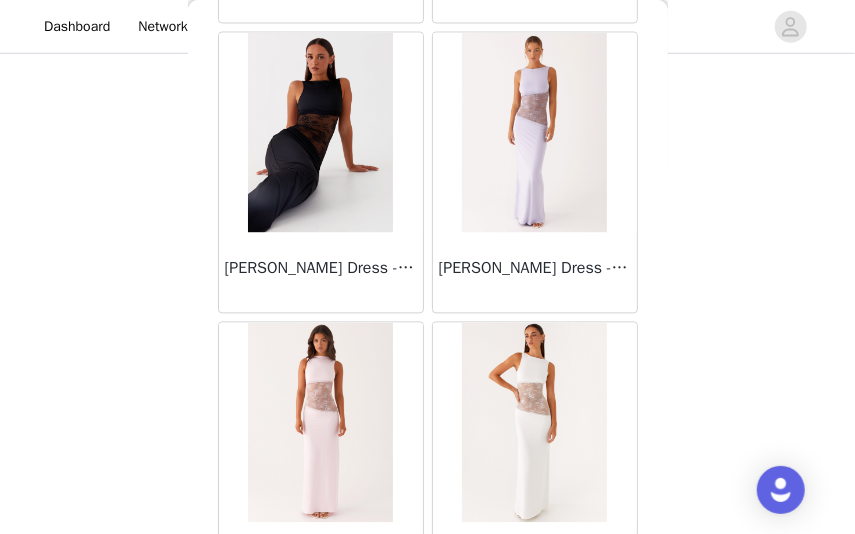 scroll, scrollTop: 37326, scrollLeft: 0, axis: vertical 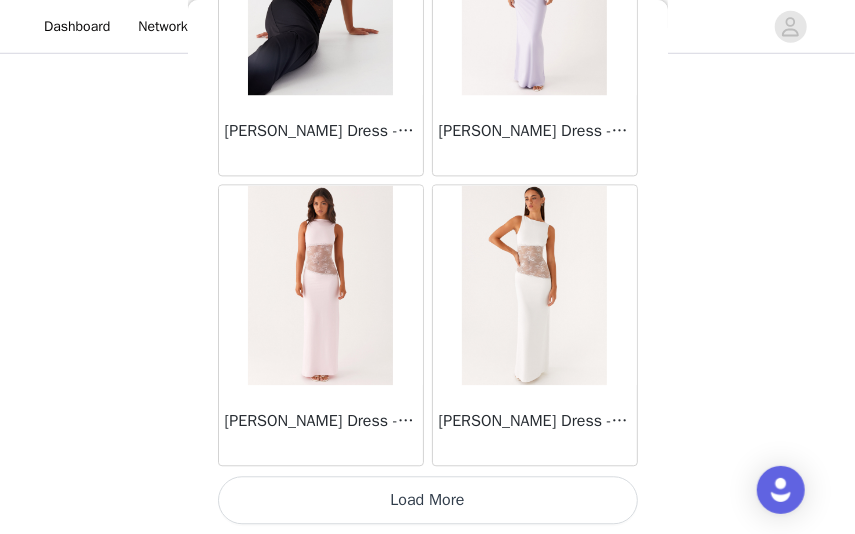 click on "Load More" at bounding box center (428, 500) 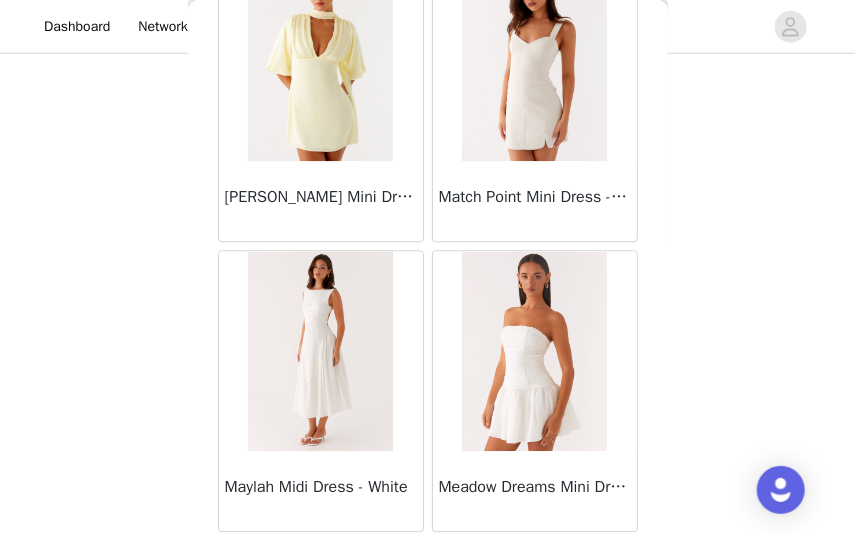 scroll, scrollTop: 40226, scrollLeft: 0, axis: vertical 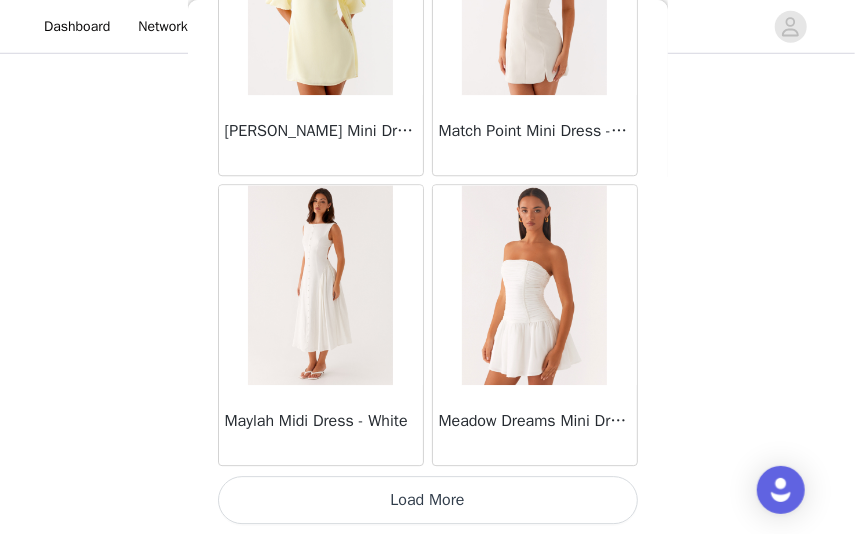 click on "Load More" at bounding box center [428, 500] 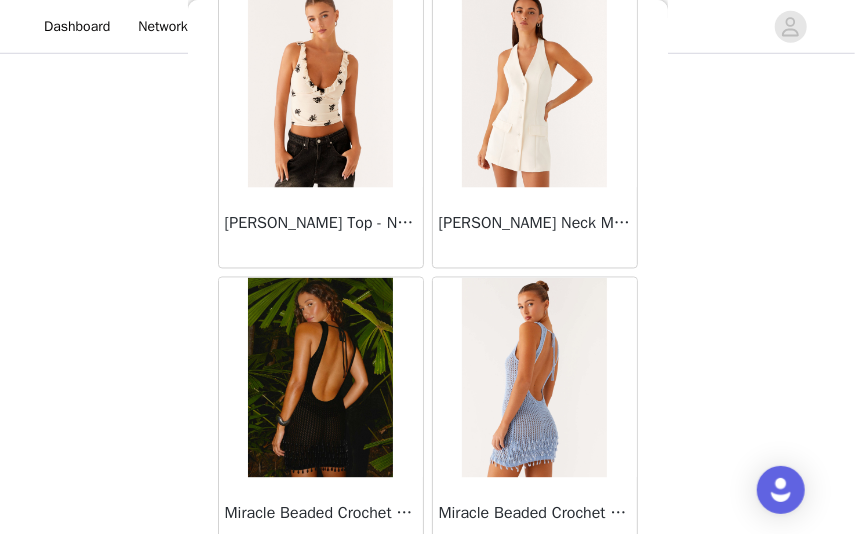 scroll, scrollTop: 42143, scrollLeft: 0, axis: vertical 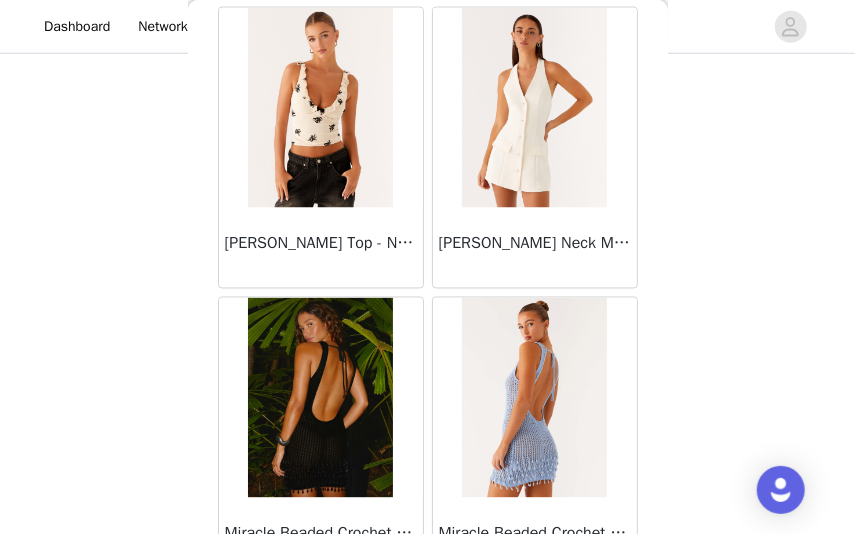 click at bounding box center [534, 108] 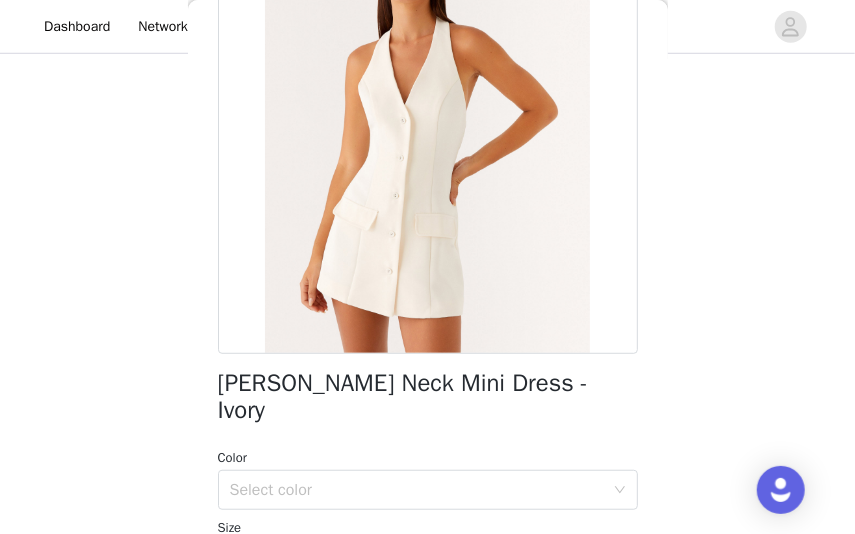 scroll, scrollTop: 379, scrollLeft: 0, axis: vertical 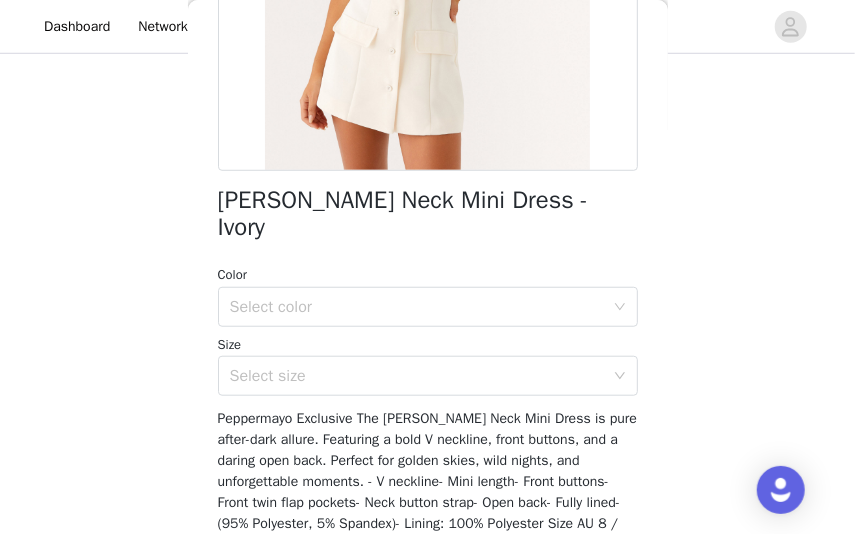 click on "Select color" at bounding box center (421, 307) 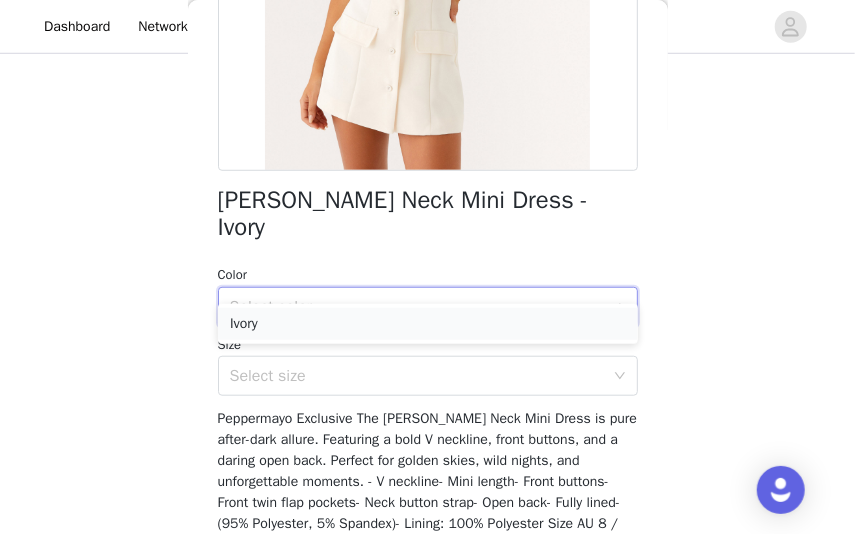 click on "Ivory" at bounding box center [428, 324] 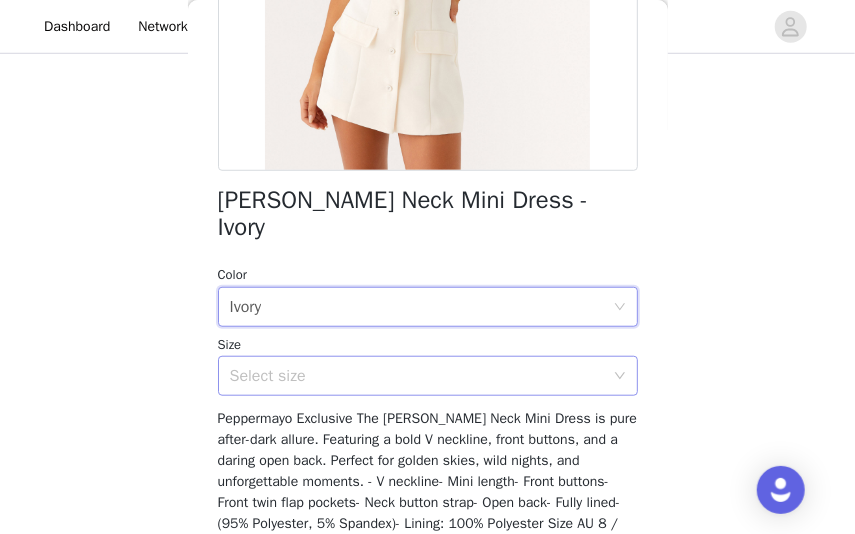 click on "Select size" at bounding box center [417, 376] 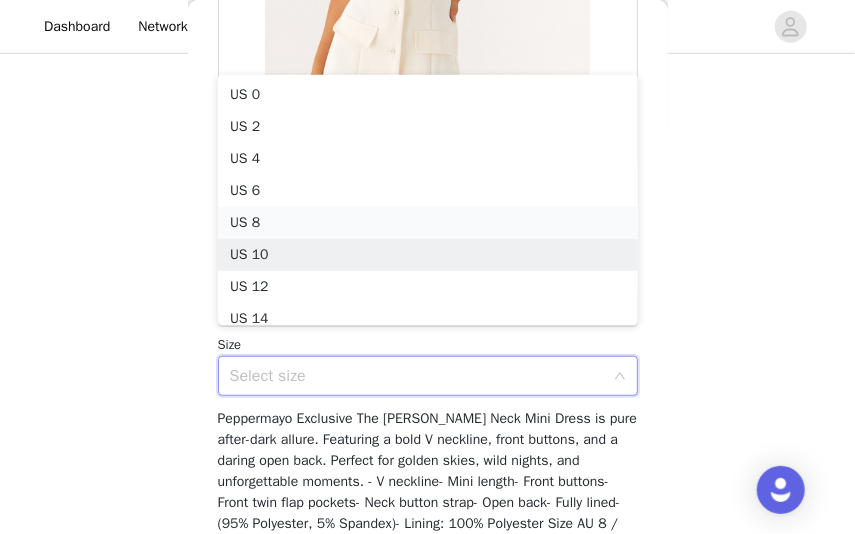 scroll, scrollTop: 10, scrollLeft: 0, axis: vertical 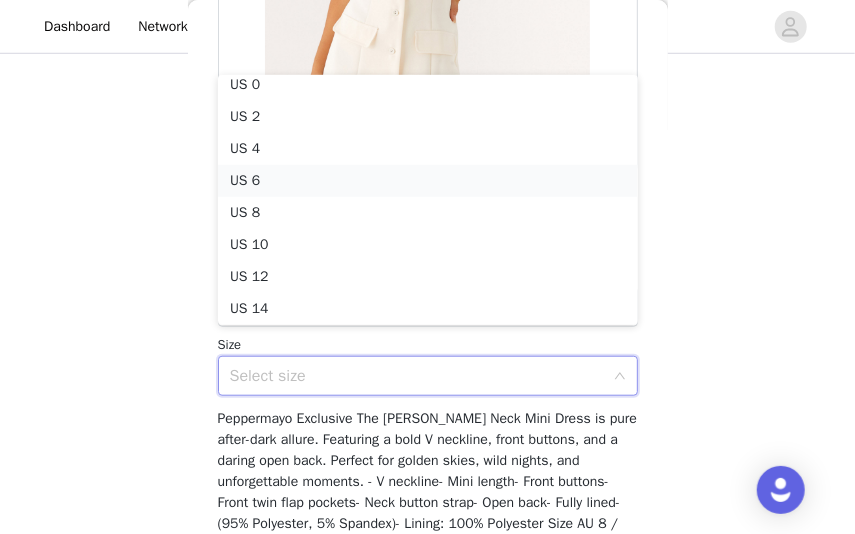click on "US 6" at bounding box center (428, 181) 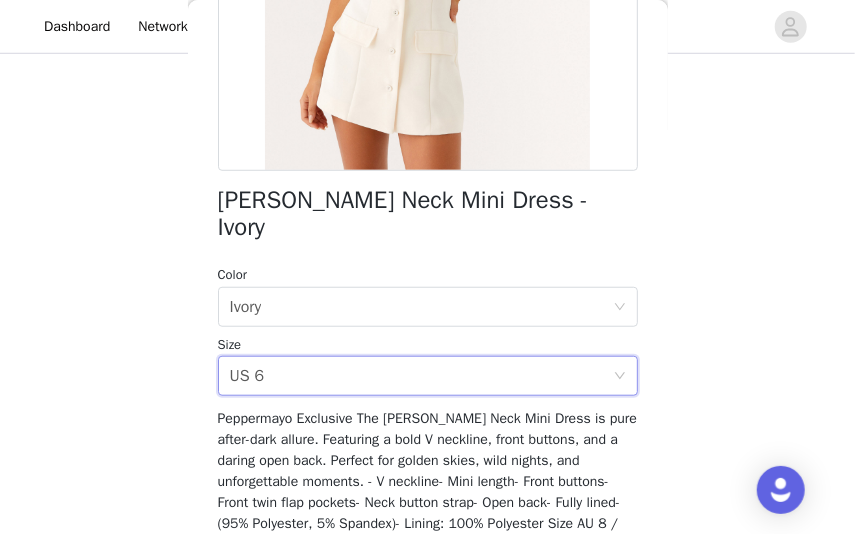 scroll, scrollTop: 520, scrollLeft: 0, axis: vertical 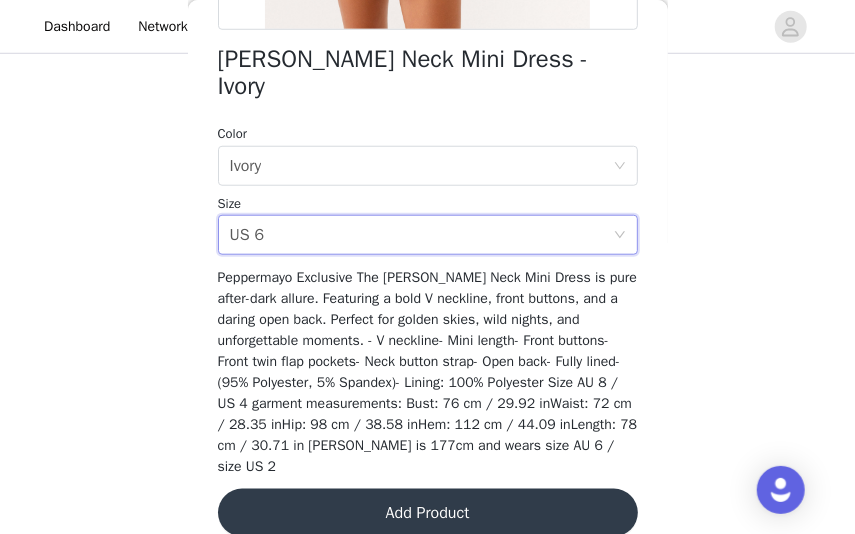 click on "Add Product" at bounding box center (428, 513) 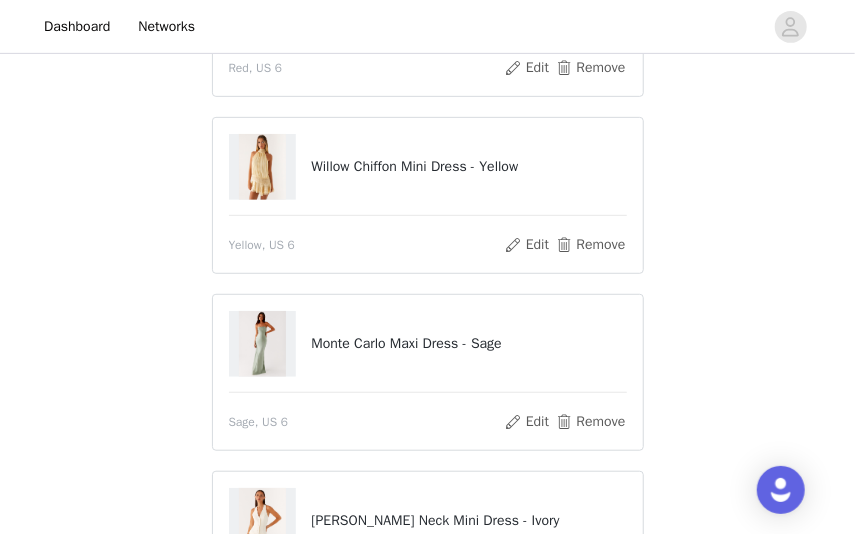 scroll, scrollTop: 400, scrollLeft: 0, axis: vertical 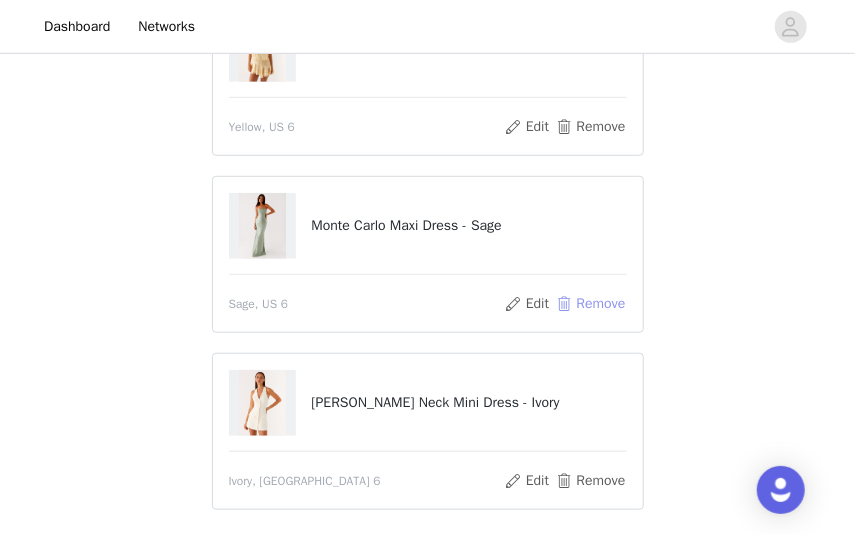 click on "Remove" at bounding box center [590, 304] 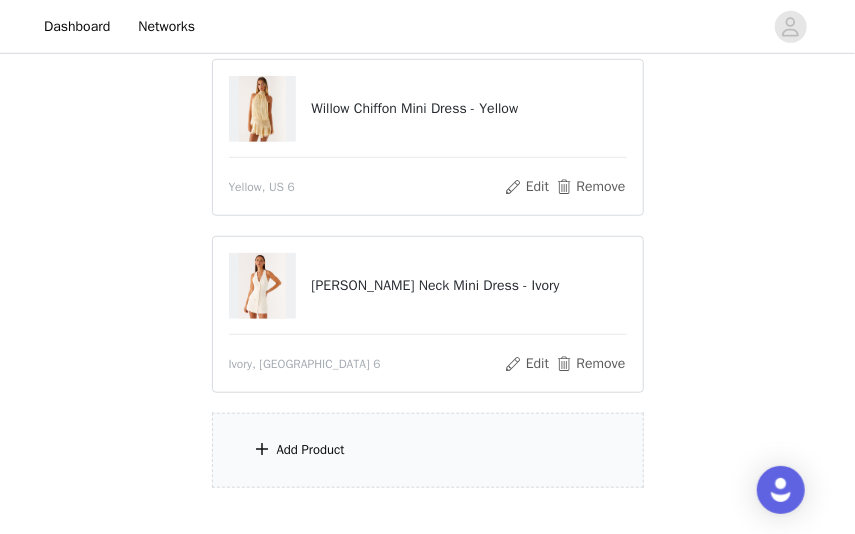 scroll, scrollTop: 510, scrollLeft: 0, axis: vertical 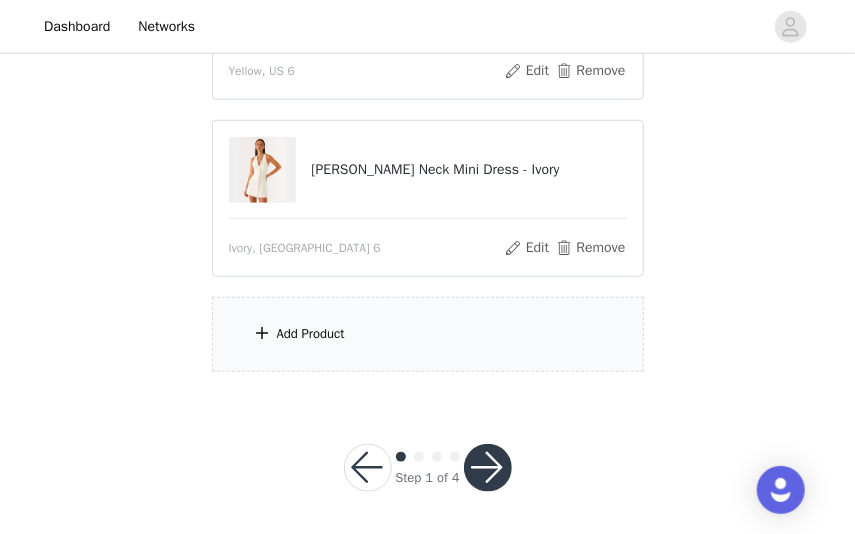 click on "Add Product" at bounding box center (428, 334) 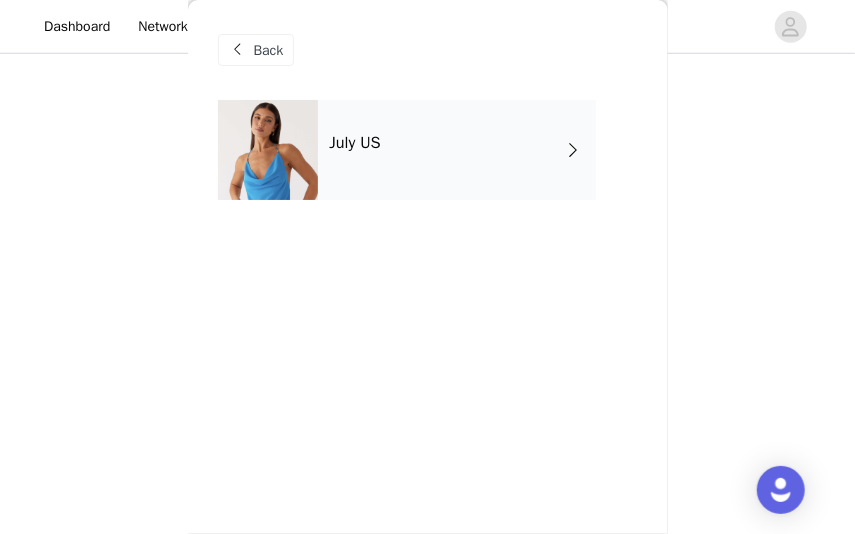 click on "July US" at bounding box center (457, 150) 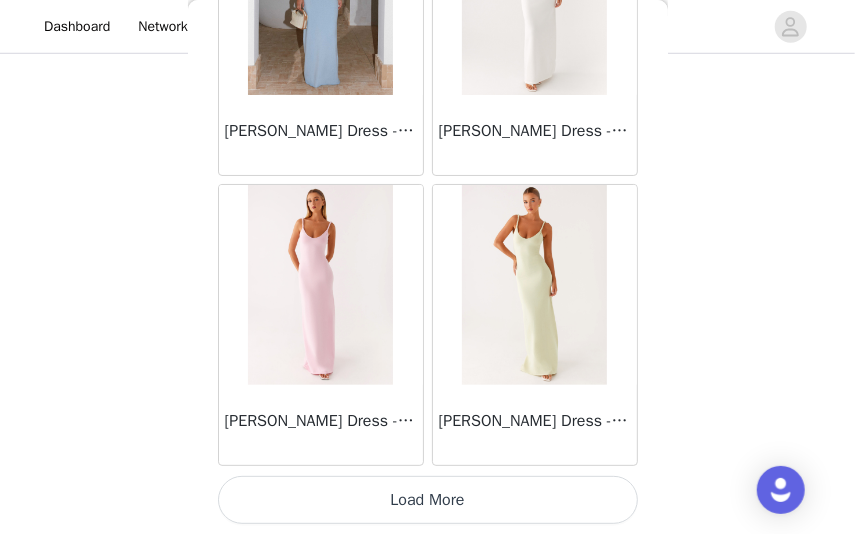 click on "Load More" at bounding box center (428, 500) 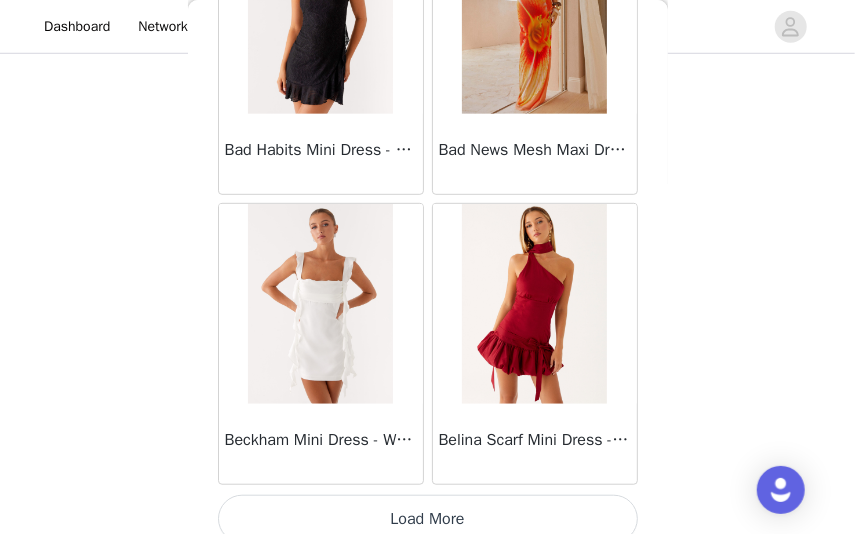 scroll, scrollTop: 5426, scrollLeft: 0, axis: vertical 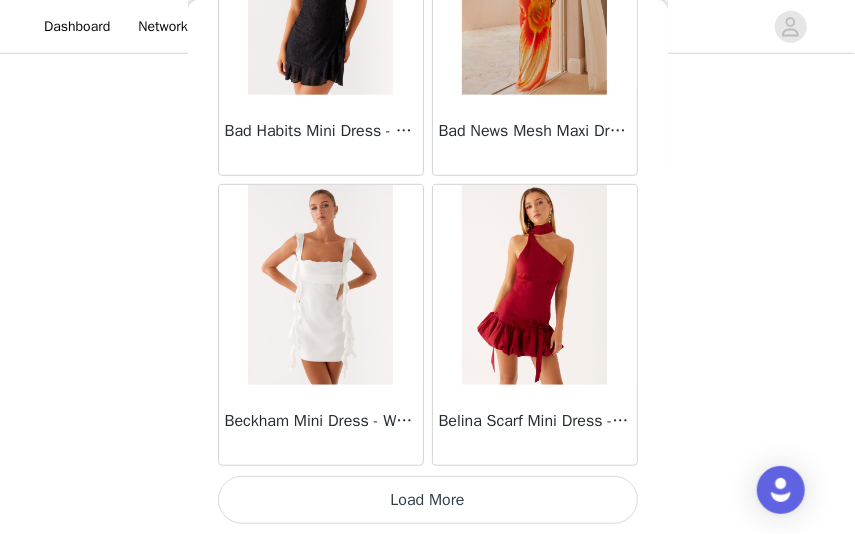 click on "Load More" at bounding box center [428, 500] 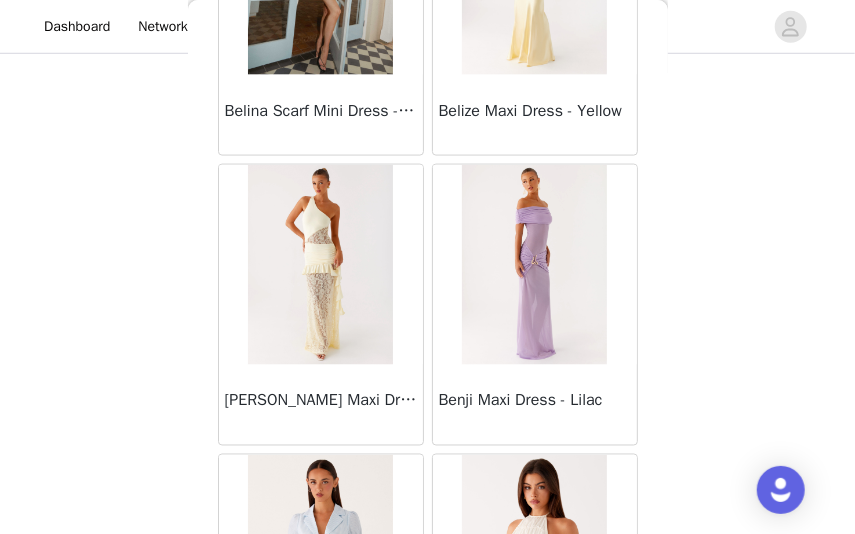 scroll, scrollTop: 6188, scrollLeft: 0, axis: vertical 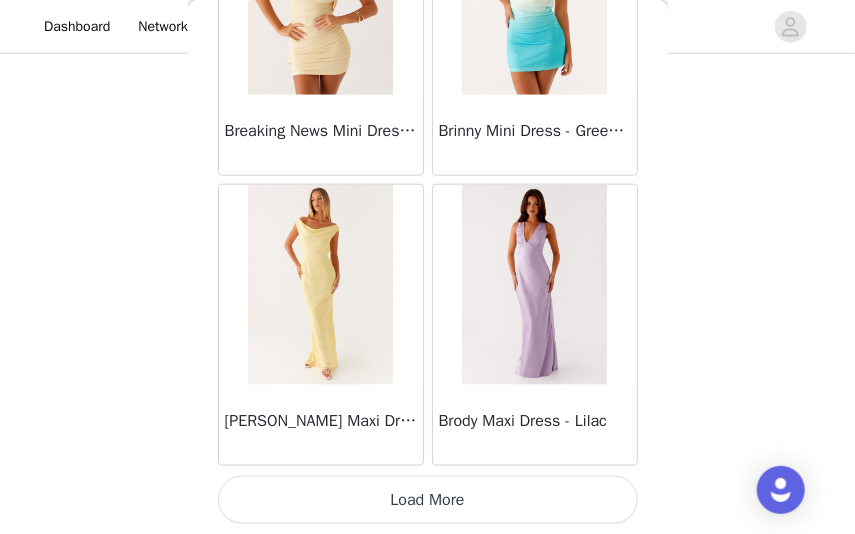 click on "Load More" at bounding box center (428, 500) 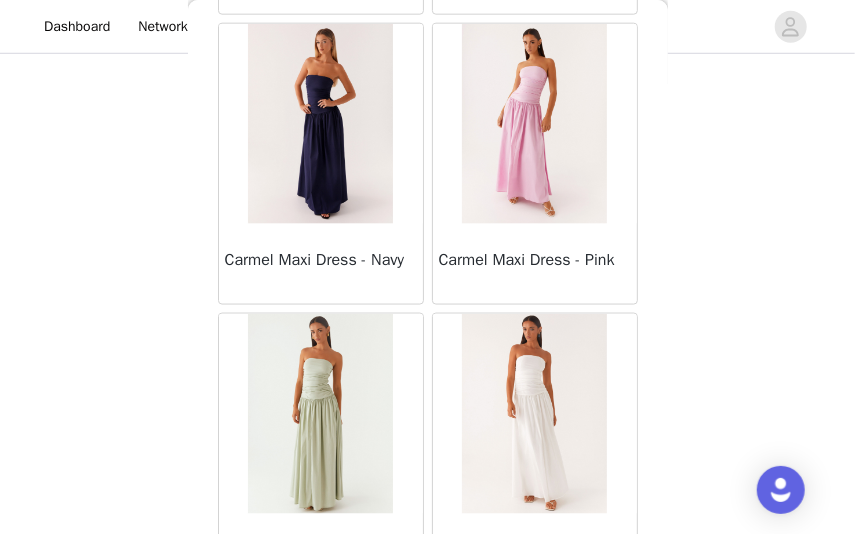 scroll, scrollTop: 11226, scrollLeft: 0, axis: vertical 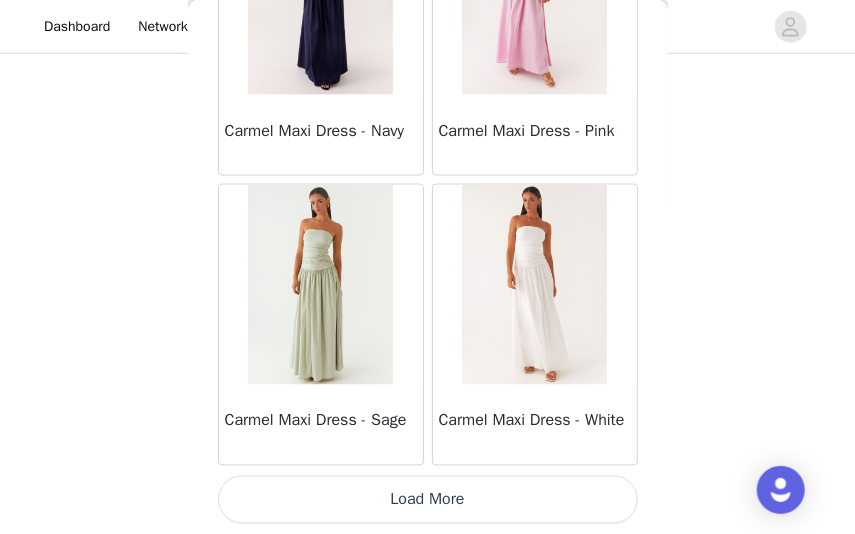 click on "Load More" at bounding box center (428, 500) 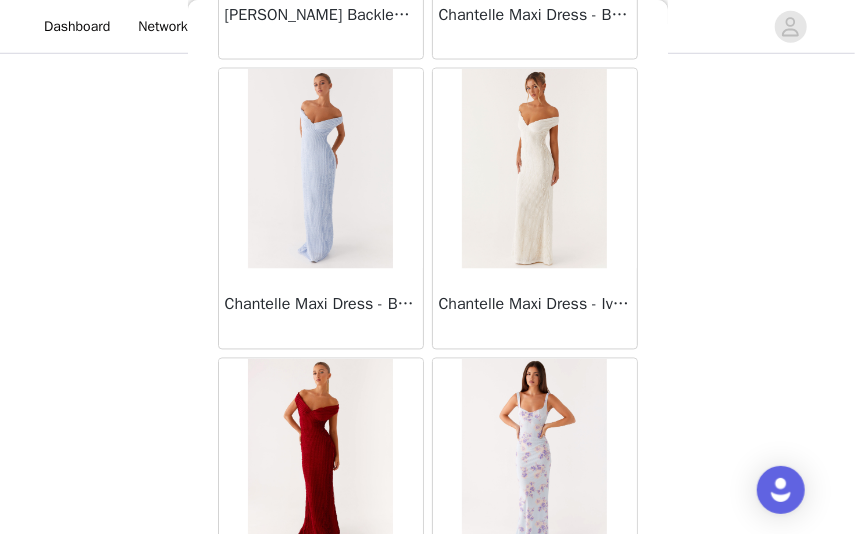 scroll, scrollTop: 14126, scrollLeft: 0, axis: vertical 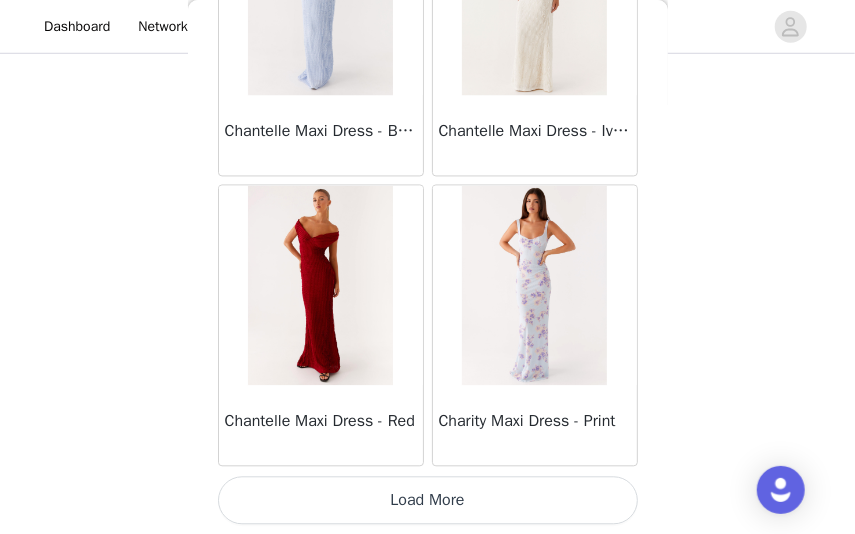 click on "Load More" at bounding box center [428, 500] 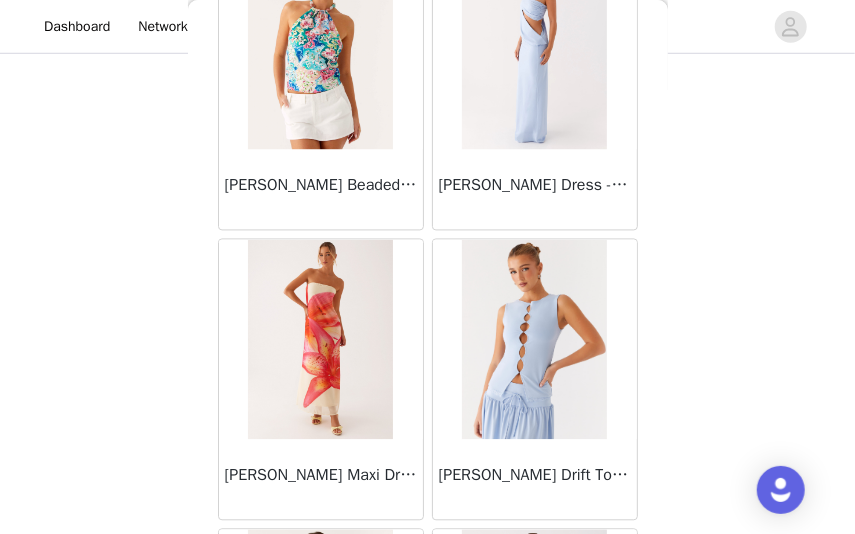 scroll, scrollTop: 17026, scrollLeft: 0, axis: vertical 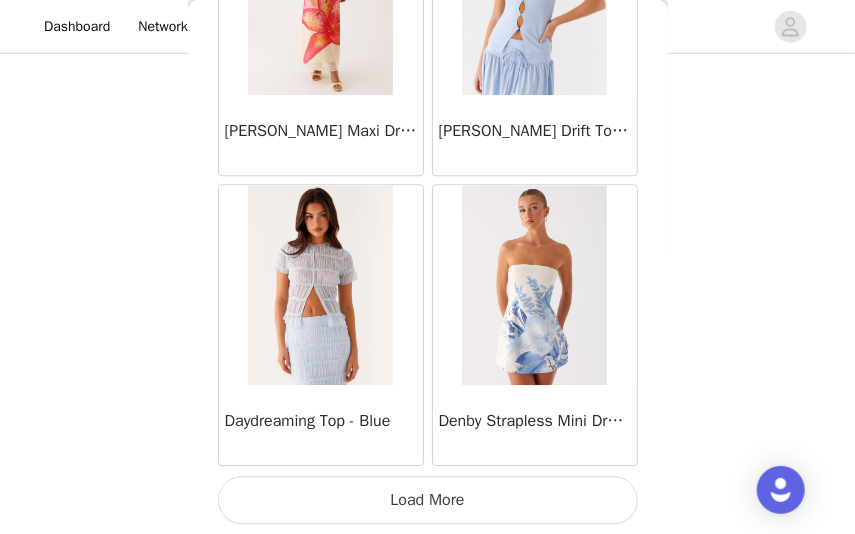 click on "Load More" at bounding box center [428, 500] 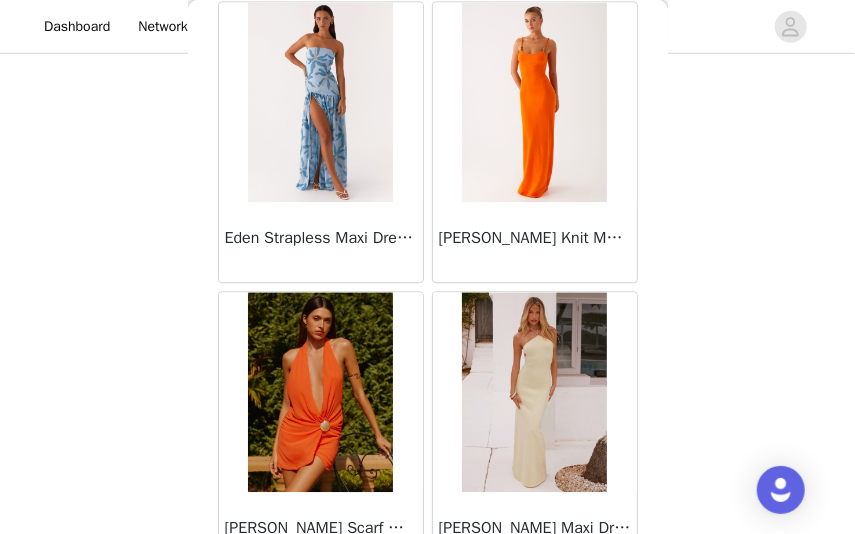 scroll, scrollTop: 19926, scrollLeft: 0, axis: vertical 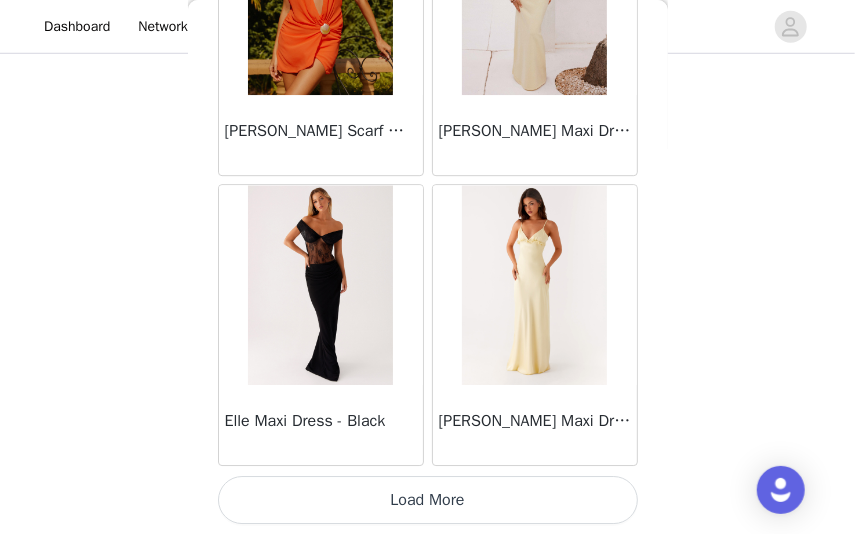 click on "Load More" at bounding box center (428, 500) 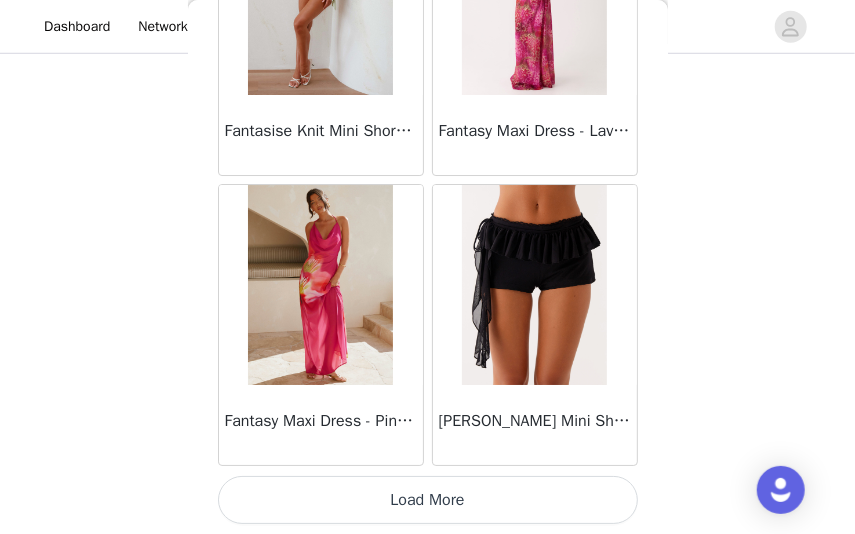 click on "Load More" at bounding box center [428, 500] 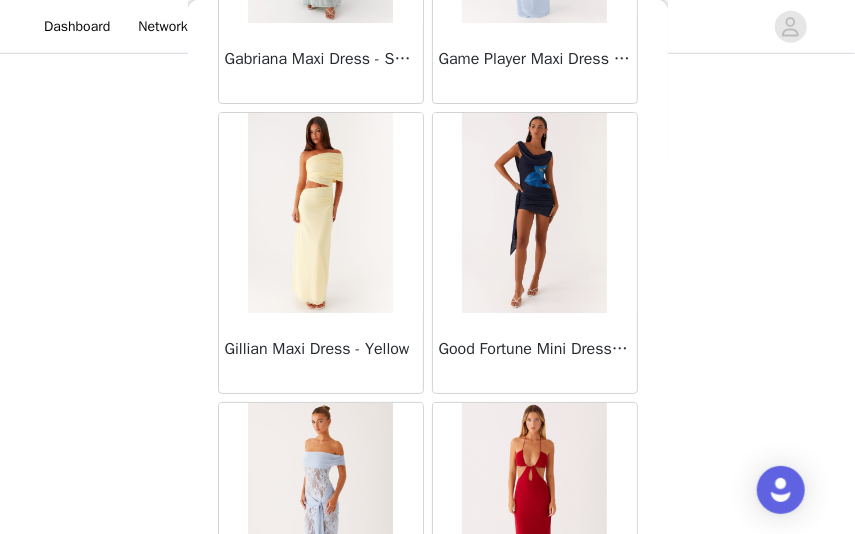scroll, scrollTop: 25726, scrollLeft: 0, axis: vertical 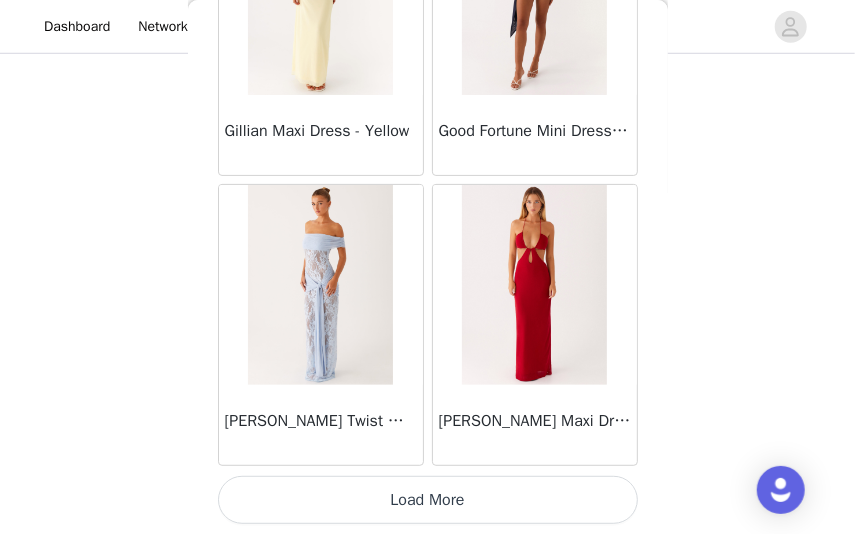 click on "Load More" at bounding box center (428, 500) 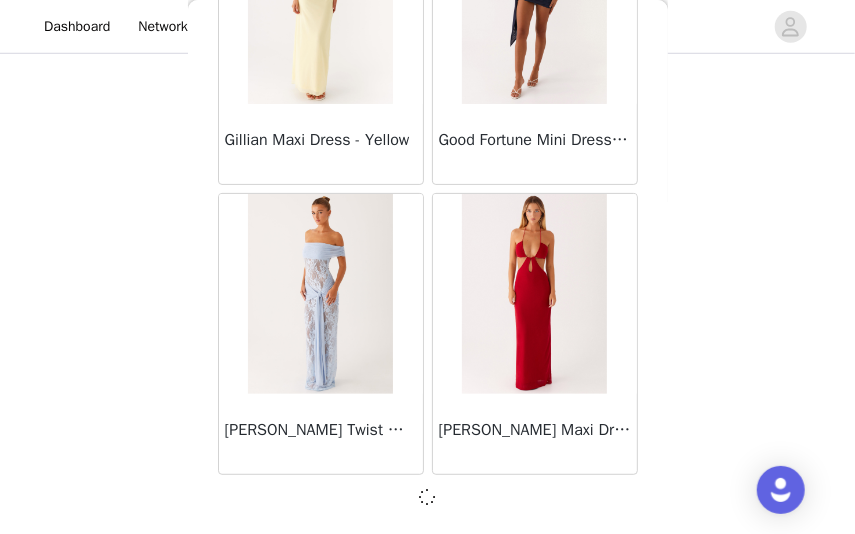 scroll, scrollTop: 25717, scrollLeft: 0, axis: vertical 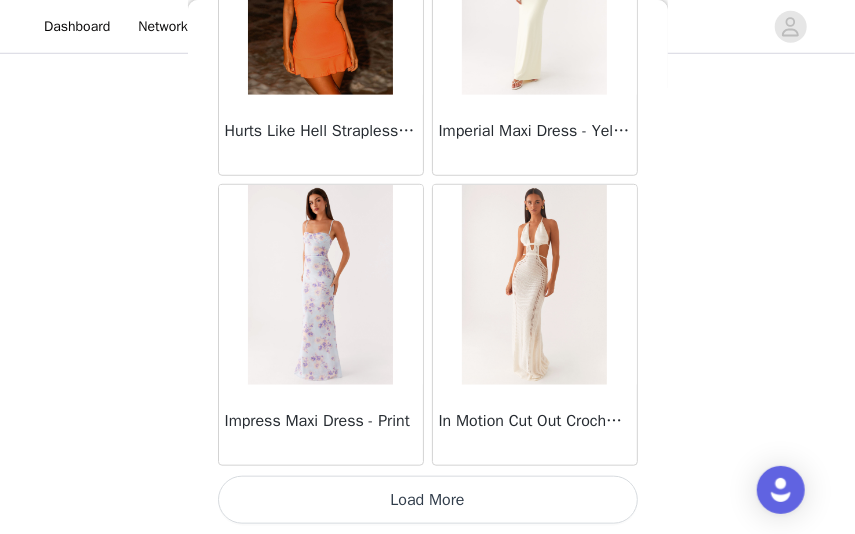 click on "Load More" at bounding box center [428, 500] 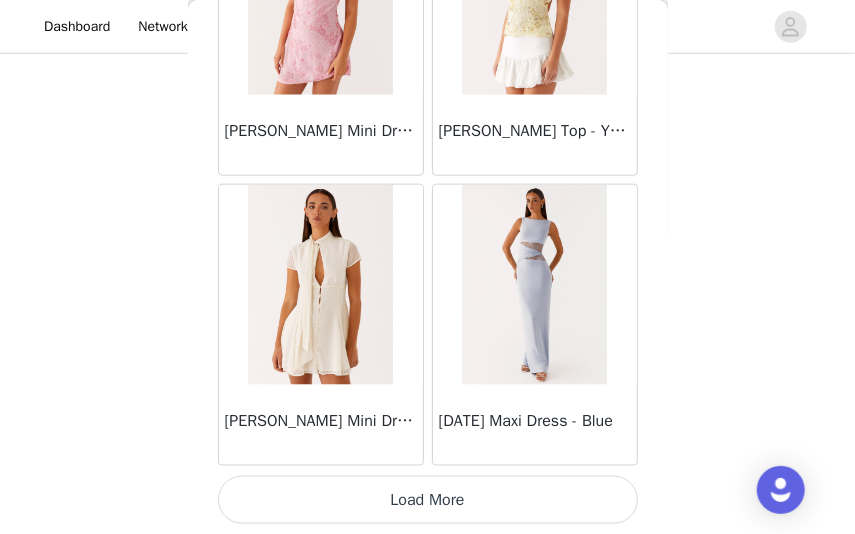 click on "Load More" at bounding box center (428, 500) 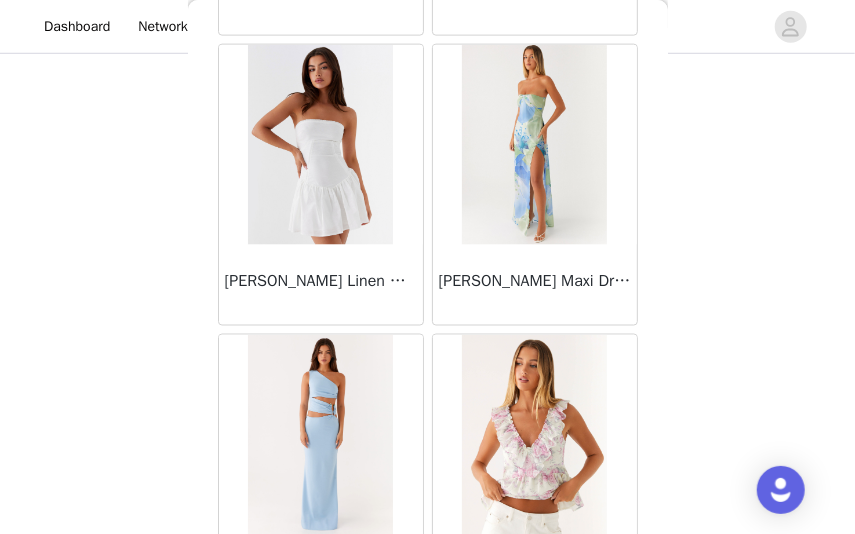 scroll, scrollTop: 34426, scrollLeft: 0, axis: vertical 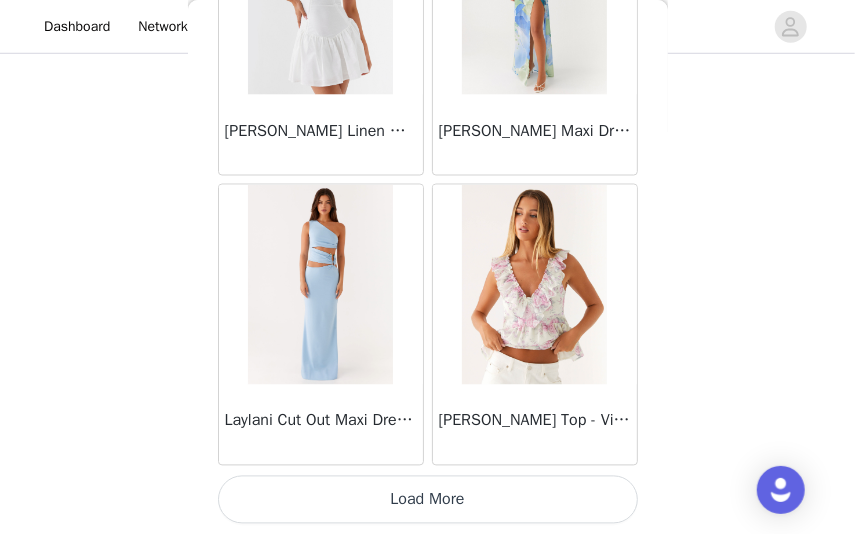 click on "Load More" at bounding box center [428, 500] 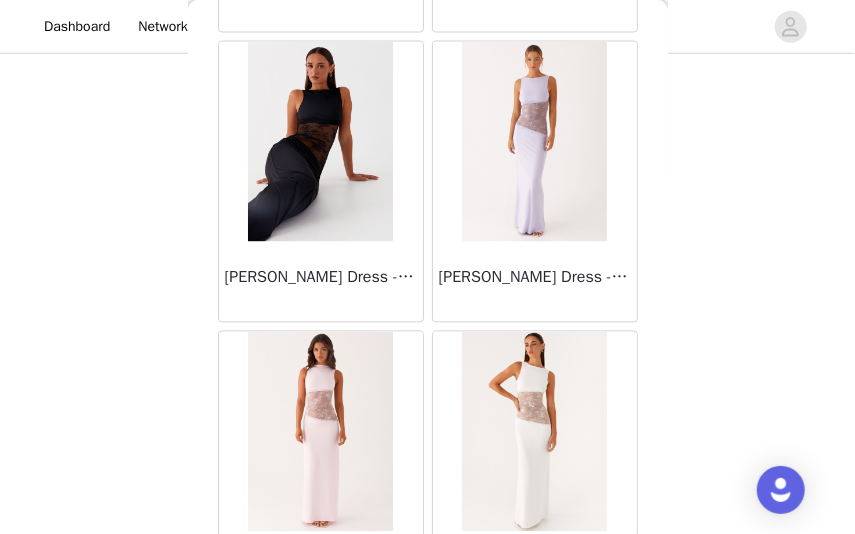 scroll, scrollTop: 37326, scrollLeft: 0, axis: vertical 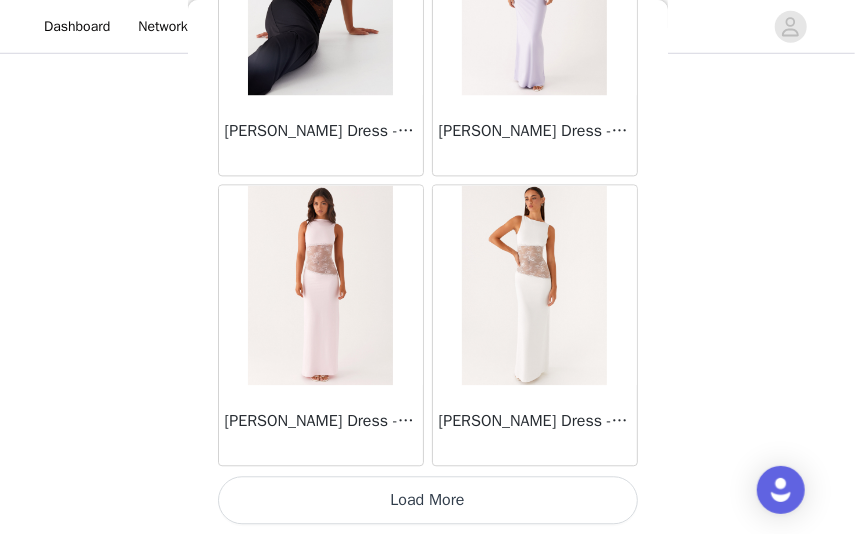 click on "Load More" at bounding box center [428, 500] 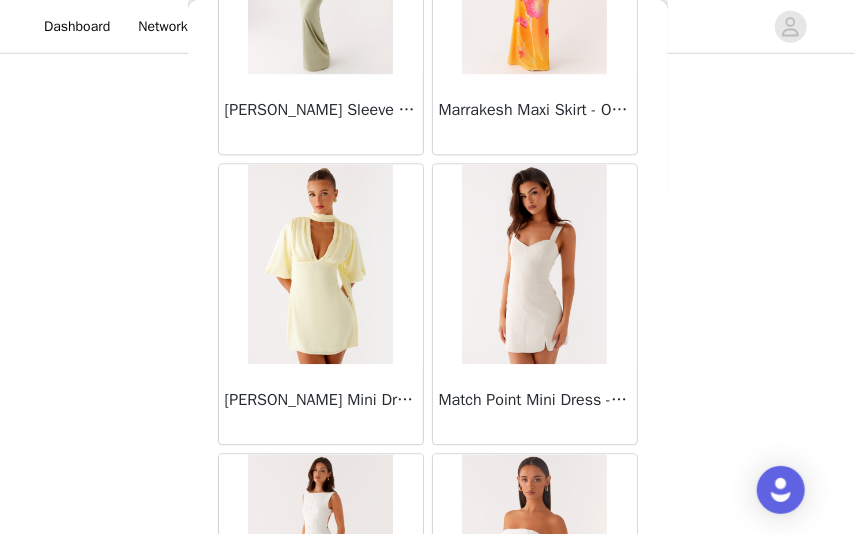 scroll, scrollTop: 40226, scrollLeft: 0, axis: vertical 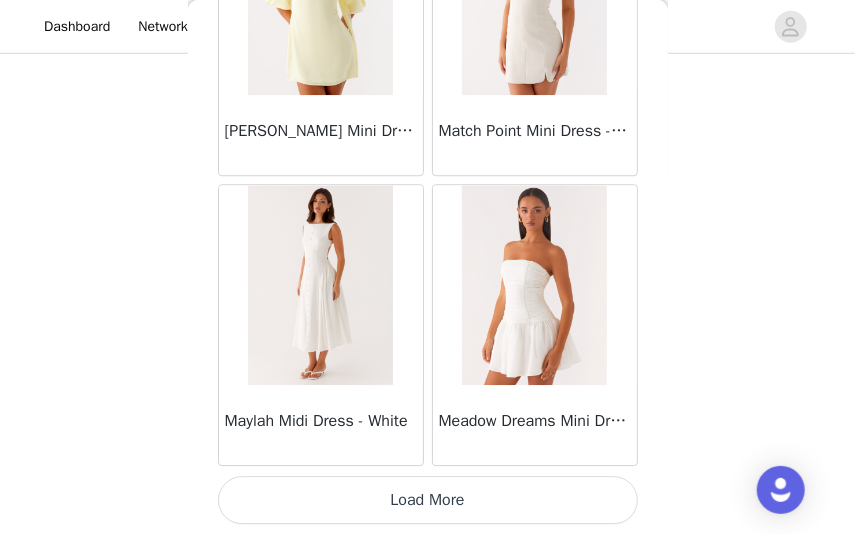 click on "Load More" at bounding box center (428, 500) 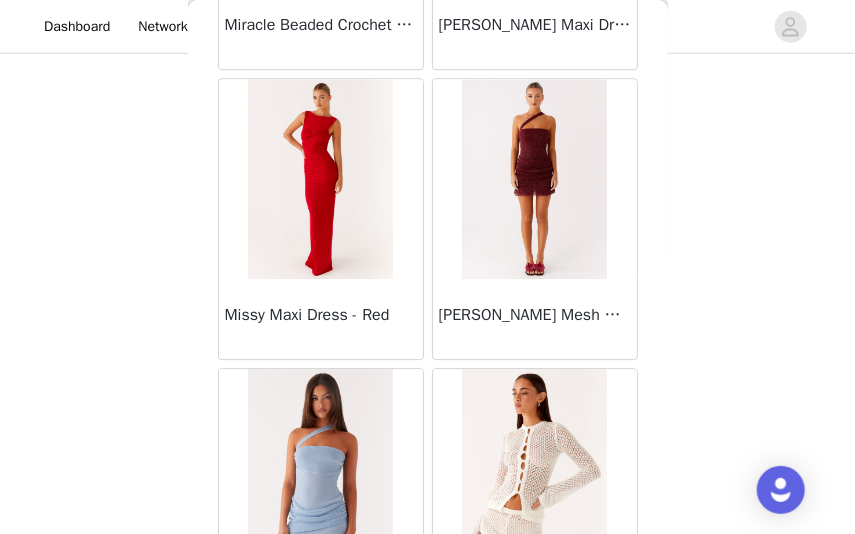 scroll, scrollTop: 43126, scrollLeft: 0, axis: vertical 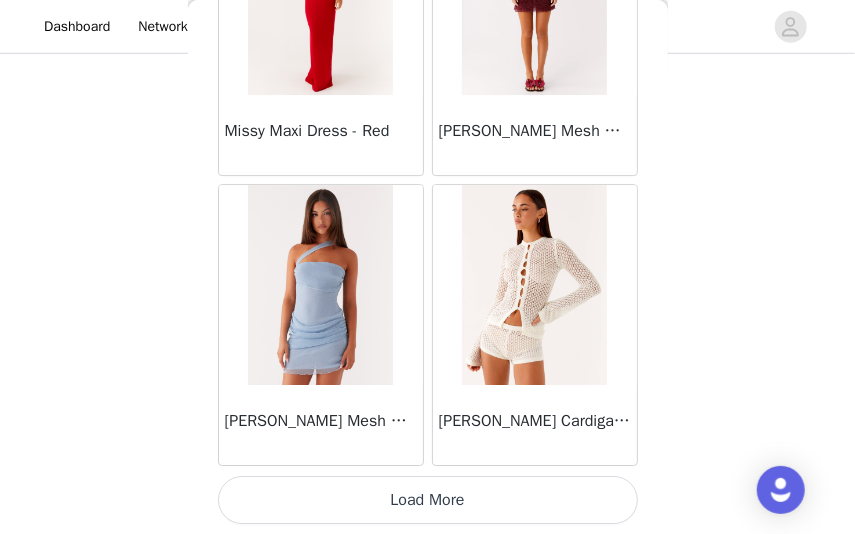 click on "Load More" at bounding box center [428, 500] 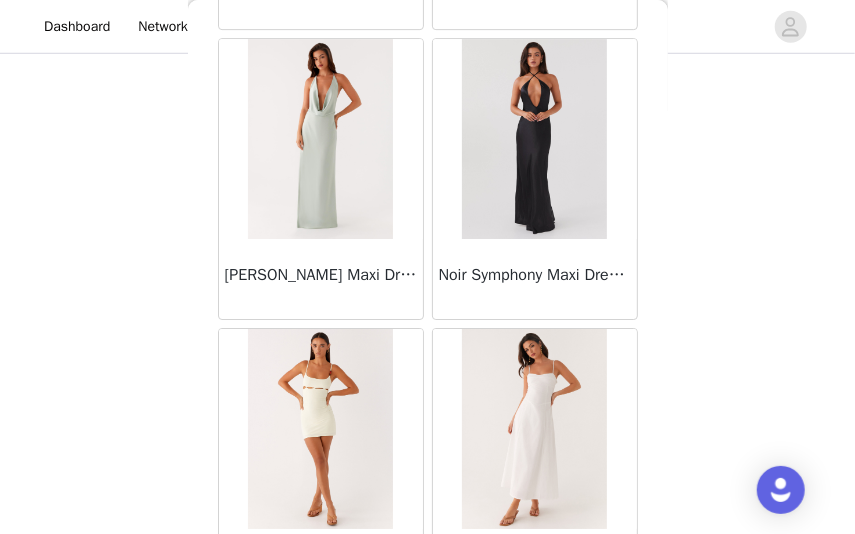 scroll, scrollTop: 46026, scrollLeft: 0, axis: vertical 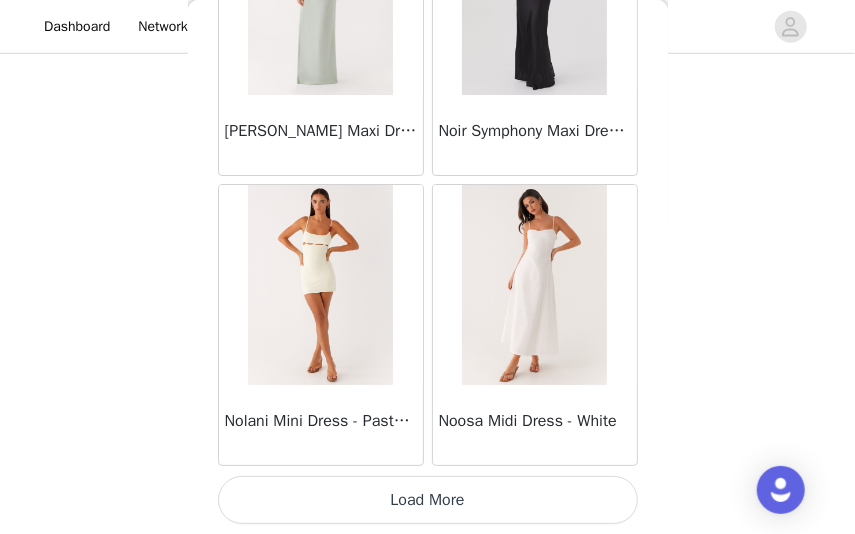 click on "Load More" at bounding box center [428, 500] 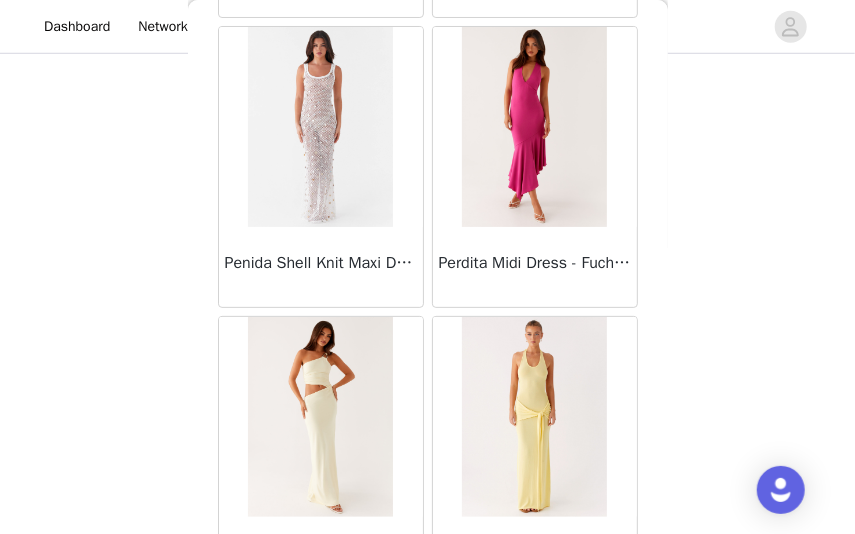 scroll, scrollTop: 48926, scrollLeft: 0, axis: vertical 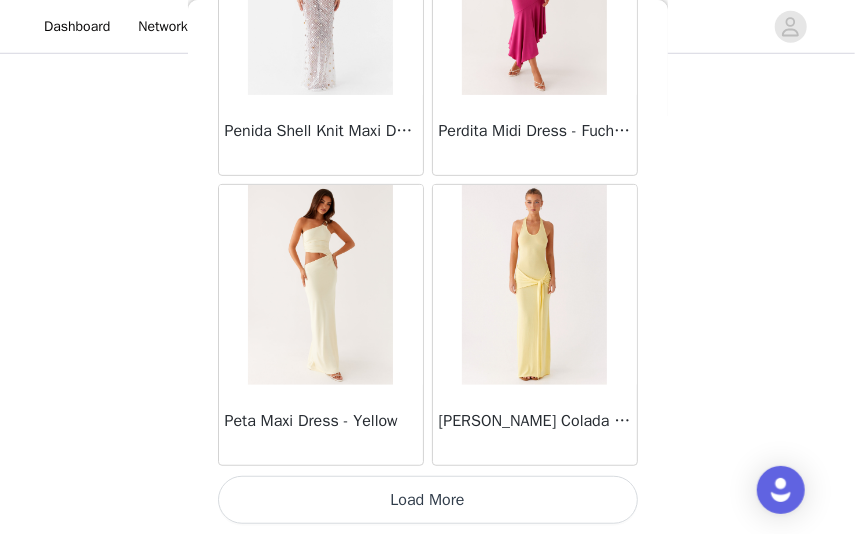 click on "Load More" at bounding box center [428, 500] 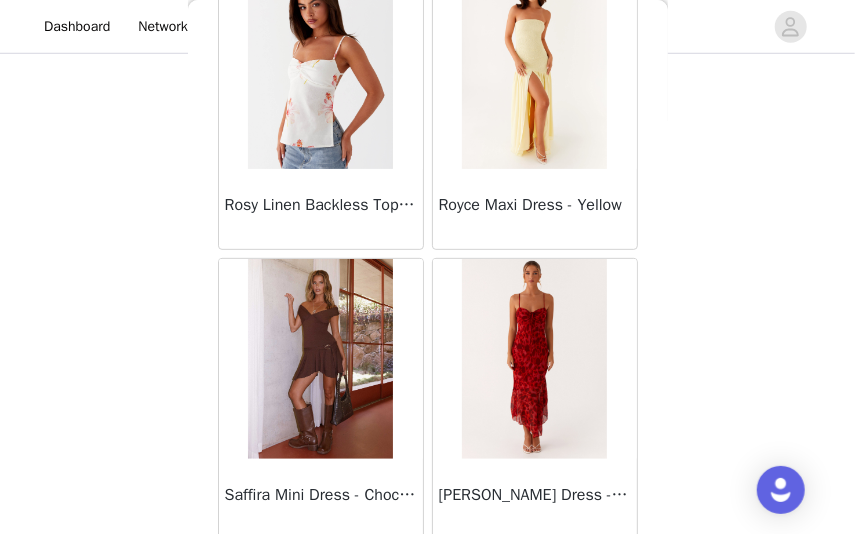 scroll, scrollTop: 51826, scrollLeft: 0, axis: vertical 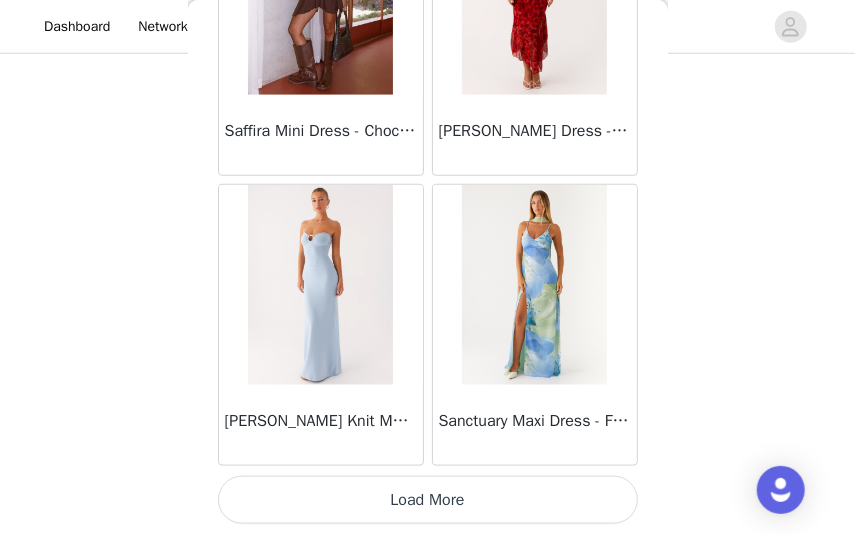 click on "Load More" at bounding box center (428, 500) 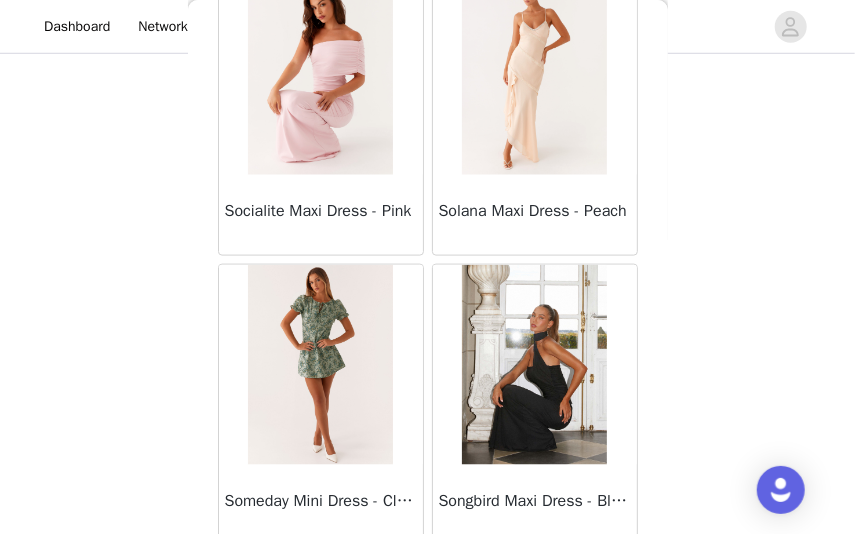 scroll, scrollTop: 54726, scrollLeft: 0, axis: vertical 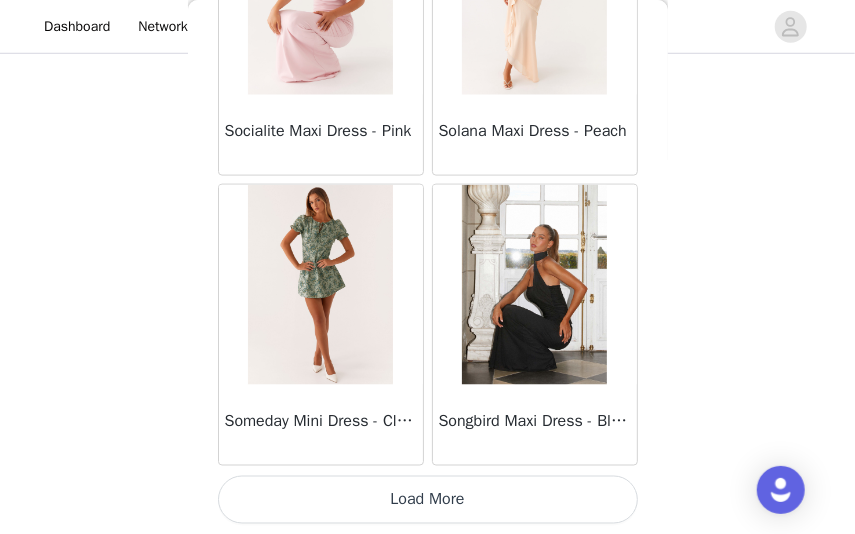 click on "Load More" at bounding box center (428, 500) 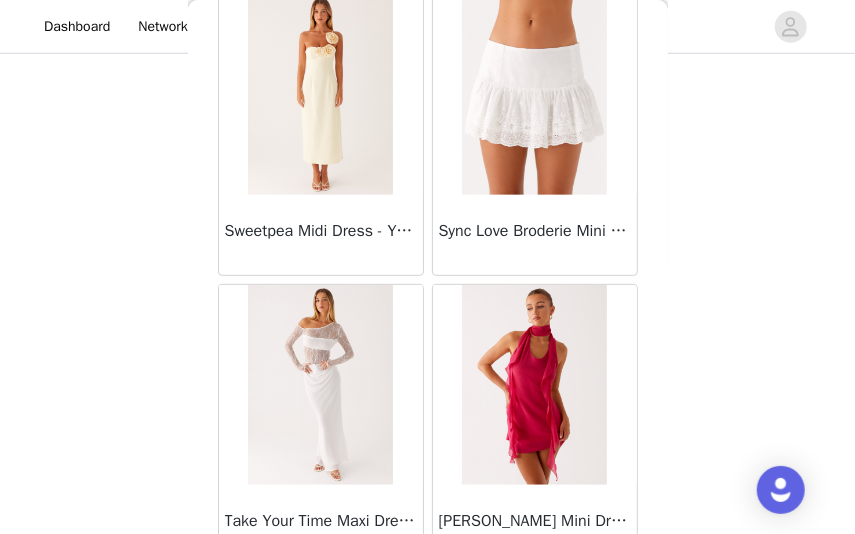 scroll, scrollTop: 56963, scrollLeft: 0, axis: vertical 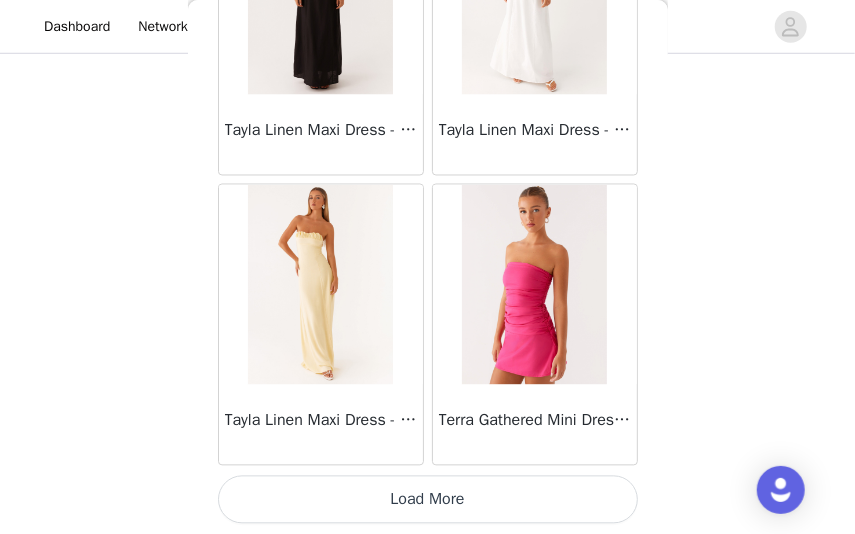 click on "Load More" at bounding box center (428, 500) 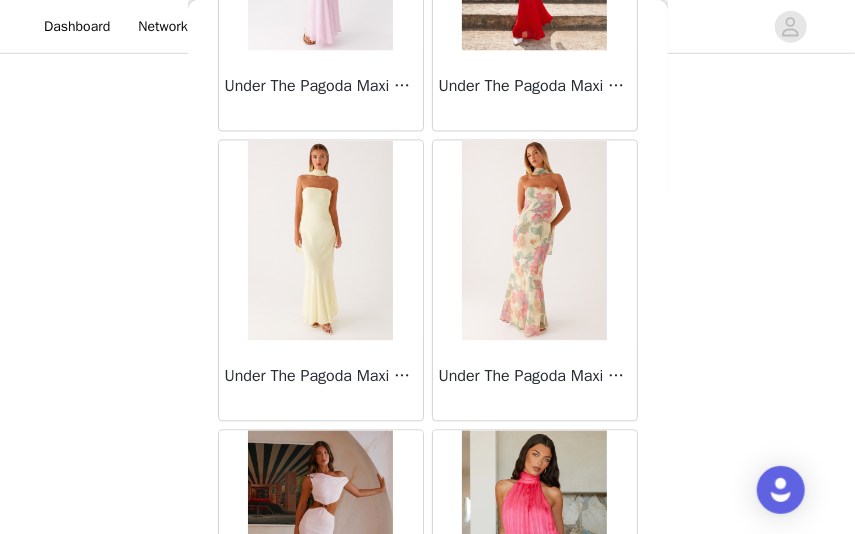 scroll, scrollTop: 60526, scrollLeft: 0, axis: vertical 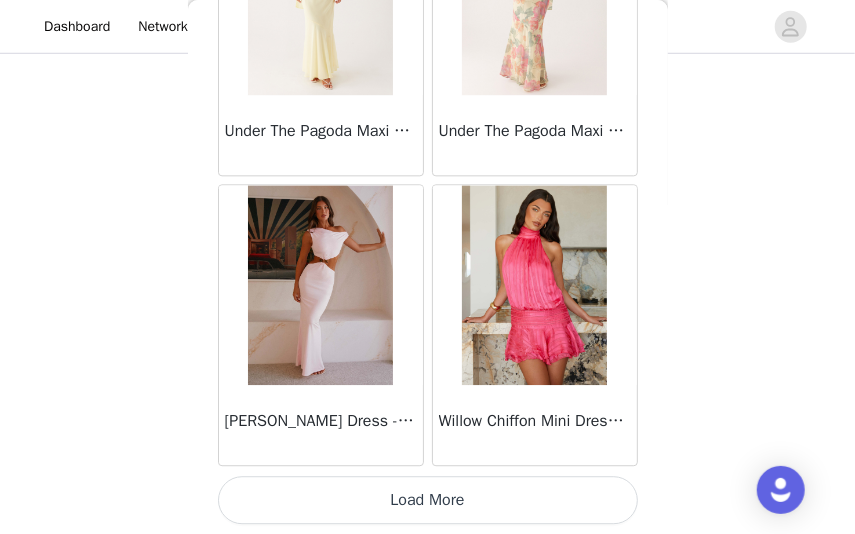 click on "Load More" at bounding box center [428, 500] 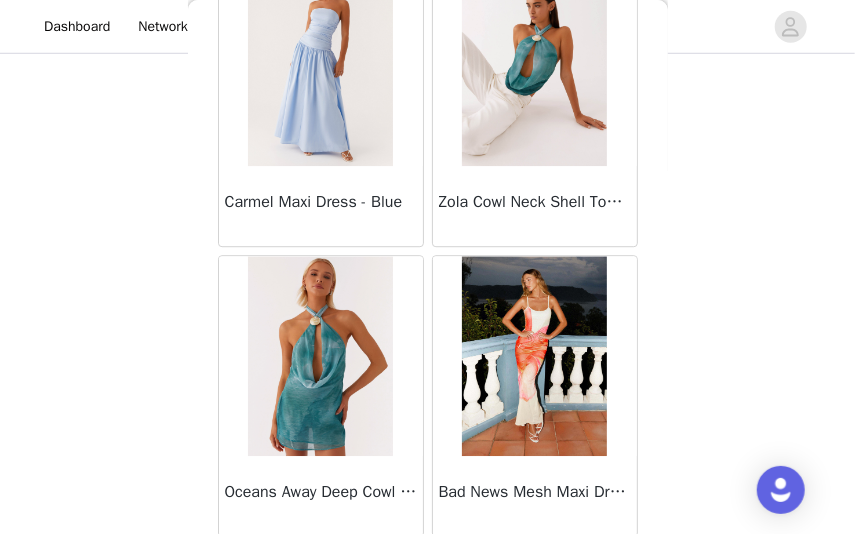 scroll, scrollTop: 63426, scrollLeft: 0, axis: vertical 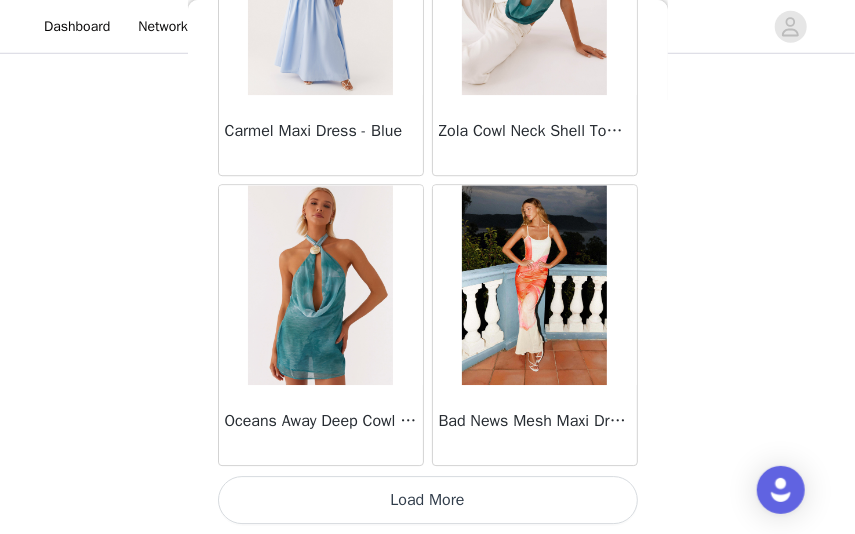 click on "Load More" at bounding box center (428, 500) 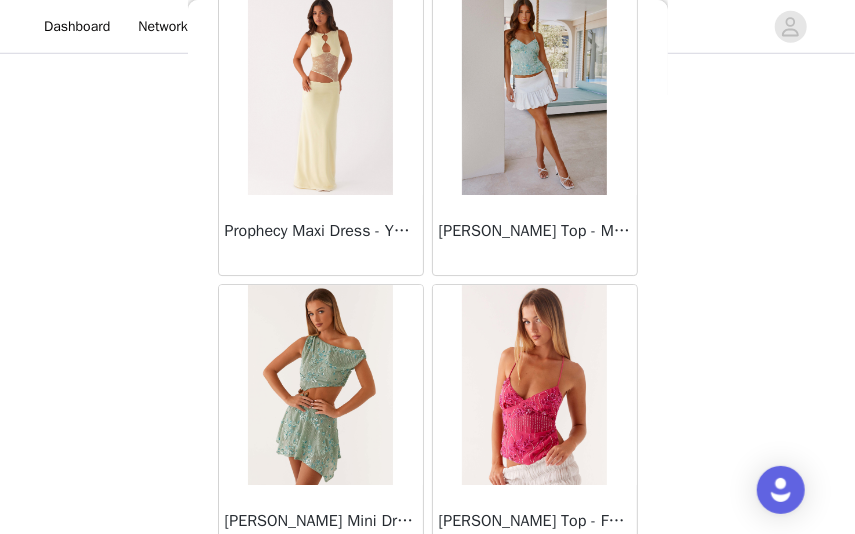 scroll, scrollTop: 66326, scrollLeft: 0, axis: vertical 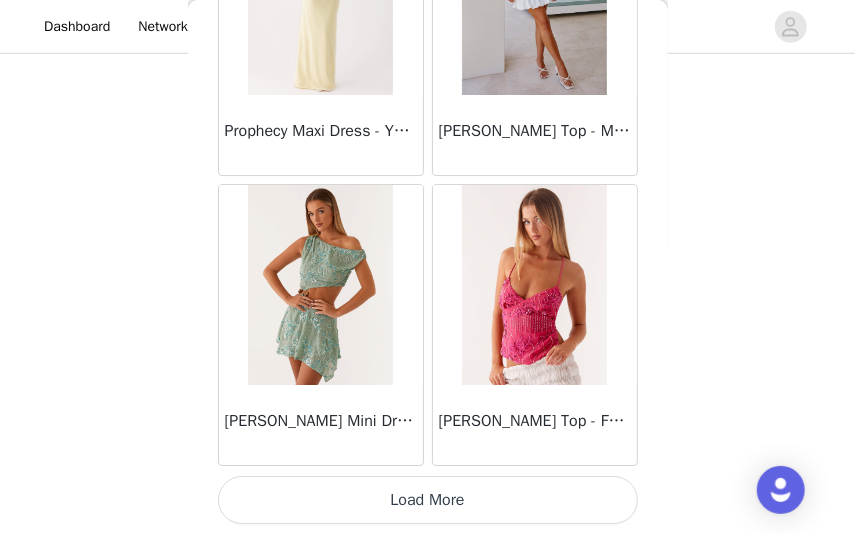 click on "Load More" at bounding box center (428, 500) 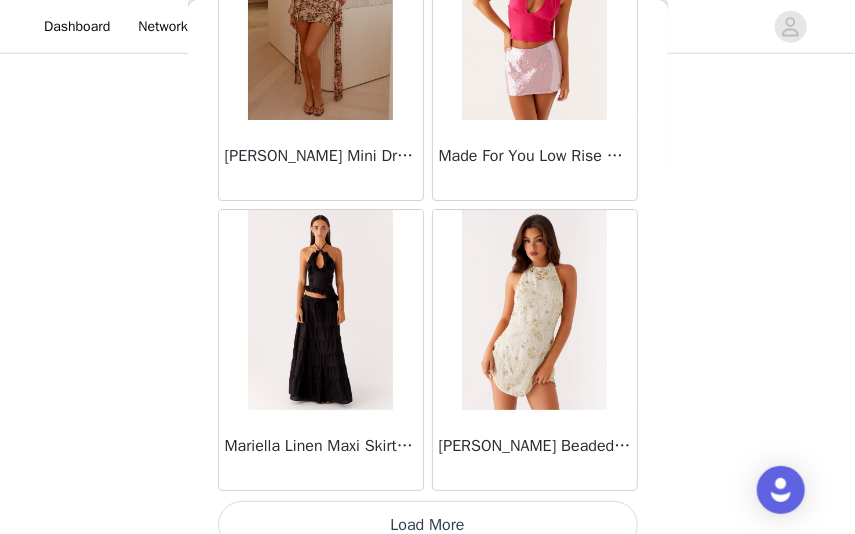 scroll, scrollTop: 69226, scrollLeft: 0, axis: vertical 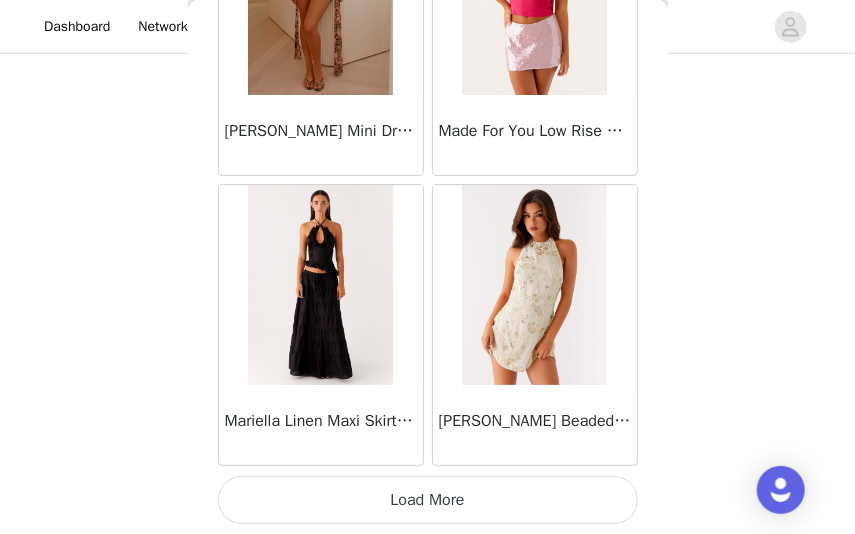 click on "Load More" at bounding box center (428, 500) 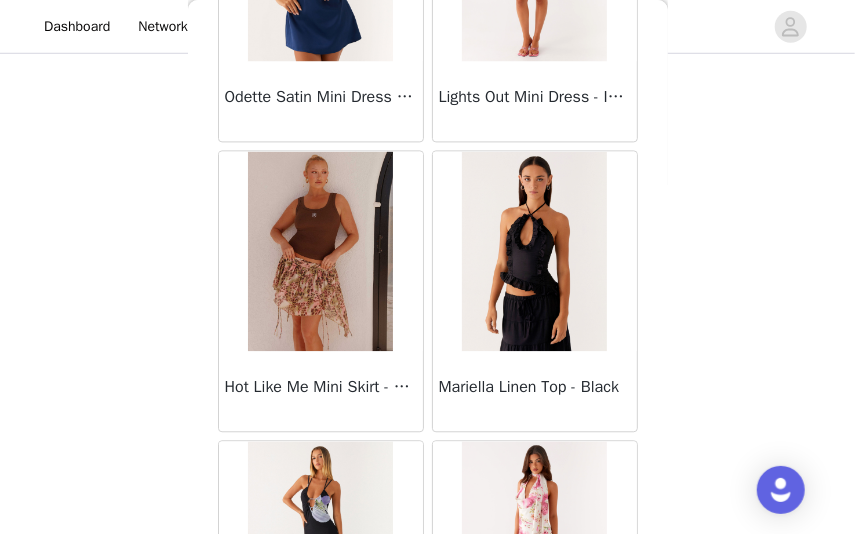 scroll, scrollTop: 70842, scrollLeft: 0, axis: vertical 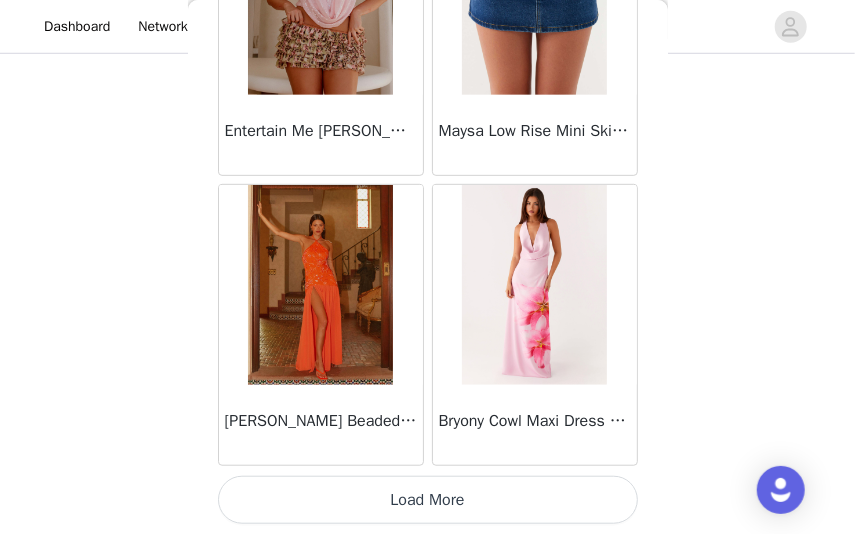 click on "Load More" at bounding box center (428, 500) 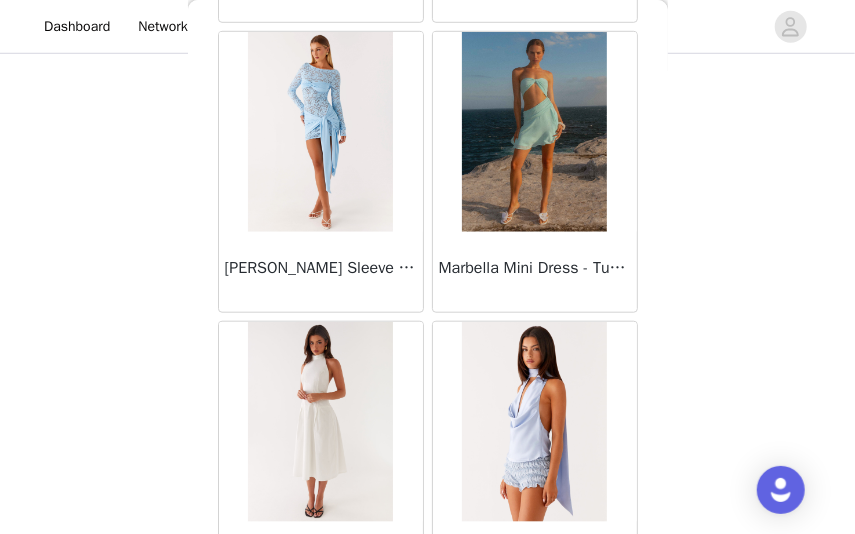 scroll, scrollTop: 75026, scrollLeft: 0, axis: vertical 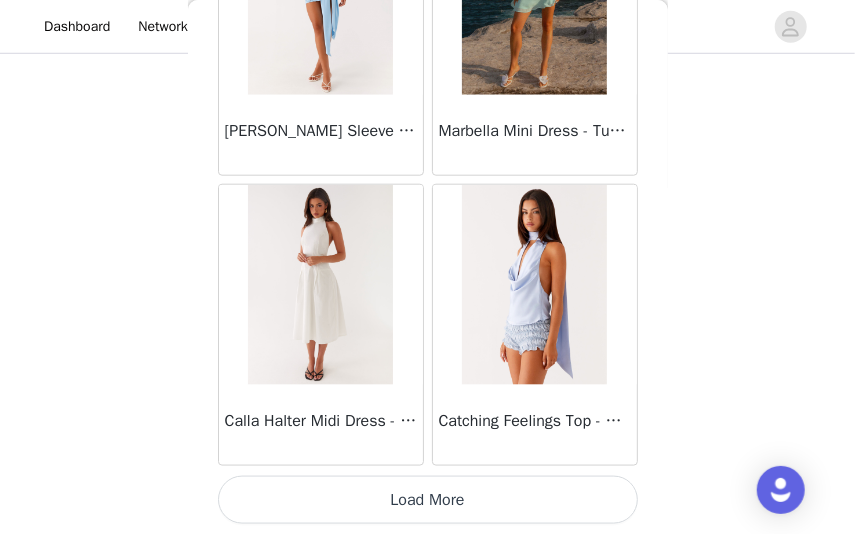 click on "Load More" at bounding box center [428, 500] 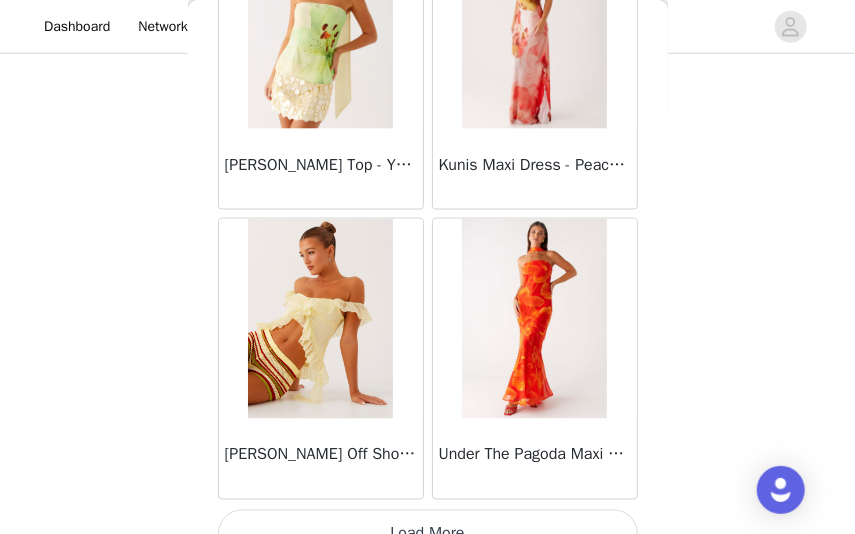 scroll, scrollTop: 77926, scrollLeft: 0, axis: vertical 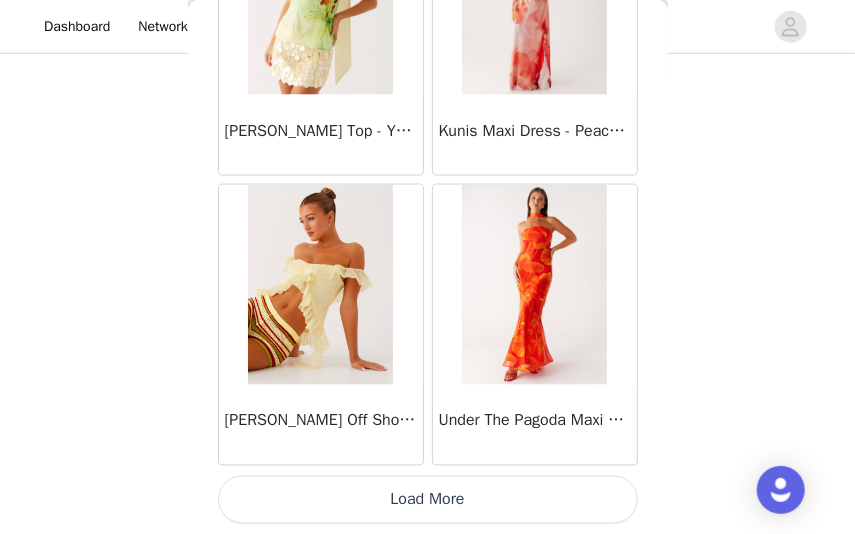 click on "Load More" at bounding box center (428, 500) 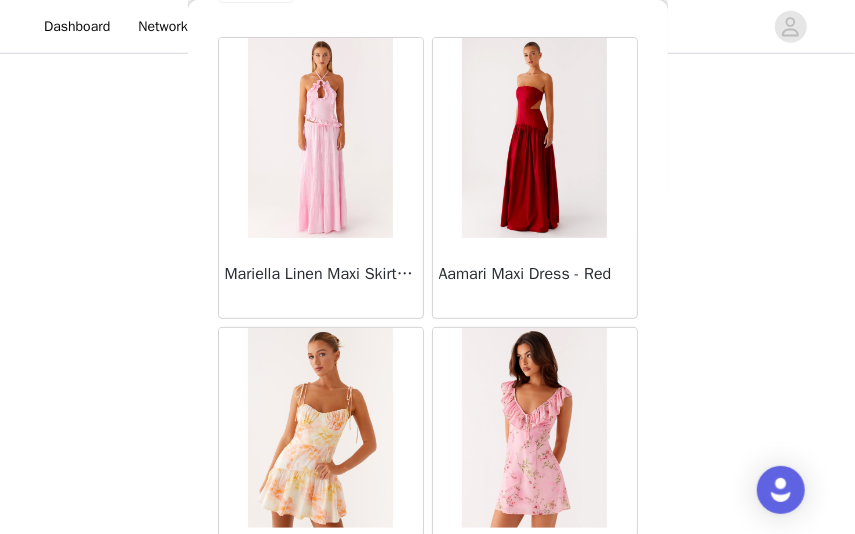scroll, scrollTop: 0, scrollLeft: 0, axis: both 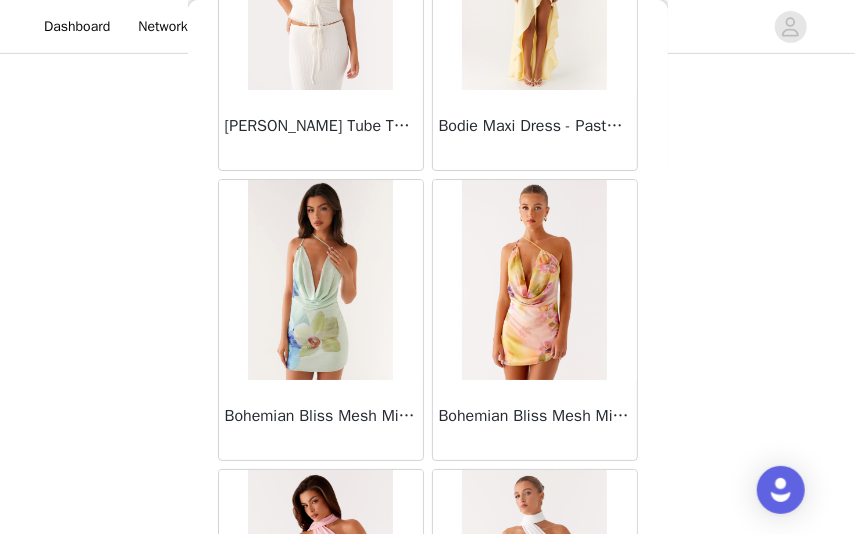click at bounding box center [534, 280] 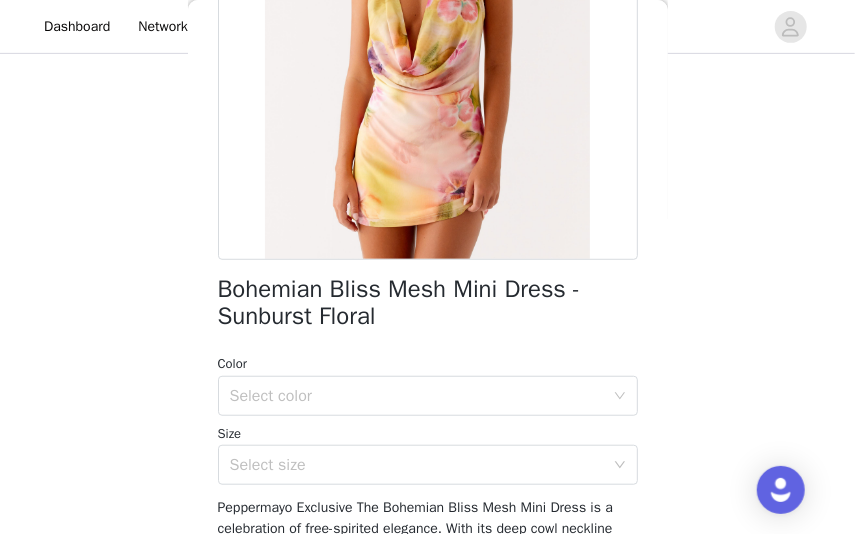 scroll, scrollTop: 589, scrollLeft: 0, axis: vertical 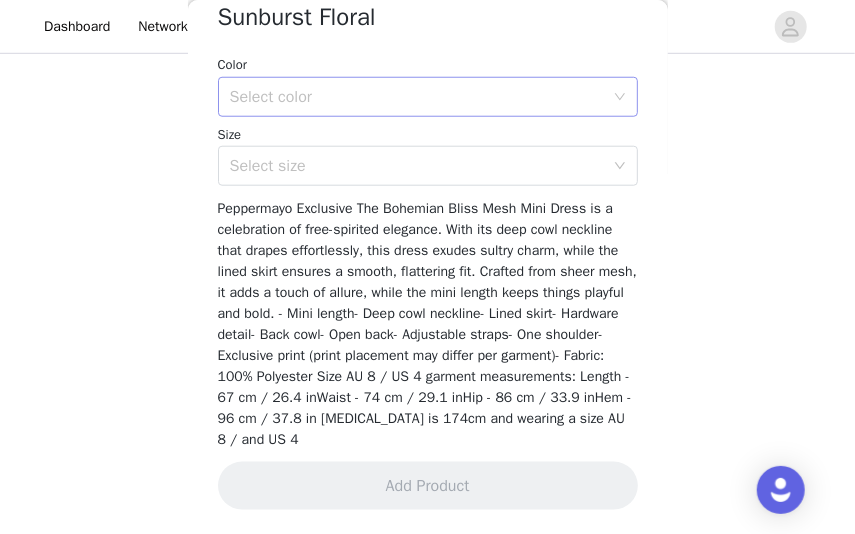 click on "Select color" at bounding box center (417, 97) 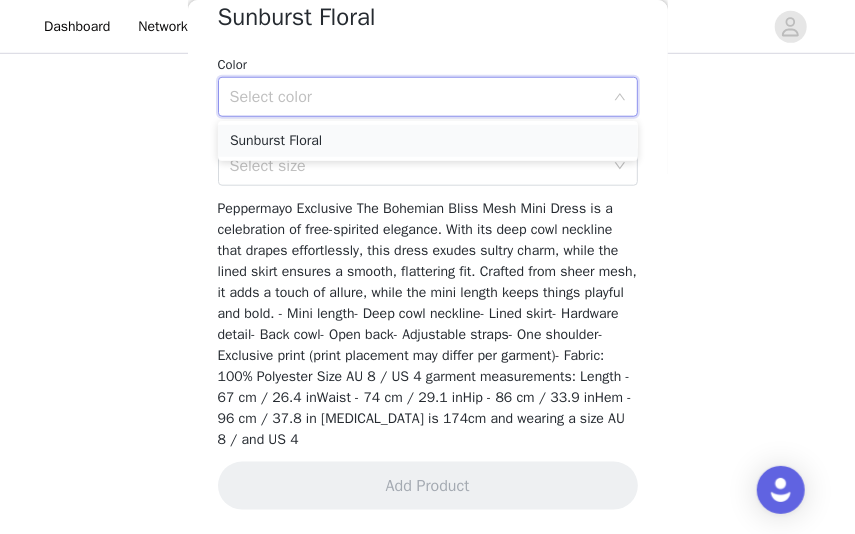 click on "Sunburst Floral" at bounding box center [428, 141] 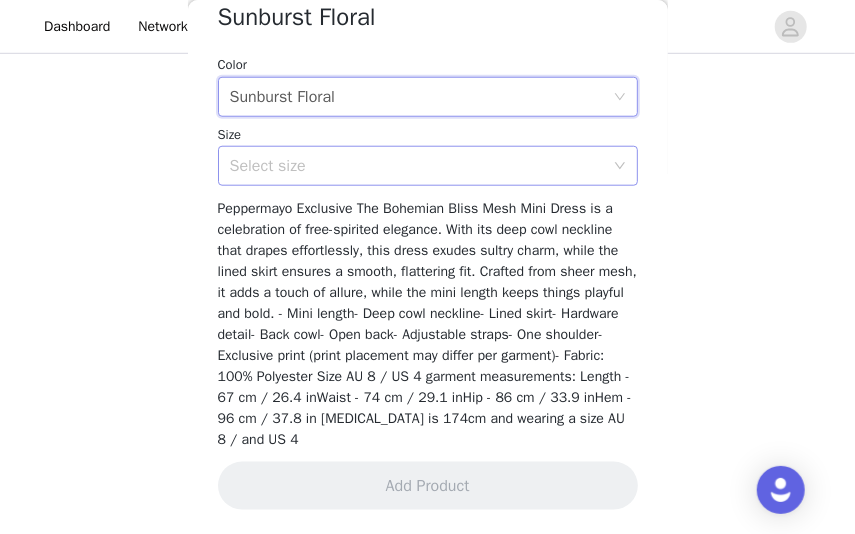 click on "Select size" at bounding box center (417, 166) 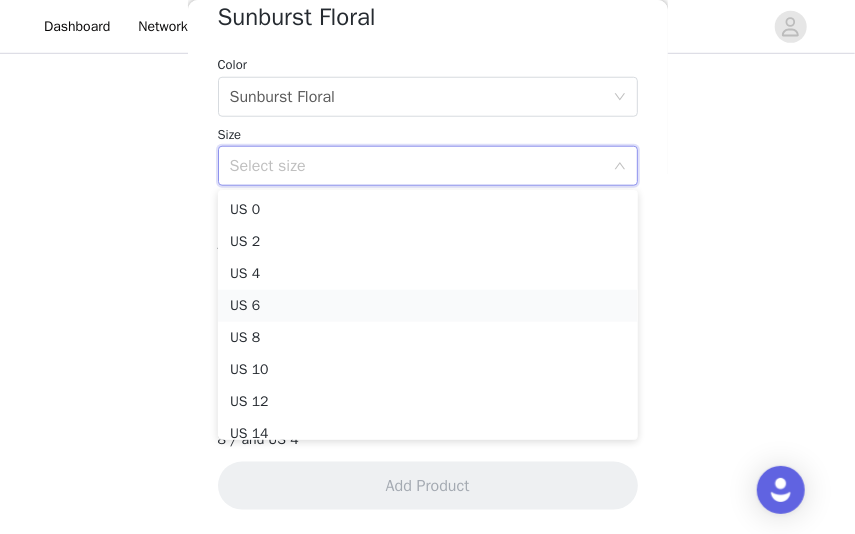 click on "US 6" at bounding box center (428, 306) 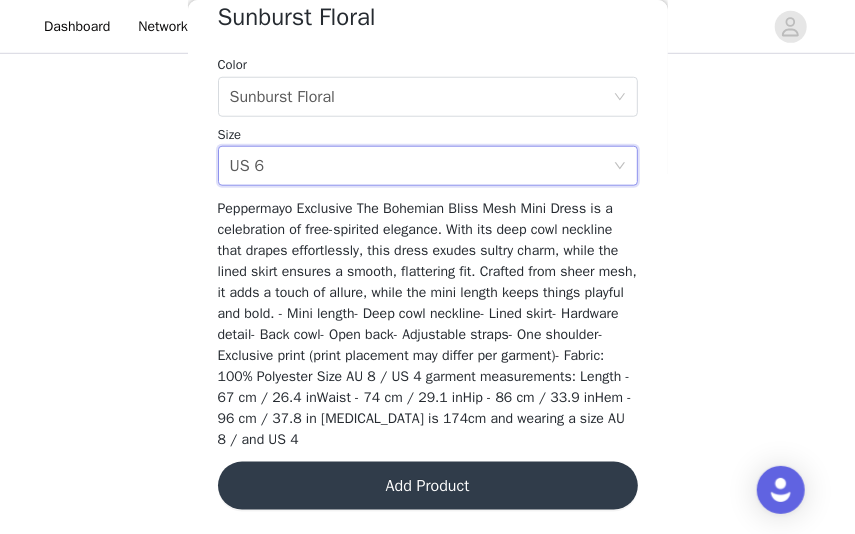 click on "Add Product" at bounding box center [428, 486] 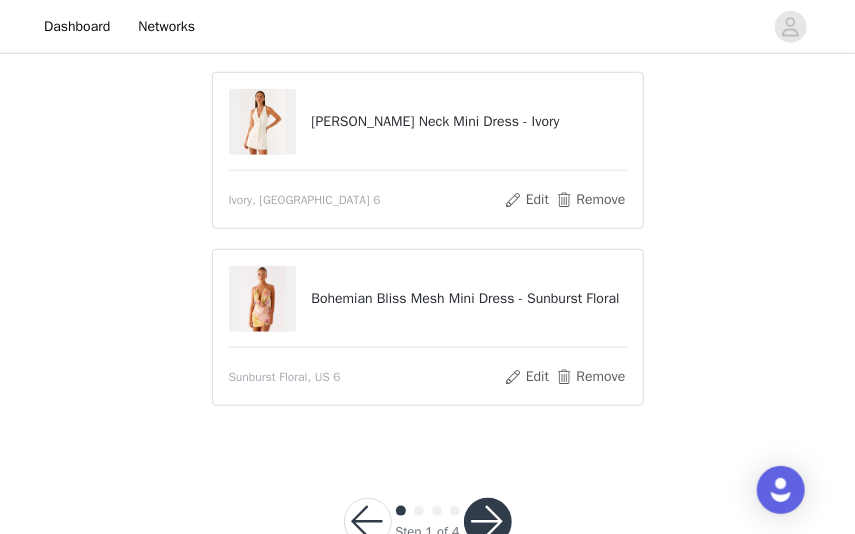scroll, scrollTop: 563, scrollLeft: 0, axis: vertical 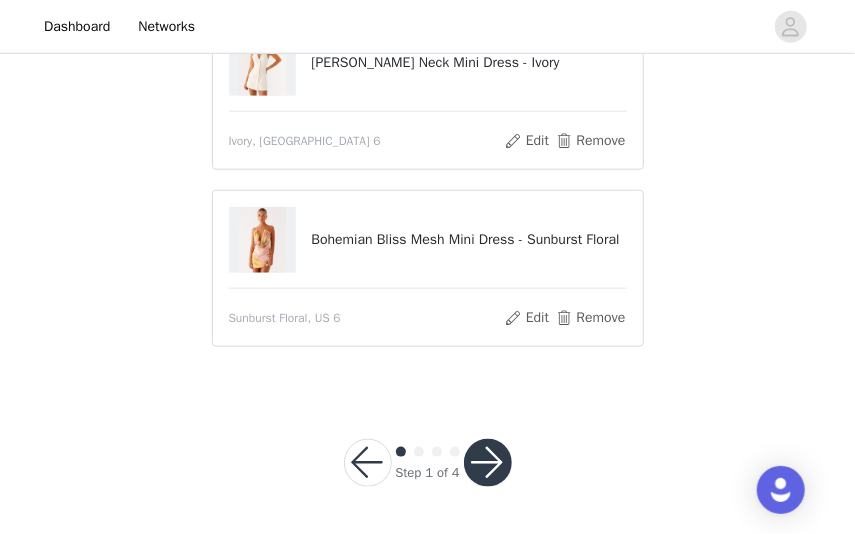 click at bounding box center (488, 463) 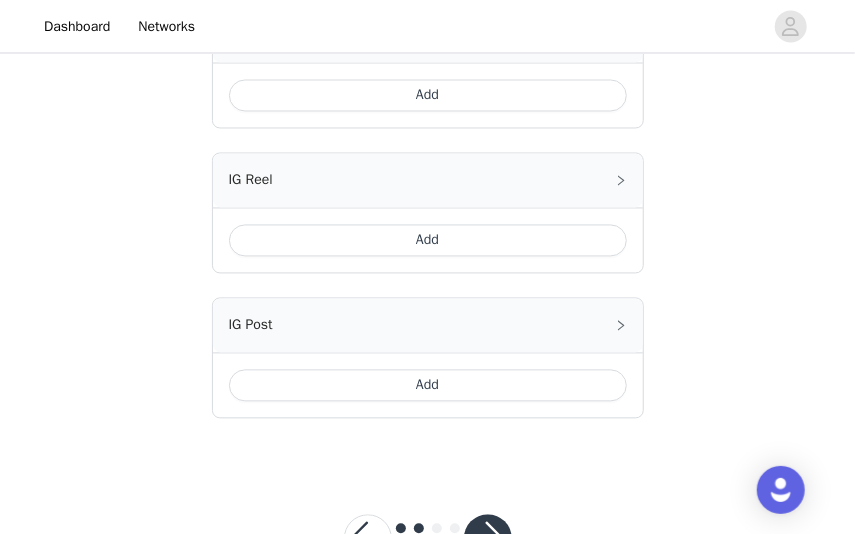 scroll, scrollTop: 1314, scrollLeft: 0, axis: vertical 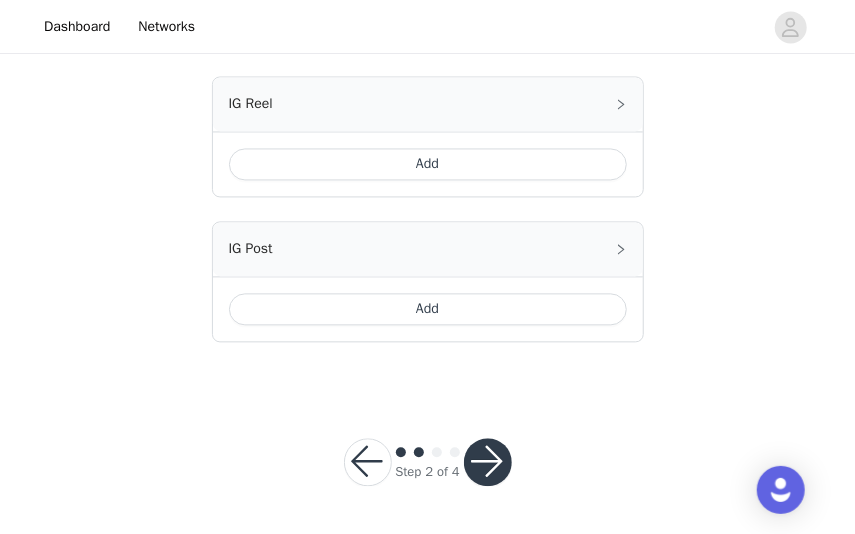 click on "Add" at bounding box center (428, 309) 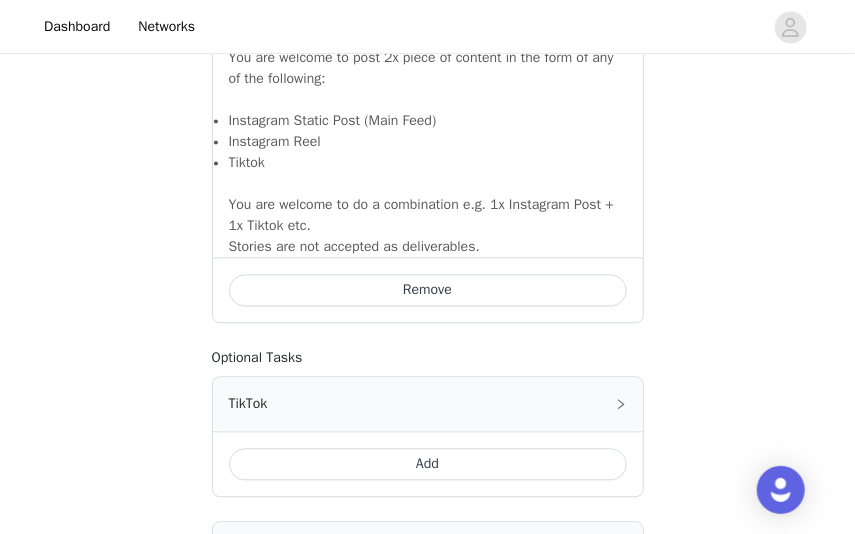 scroll, scrollTop: 1550, scrollLeft: 0, axis: vertical 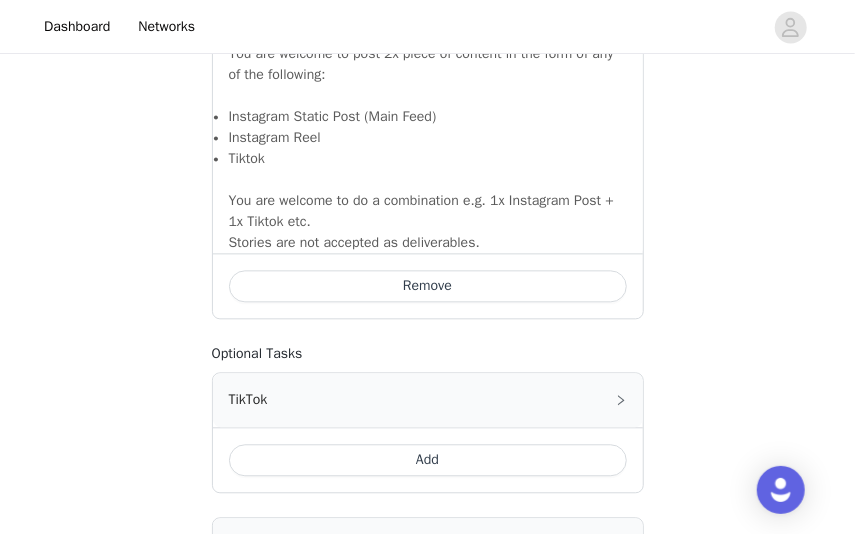 click on "Remove" at bounding box center (428, 286) 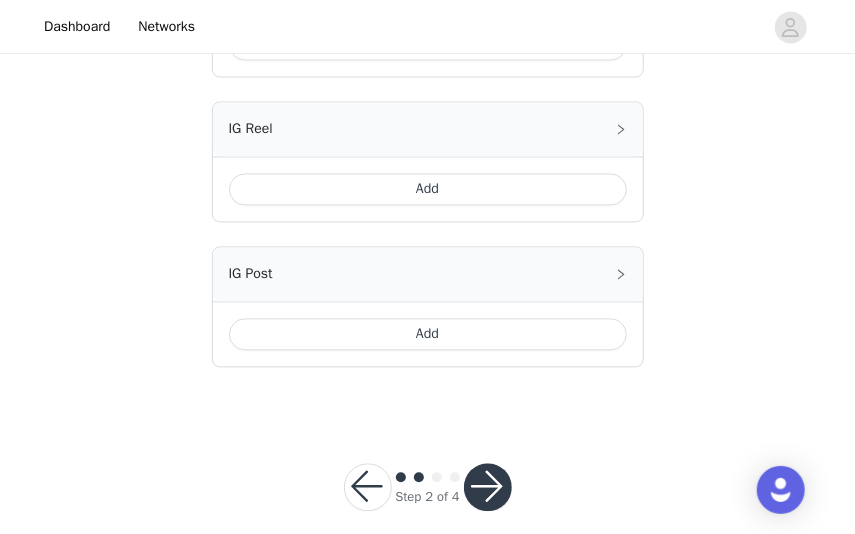 scroll, scrollTop: 1314, scrollLeft: 0, axis: vertical 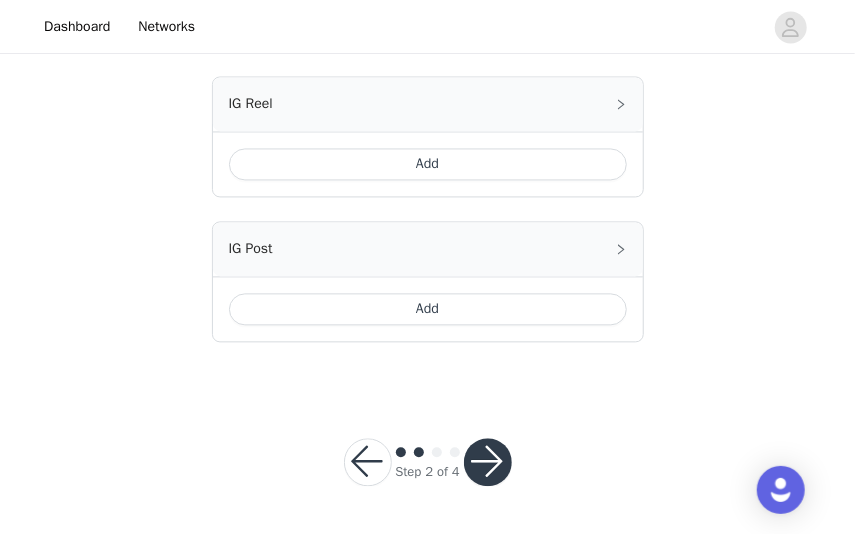 click at bounding box center [488, 462] 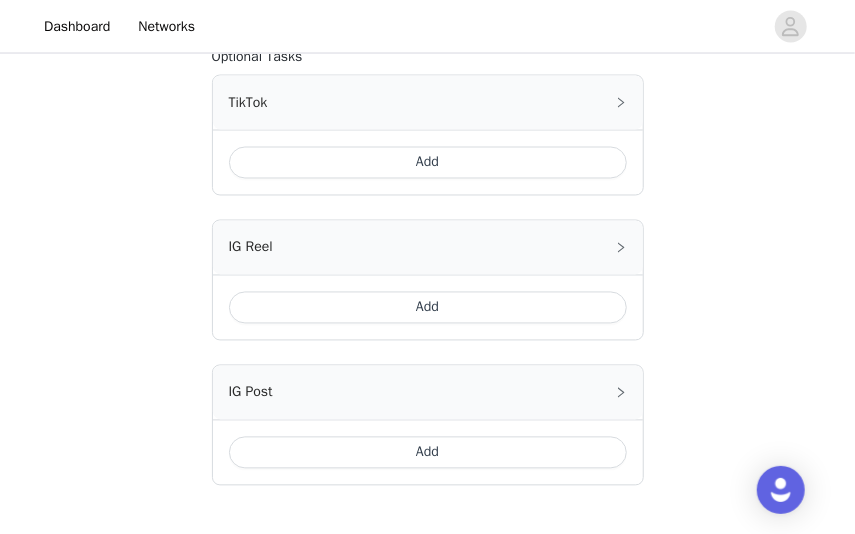 scroll, scrollTop: 1220, scrollLeft: 0, axis: vertical 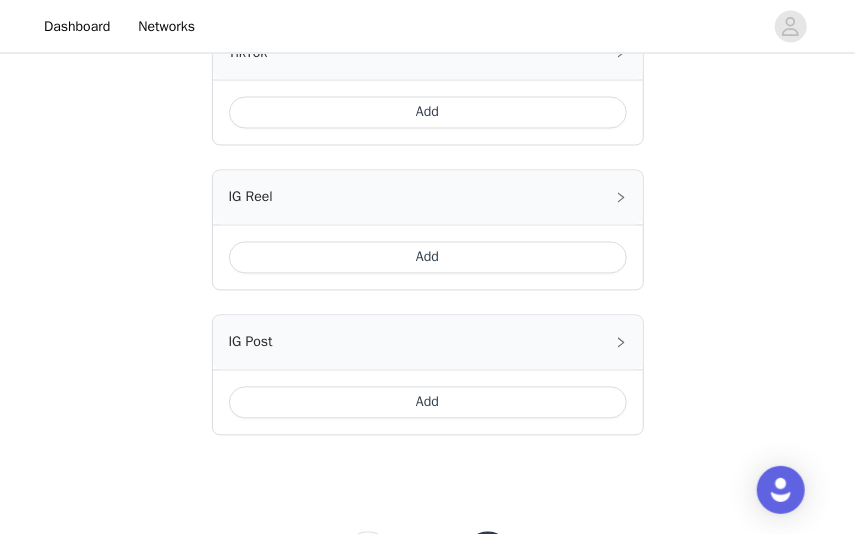 click on "Add" at bounding box center (428, 403) 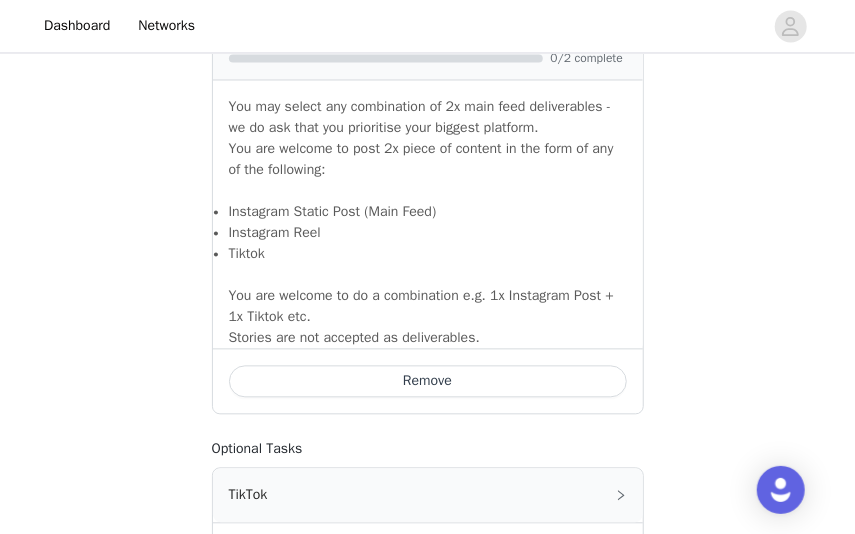 scroll, scrollTop: 1670, scrollLeft: 0, axis: vertical 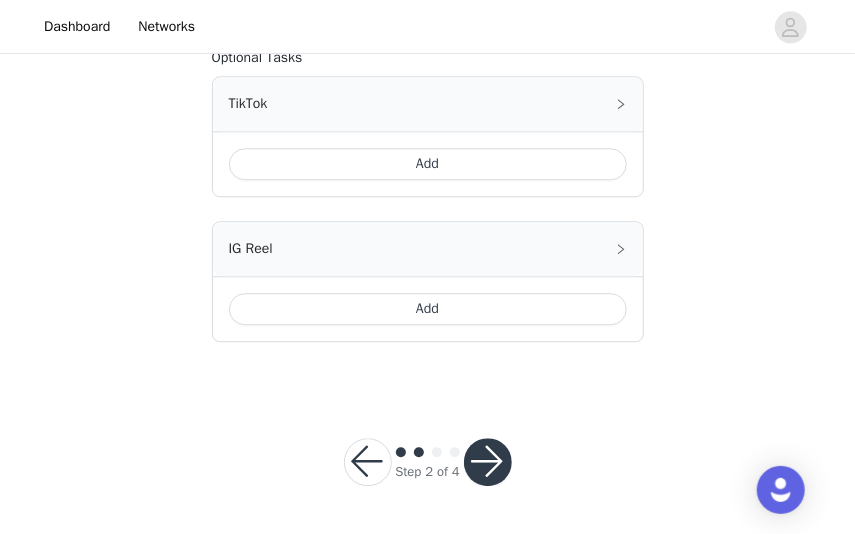 click at bounding box center [488, 462] 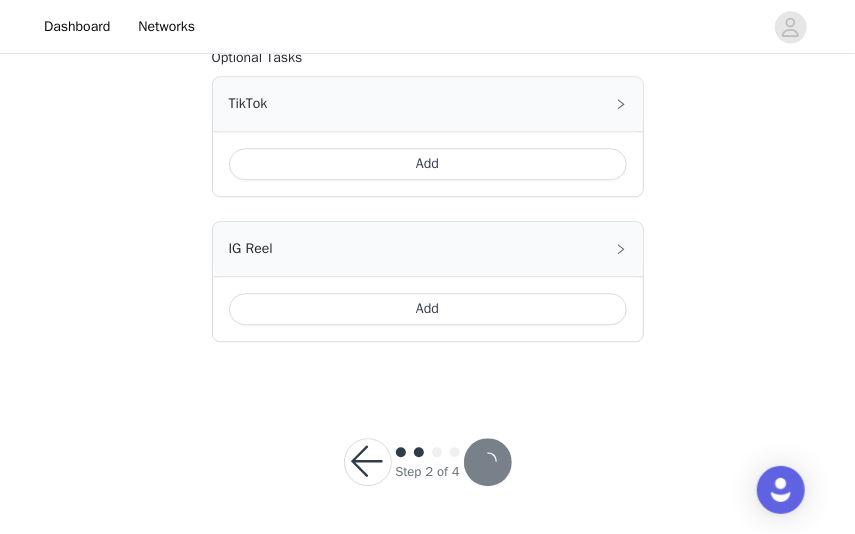 scroll, scrollTop: 0, scrollLeft: 0, axis: both 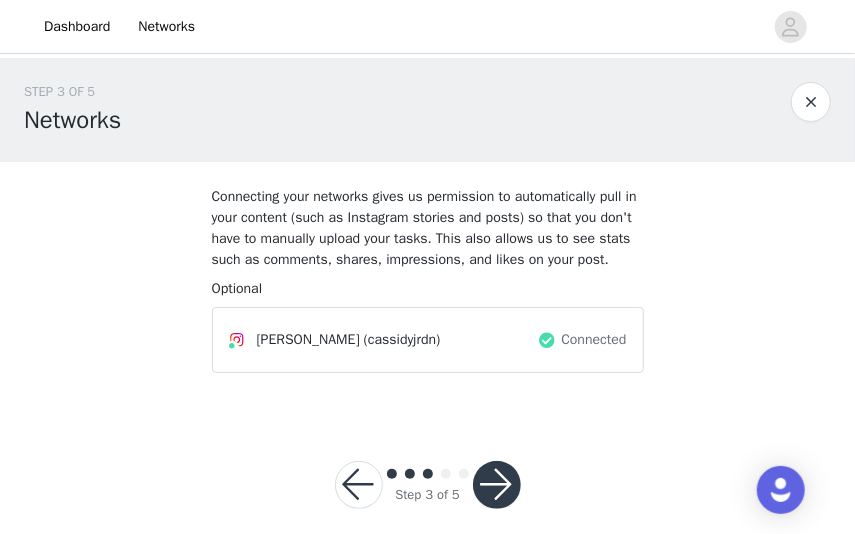 click at bounding box center (497, 485) 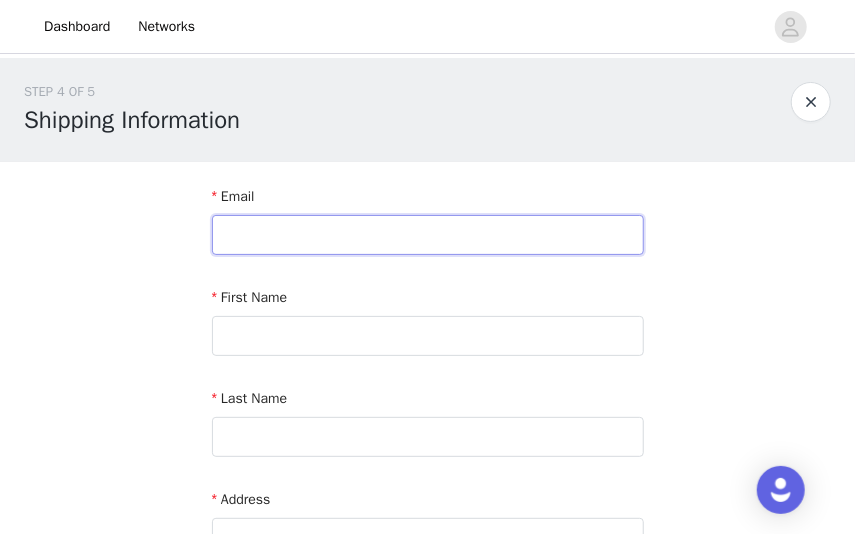 click at bounding box center (428, 235) 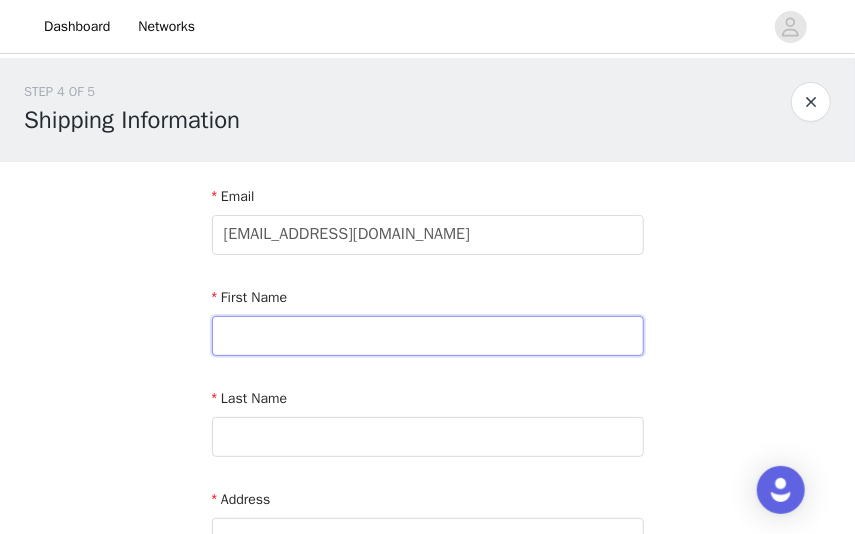 type on "[PERSON_NAME]" 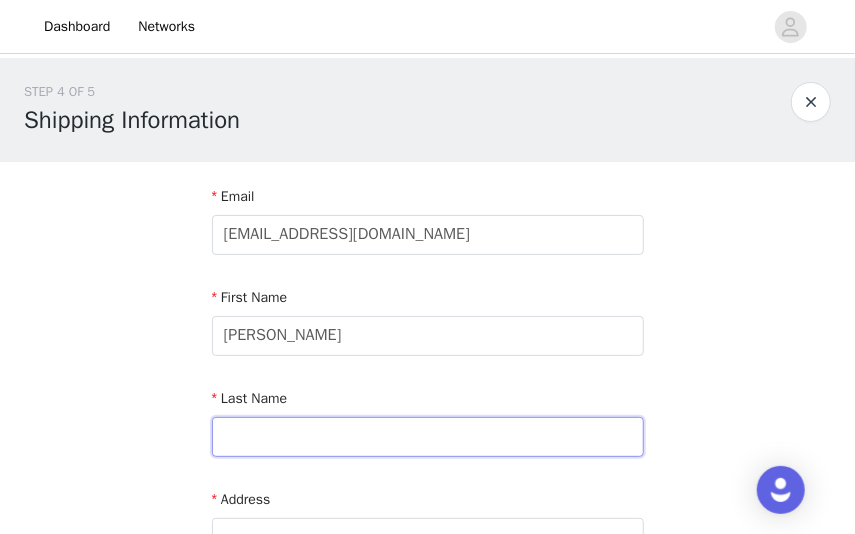 type on "[PERSON_NAME]" 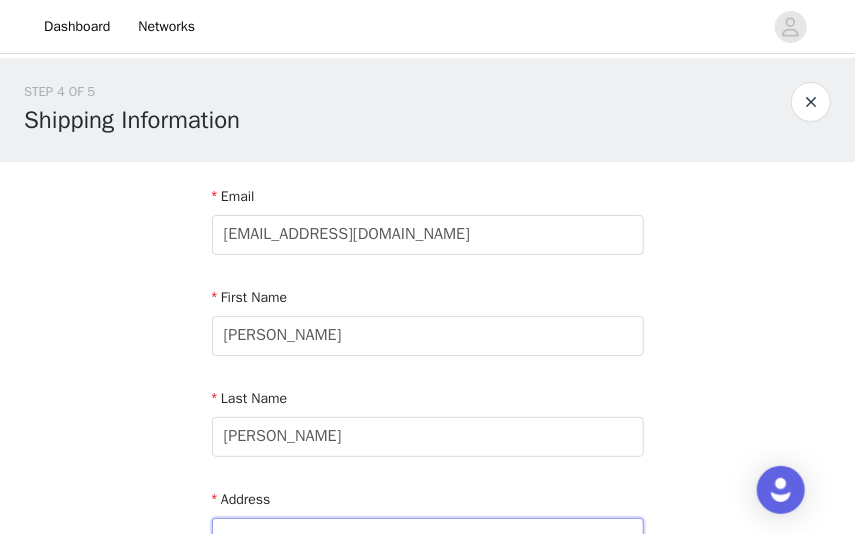 type on "[STREET_ADDRESS]" 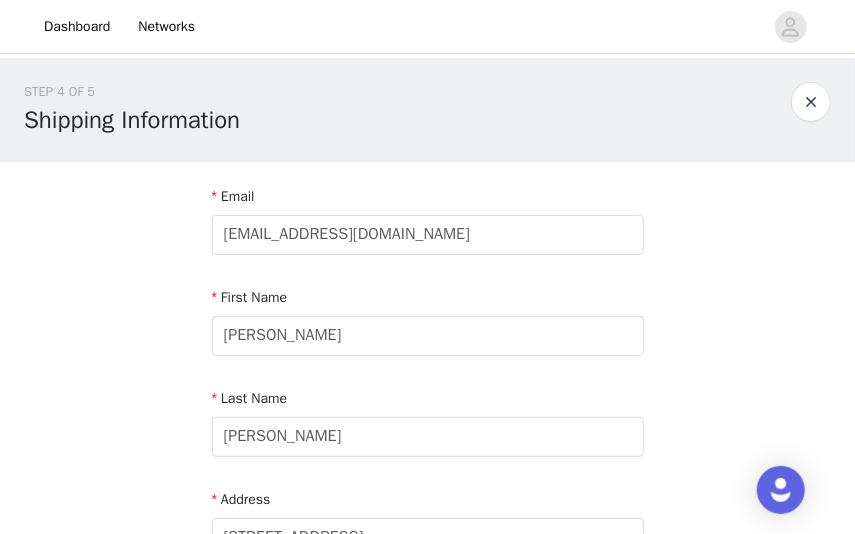 type on "Apt 2303" 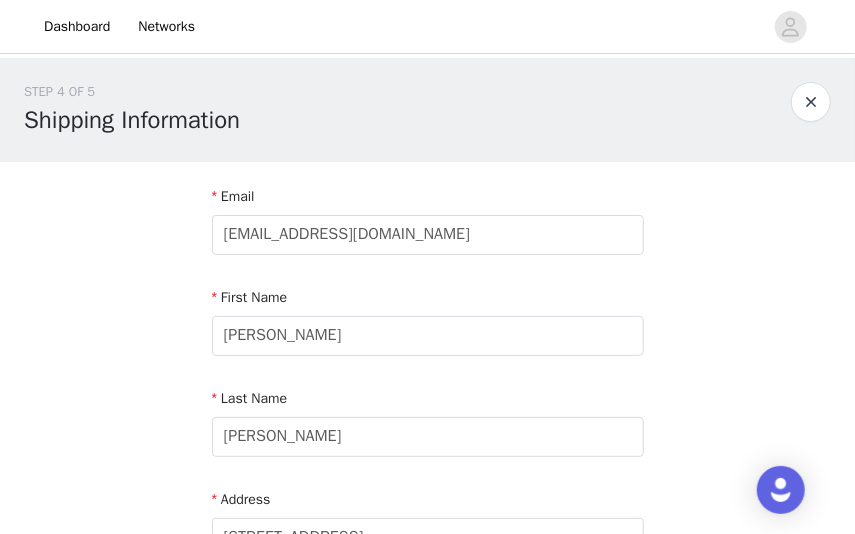type on "[GEOGRAPHIC_DATA]" 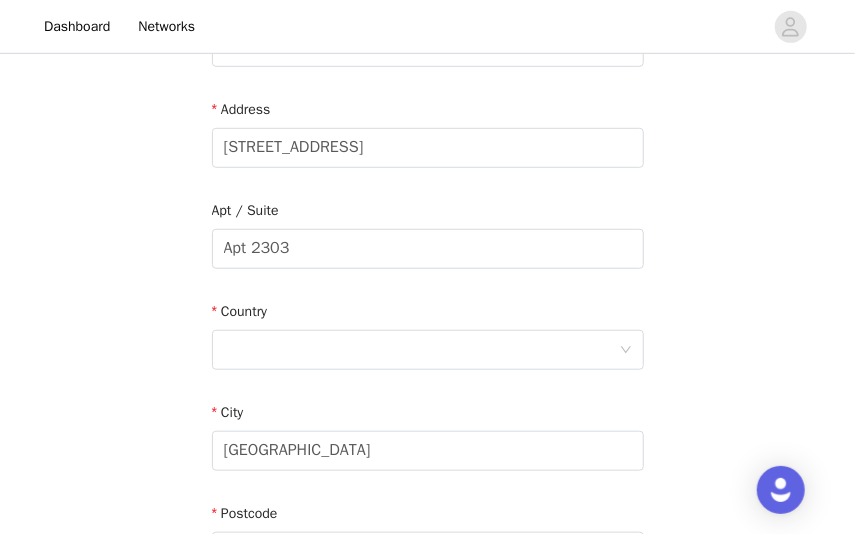 scroll, scrollTop: 435, scrollLeft: 0, axis: vertical 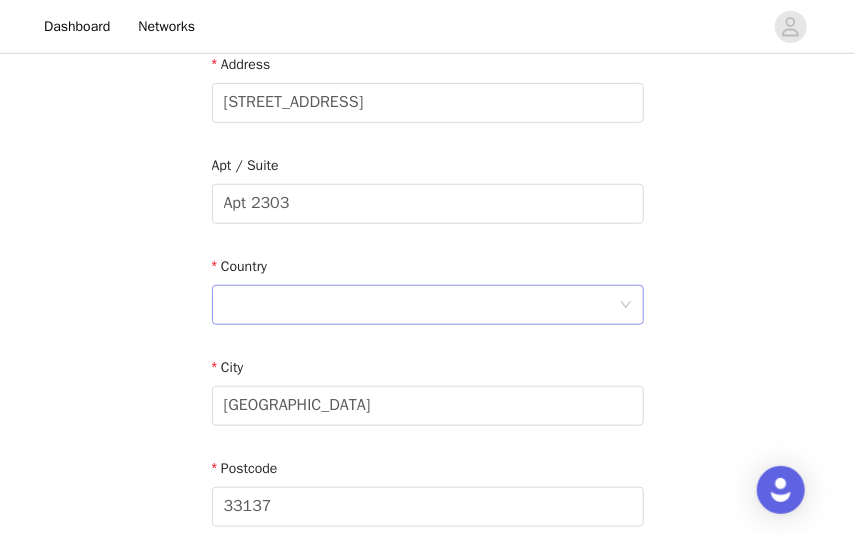 click at bounding box center [421, 305] 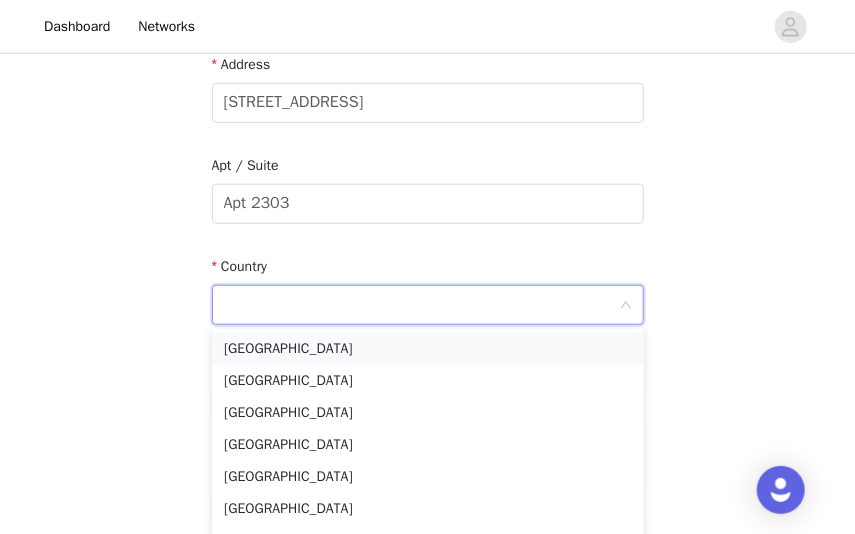 click on "[GEOGRAPHIC_DATA]" at bounding box center (428, 349) 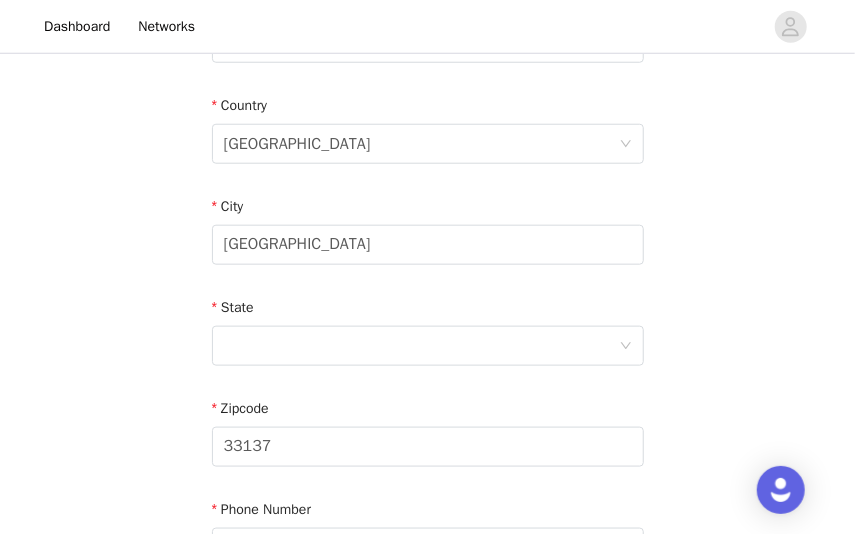 scroll, scrollTop: 666, scrollLeft: 0, axis: vertical 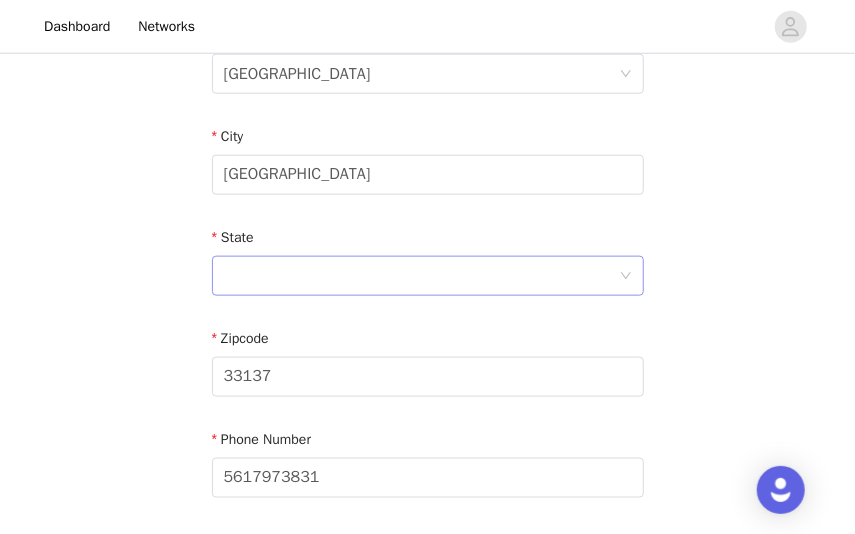 click at bounding box center (421, 276) 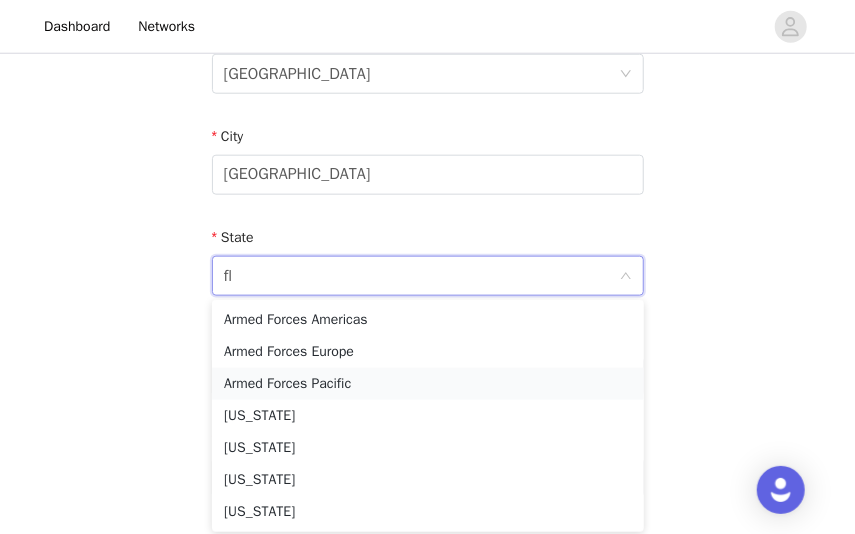 type on "flo" 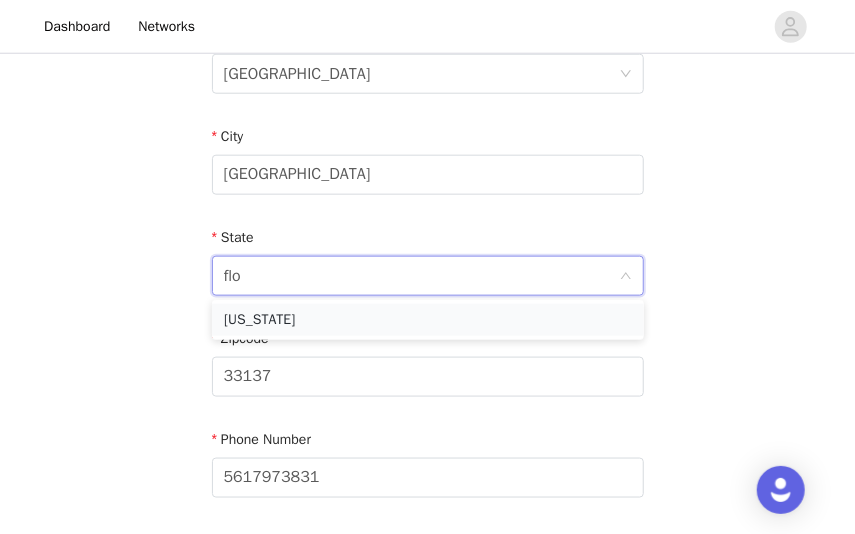 click on "[US_STATE]" at bounding box center (428, 320) 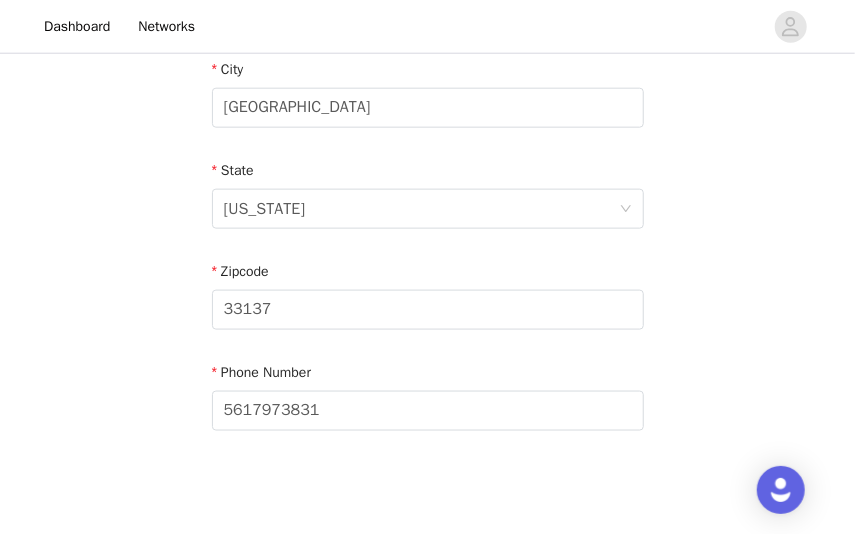 scroll, scrollTop: 829, scrollLeft: 0, axis: vertical 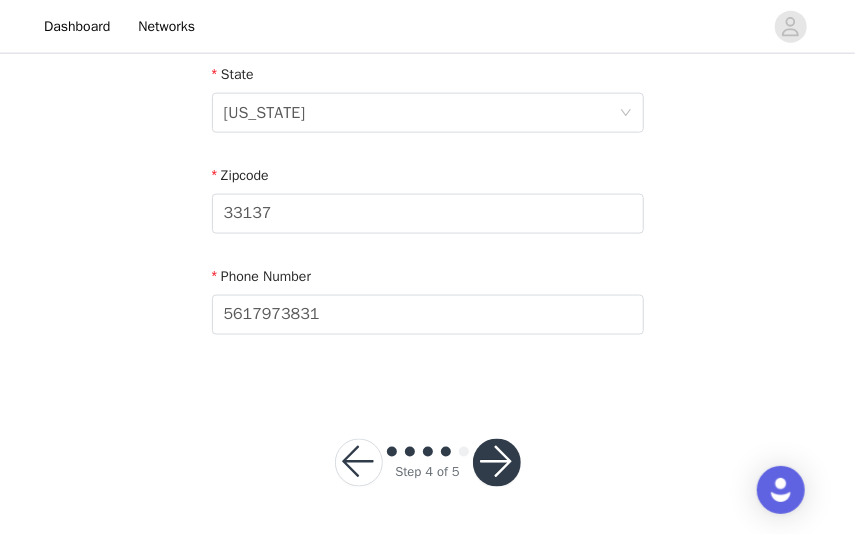 click at bounding box center (497, 463) 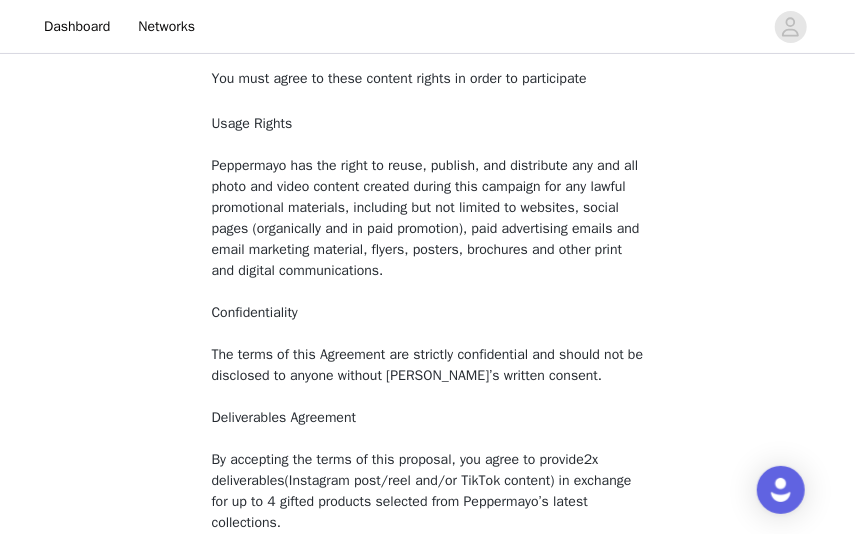 scroll, scrollTop: 390, scrollLeft: 0, axis: vertical 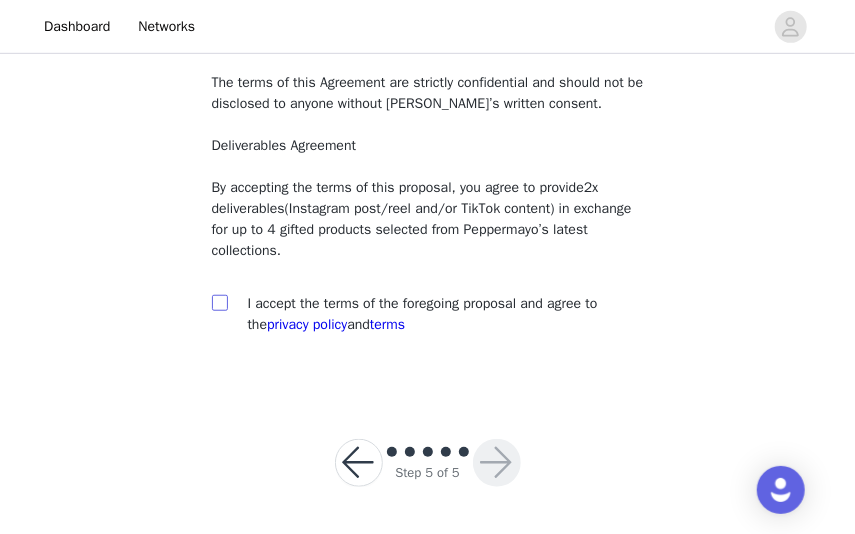 click at bounding box center (219, 302) 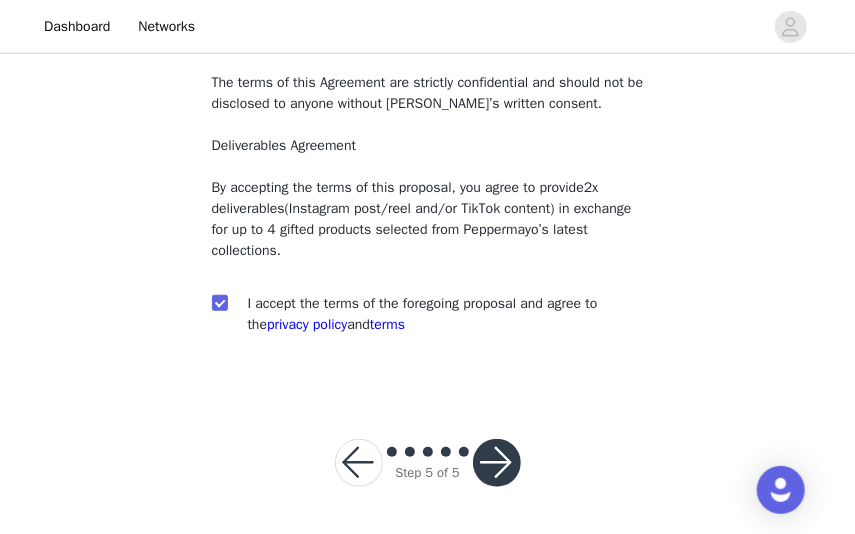 click at bounding box center (497, 463) 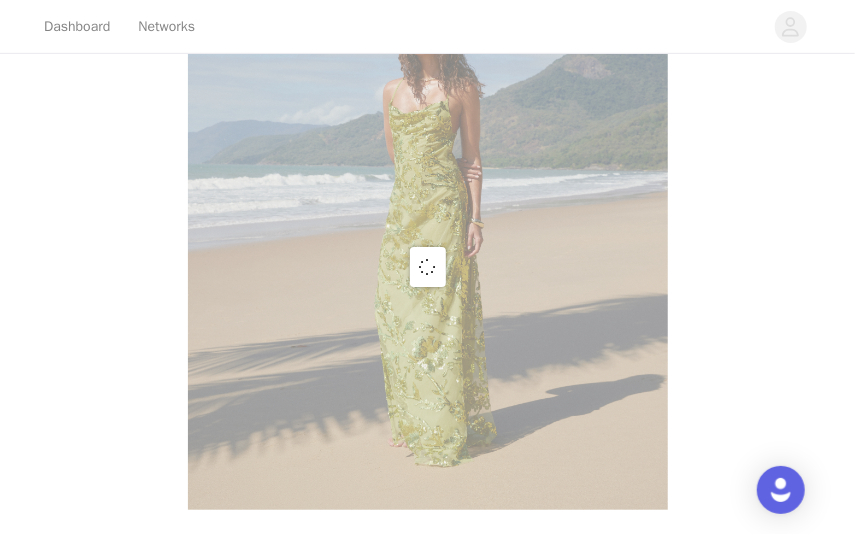 scroll, scrollTop: 0, scrollLeft: 0, axis: both 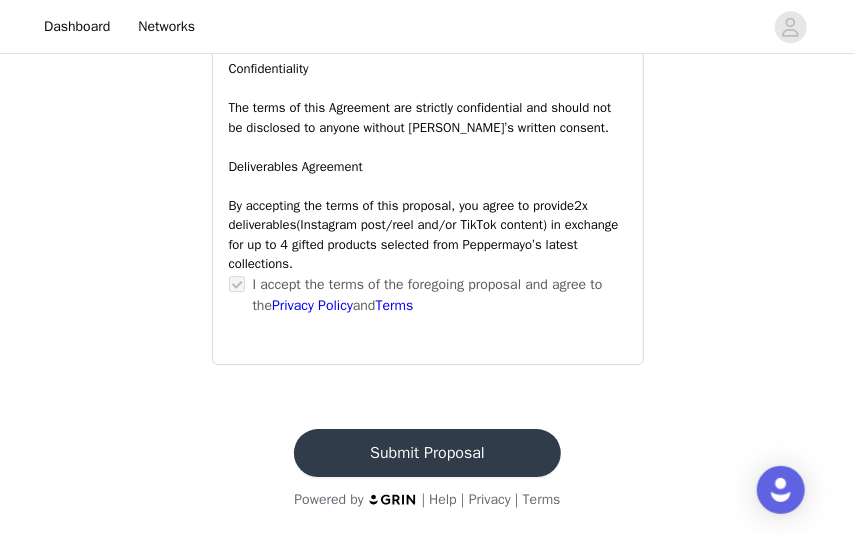 click on "Submit Proposal" at bounding box center [427, 453] 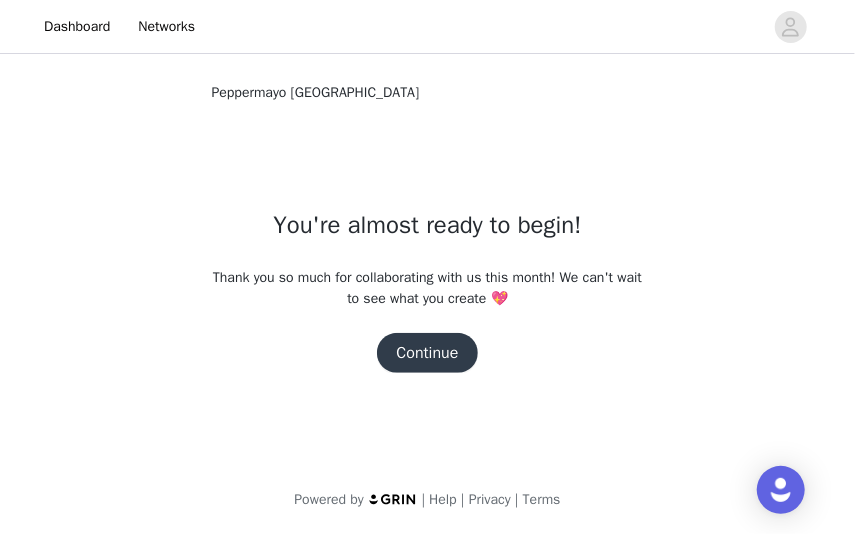 scroll, scrollTop: 0, scrollLeft: 0, axis: both 